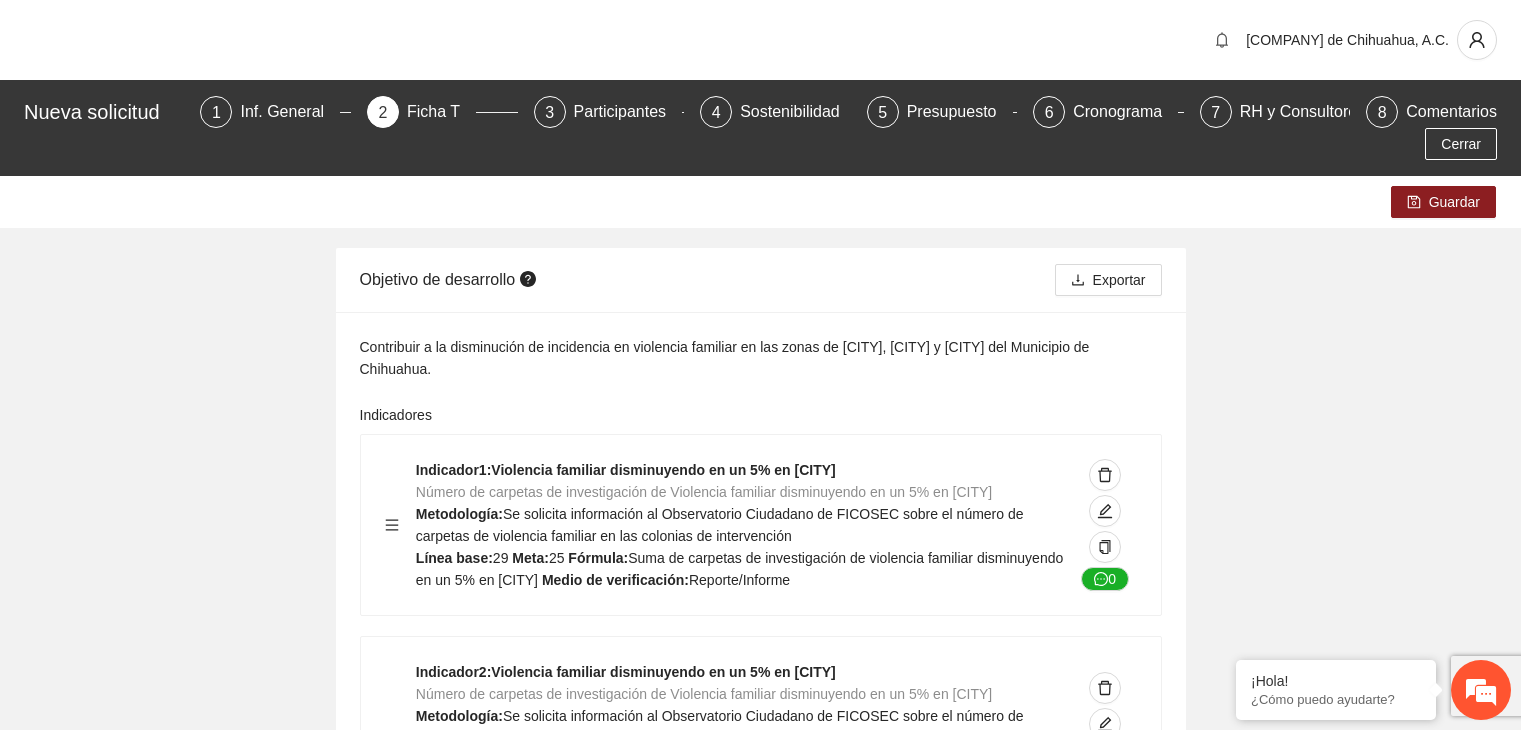 scroll, scrollTop: 5993, scrollLeft: 0, axis: vertical 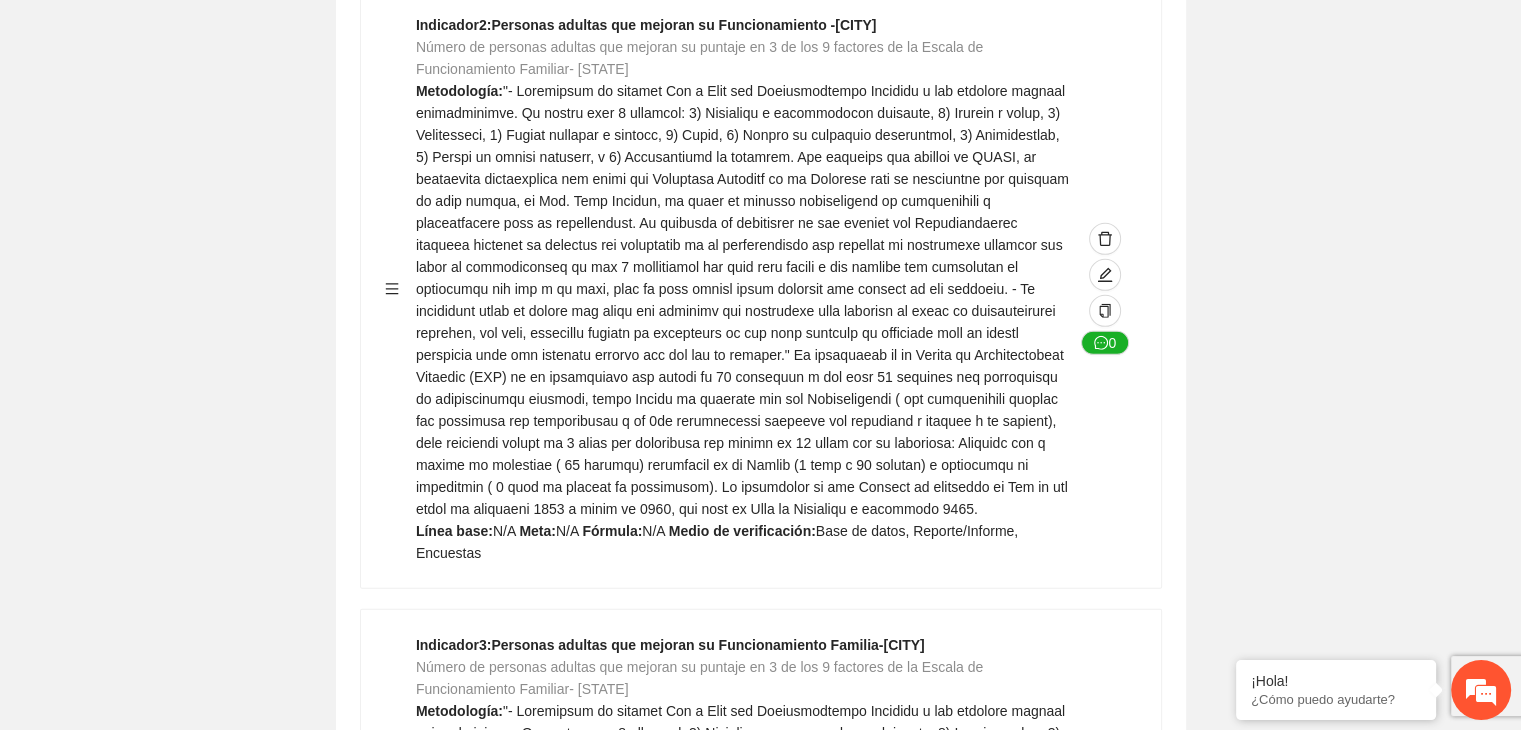 click on "Contribuir a la disminución de incidencia en violencia familiar en las zonas de [CITY], [CITY] y [CITY] del Municipio de Chihuahua. Indicadores Indicador 1 : Violencia familiar disminuyendo en un 5% en [CITY] Número de carpetas de investigación de Violencia familiar disminuyendo en un 5% en [CITY] Metodología: Se solicita información al Observatorio Ciudadano de FICOSEC sobre el número de carpetas de violencia familiar en las colonias de intervención Línea base: 29 Meta: 25 Fórmula: Suma de carpetas de investigación de violencia familiar disminuyendo en un 5% en [CITY] Medio de verificación: Reporte/Informe 0 Indicador 2 : Violencia familiar disminuyendo en un 5% en [CITY] Número de carpetas de investigación de Violencia familiar disminuyendo en un 5% en [CITY] Metodología: Línea base: 63 Meta: 56 Fórmula: Medio de verificación: Reporte/Informe 0 3 :" at bounding box center (760, -1841) 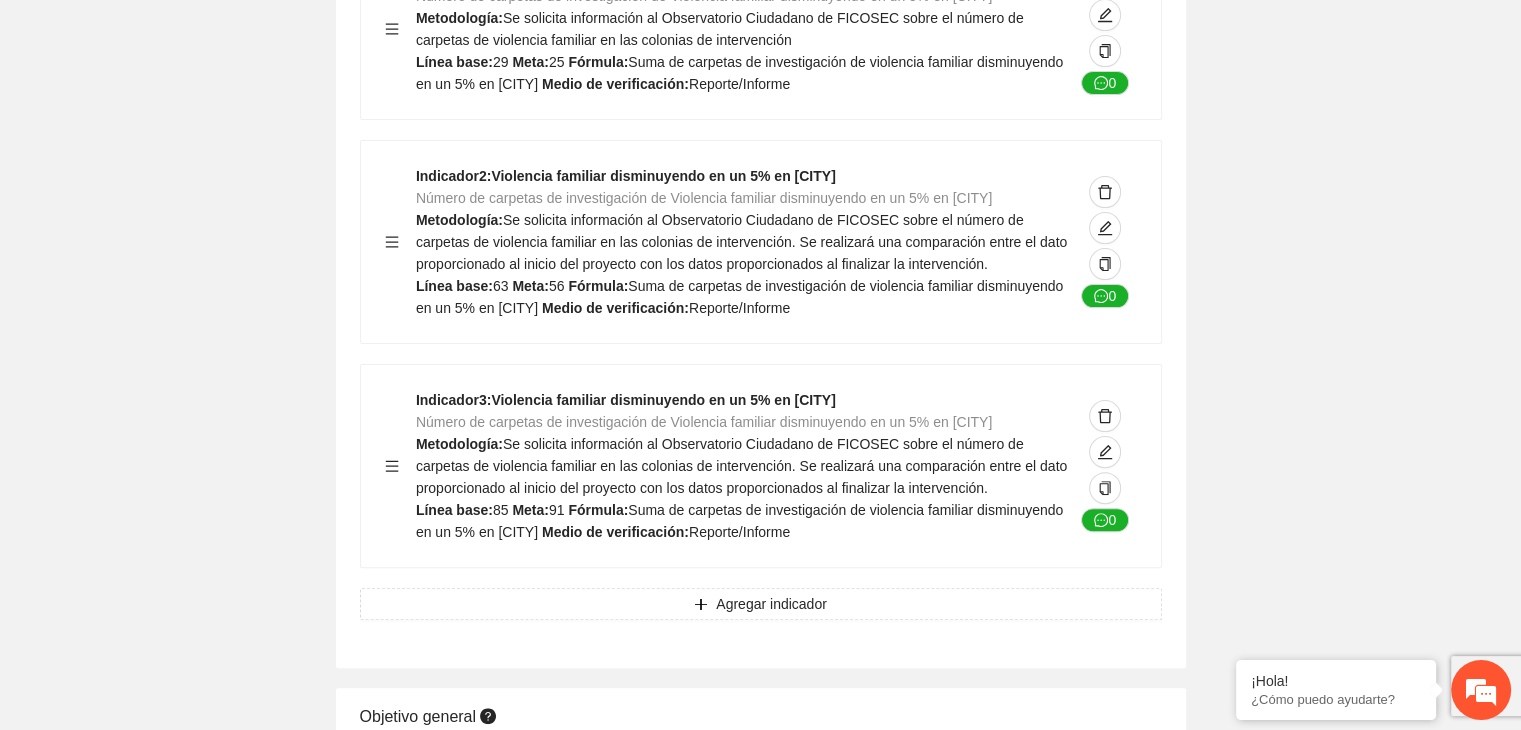 scroll, scrollTop: 0, scrollLeft: 0, axis: both 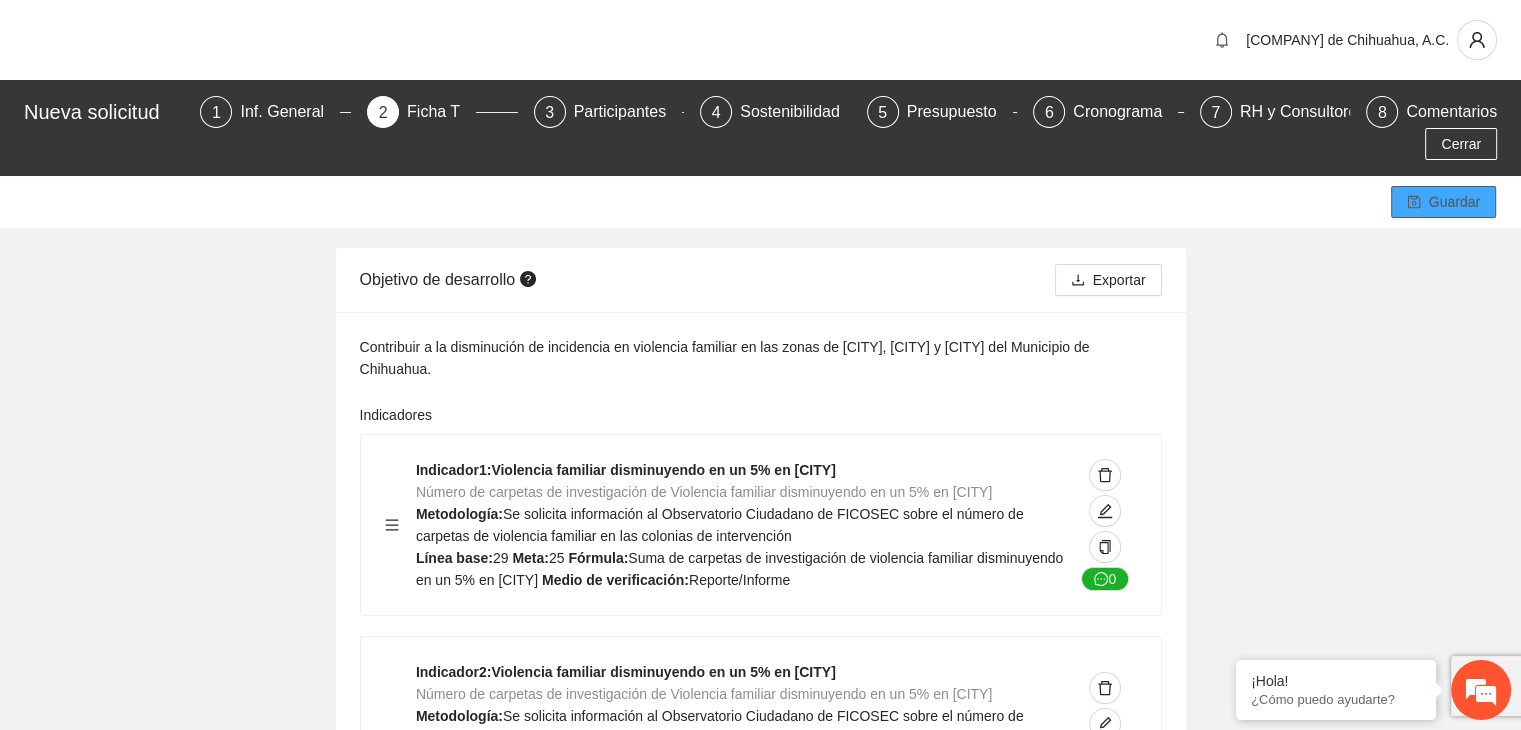 click on "Guardar" at bounding box center [1454, 202] 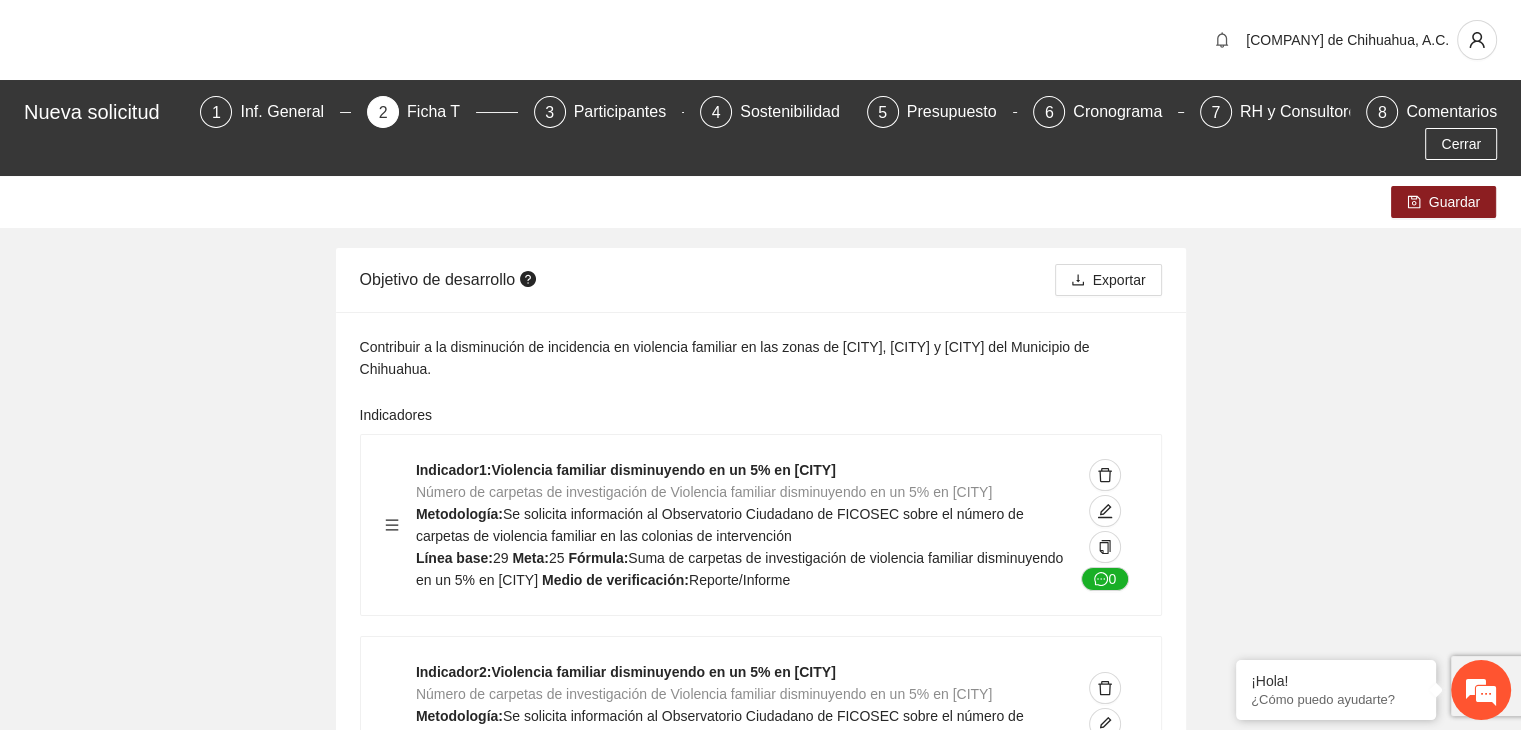 click on "Contribuir a la disminución de incidencia en violencia familiar en las zonas de [CITY], [CITY] y [CITY] del Municipio de Chihuahua. Indicadores Indicador 1 : Violencia familiar disminuyendo en un 5% en [CITY] Número de carpetas de investigación de Violencia familiar disminuyendo en un 5% en [CITY] Metodología: Se solicita información al Observatorio Ciudadano de FICOSEC sobre el número de carpetas de violencia familiar en las colonias de intervención Línea base: 29 Meta: 25 Fórmula: Suma de carpetas de investigación de violencia familiar disminuyendo en un 5% en [CITY] Medio de verificación: Reporte/Informe 0 Indicador 2 : Violencia familiar disminuyendo en un 5% en [CITY] Número de carpetas de investigación de Violencia familiar disminuyendo en un 5% en [CITY] Metodología: Línea base: 63 Meta: 56 Fórmula: Medio de verificación: Reporte/Informe 0 3 :" at bounding box center [760, 4152] 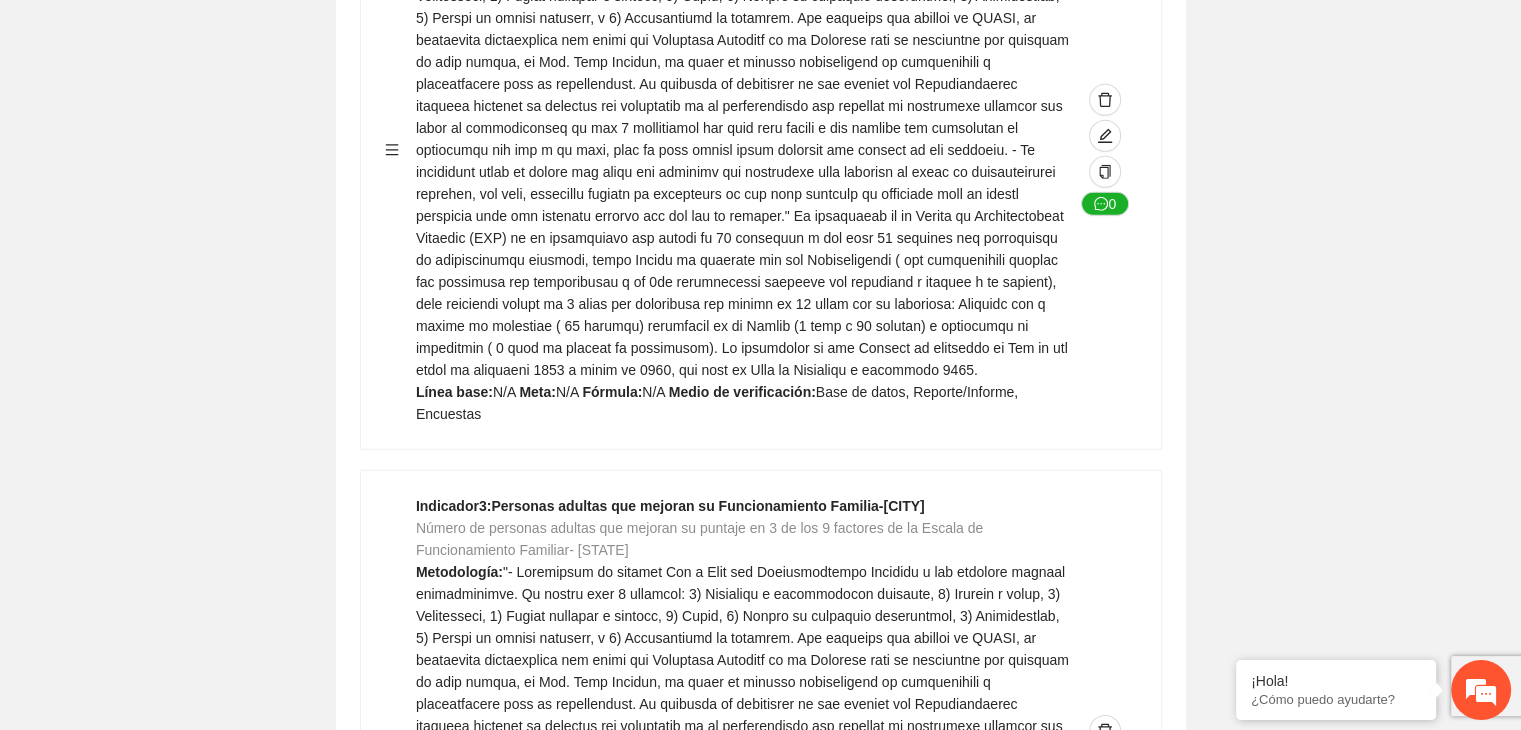 scroll, scrollTop: 6318, scrollLeft: 0, axis: vertical 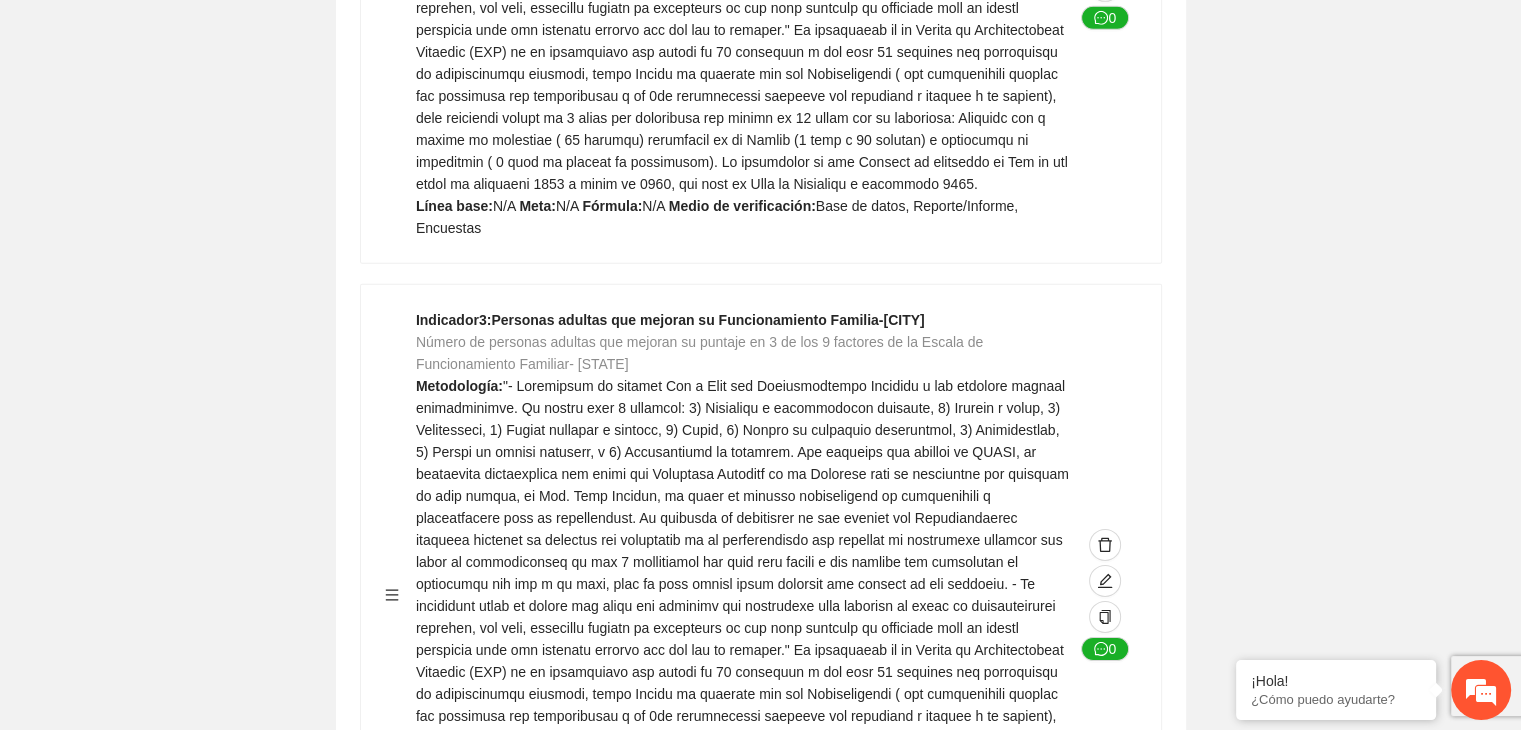 click on "Contribuir a la disminución de incidencia en violencia familiar en las zonas de [CITY], [CITY] y [CITY] del Municipio de Chihuahua. Indicadores Indicador 1 : Violencia familiar disminuyendo en un 5% en [CITY] Número de carpetas de investigación de Violencia familiar disminuyendo en un 5% en [CITY] Metodología: Se solicita información al Observatorio Ciudadano de FICOSEC sobre el número de carpetas de violencia familiar en las colonias de intervención Línea base: 29 Meta: 25 Fórmula: Suma de carpetas de investigación de violencia familiar disminuyendo en un 5% en [CITY] Medio de verificación: Reporte/Informe 0 Indicador 2 : Violencia familiar disminuyendo en un 5% en [CITY] Número de carpetas de investigación de Violencia familiar disminuyendo en un 5% en [CITY] Metodología: Línea base: 63 Meta: 56 Fórmula: Medio de verificación: Reporte/Informe 0 3 :" at bounding box center (760, -2166) 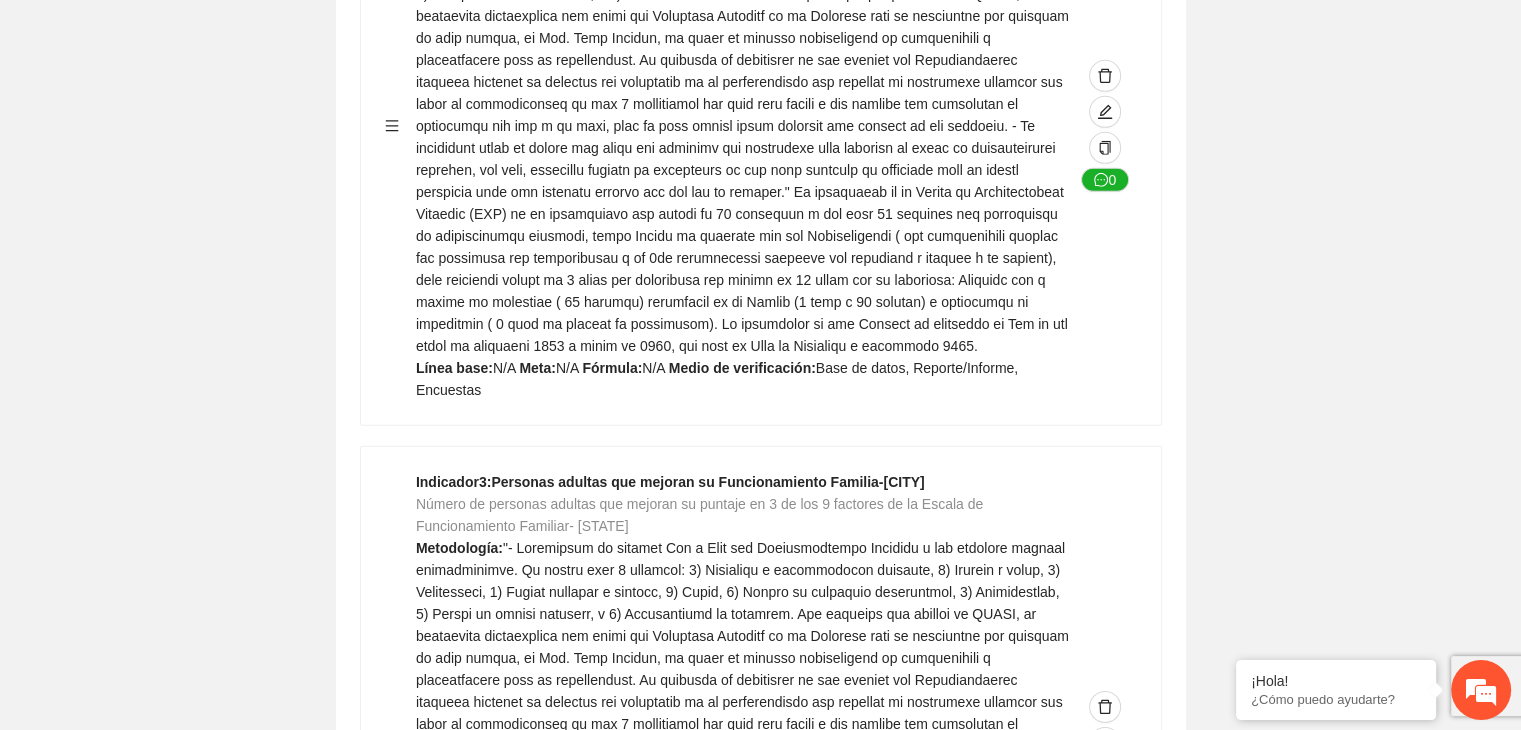 scroll, scrollTop: 6158, scrollLeft: 0, axis: vertical 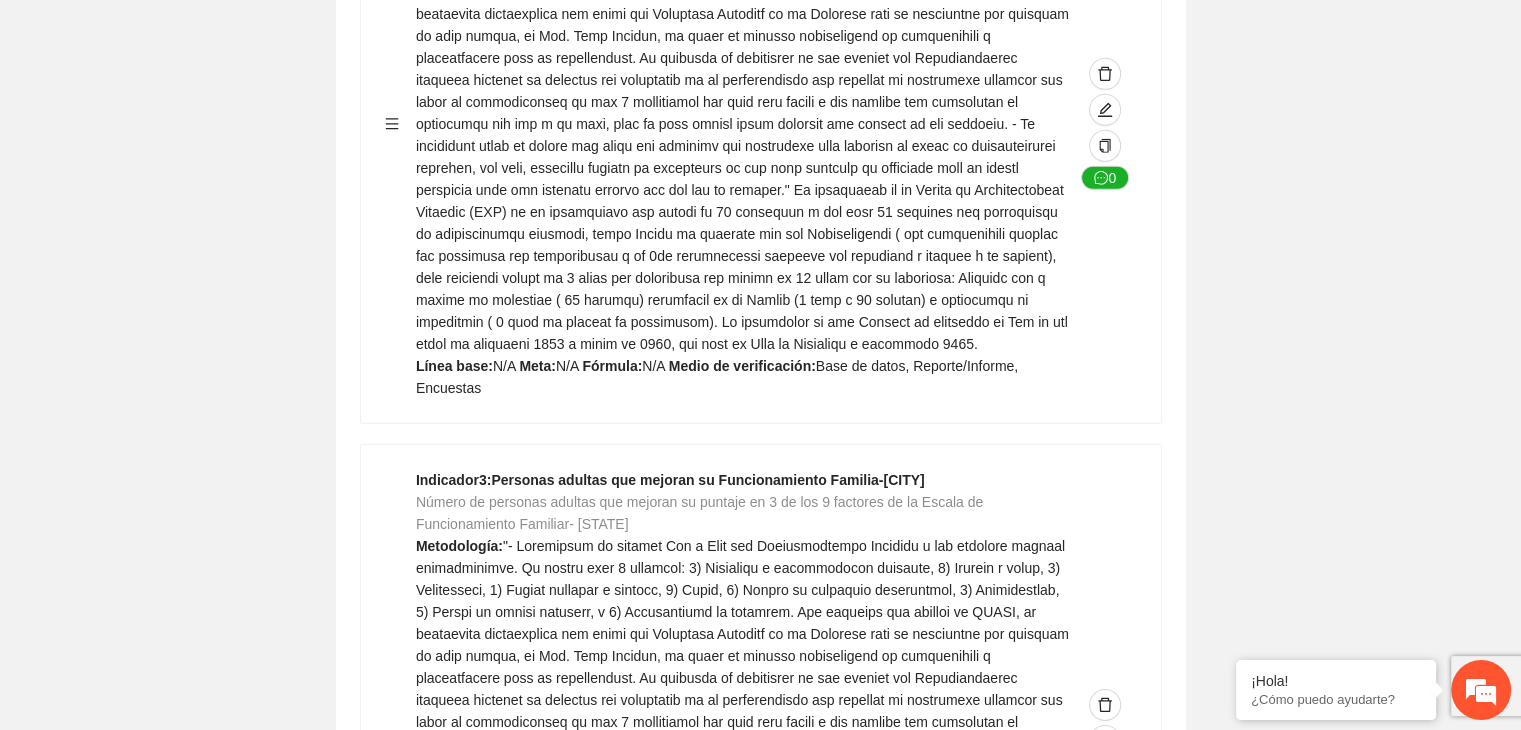 click on "Contribuir a la disminución de incidencia en violencia familiar en las zonas de [CITY], [CITY] y [CITY] del Municipio de Chihuahua. Indicadores Indicador 1 : Violencia familiar disminuyendo en un 5% en [CITY] Número de carpetas de investigación de Violencia familiar disminuyendo en un 5% en [CITY] Metodología: Se solicita información al Observatorio Ciudadano de FICOSEC sobre el número de carpetas de violencia familiar en las colonias de intervención Línea base: 29 Meta: 25 Fórmula: Suma de carpetas de investigación de violencia familiar disminuyendo en un 5% en [CITY] Medio de verificación: Reporte/Informe 0 Indicador 2 : Violencia familiar disminuyendo en un 5% en [CITY] Número de carpetas de investigación de Violencia familiar disminuyendo en un 5% en [CITY] Metodología: Línea base: 63 Meta: 56 Fórmula: Medio de verificación: Reporte/Informe 0 3 :" at bounding box center (760, -2006) 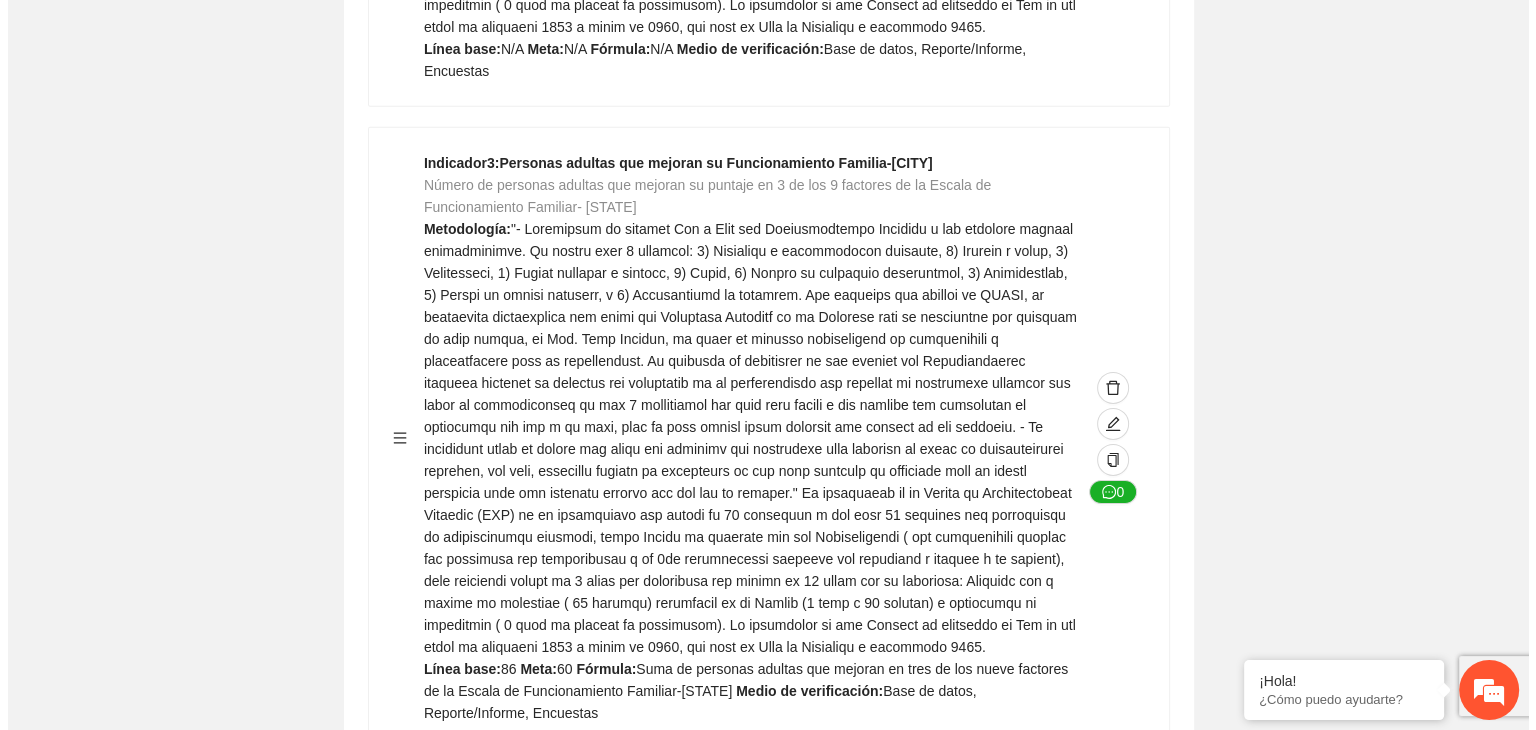 scroll, scrollTop: 6478, scrollLeft: 0, axis: vertical 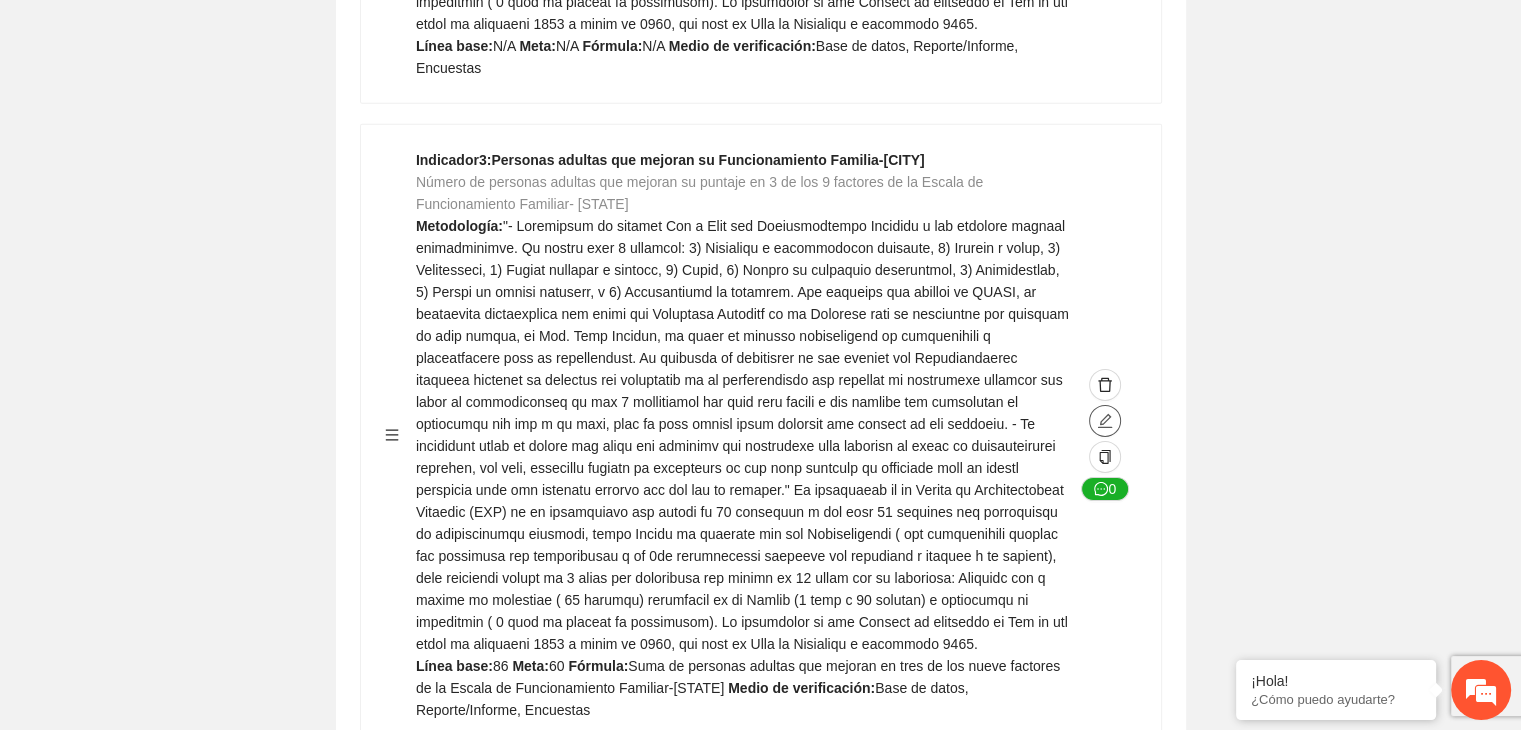 click at bounding box center (1105, 421) 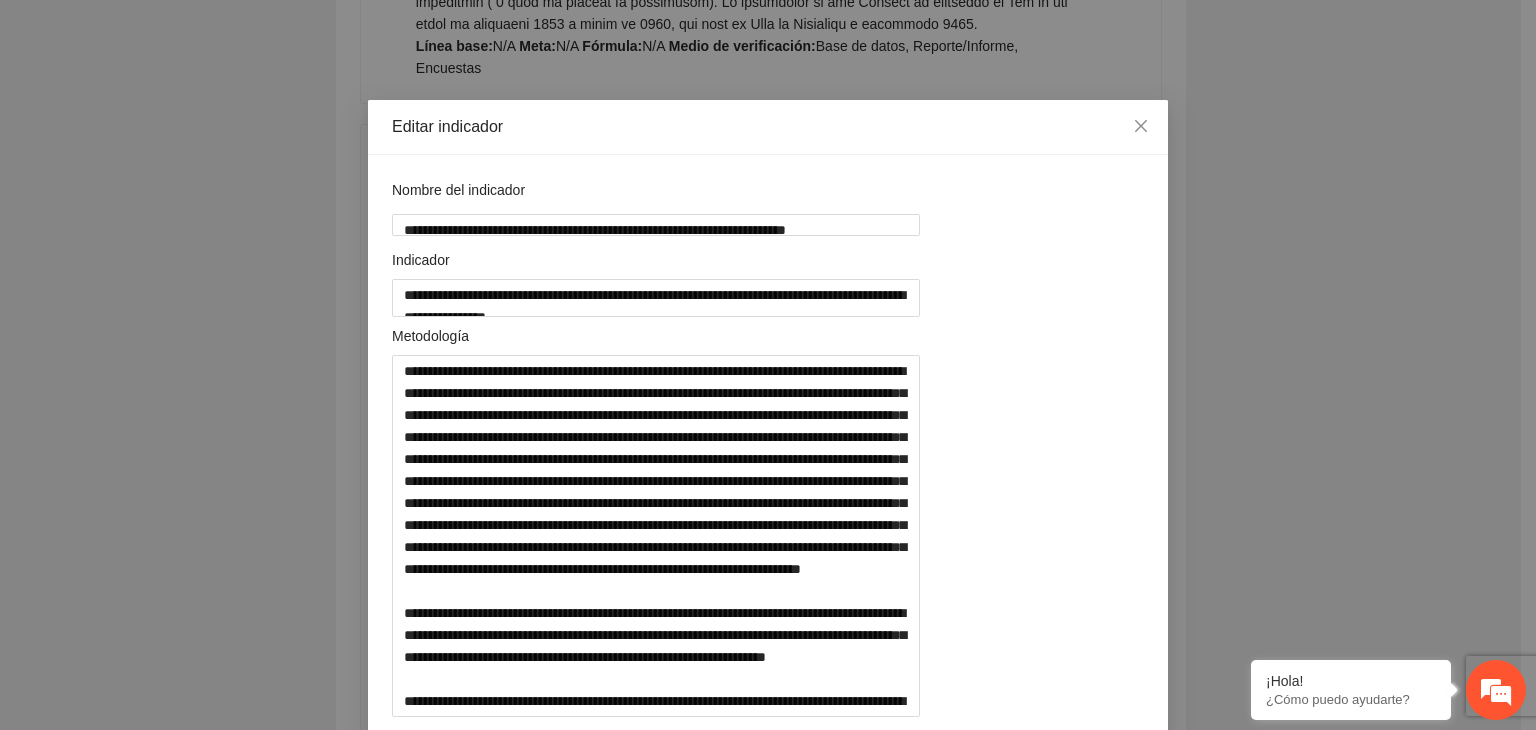 click on "**********" at bounding box center (768, 365) 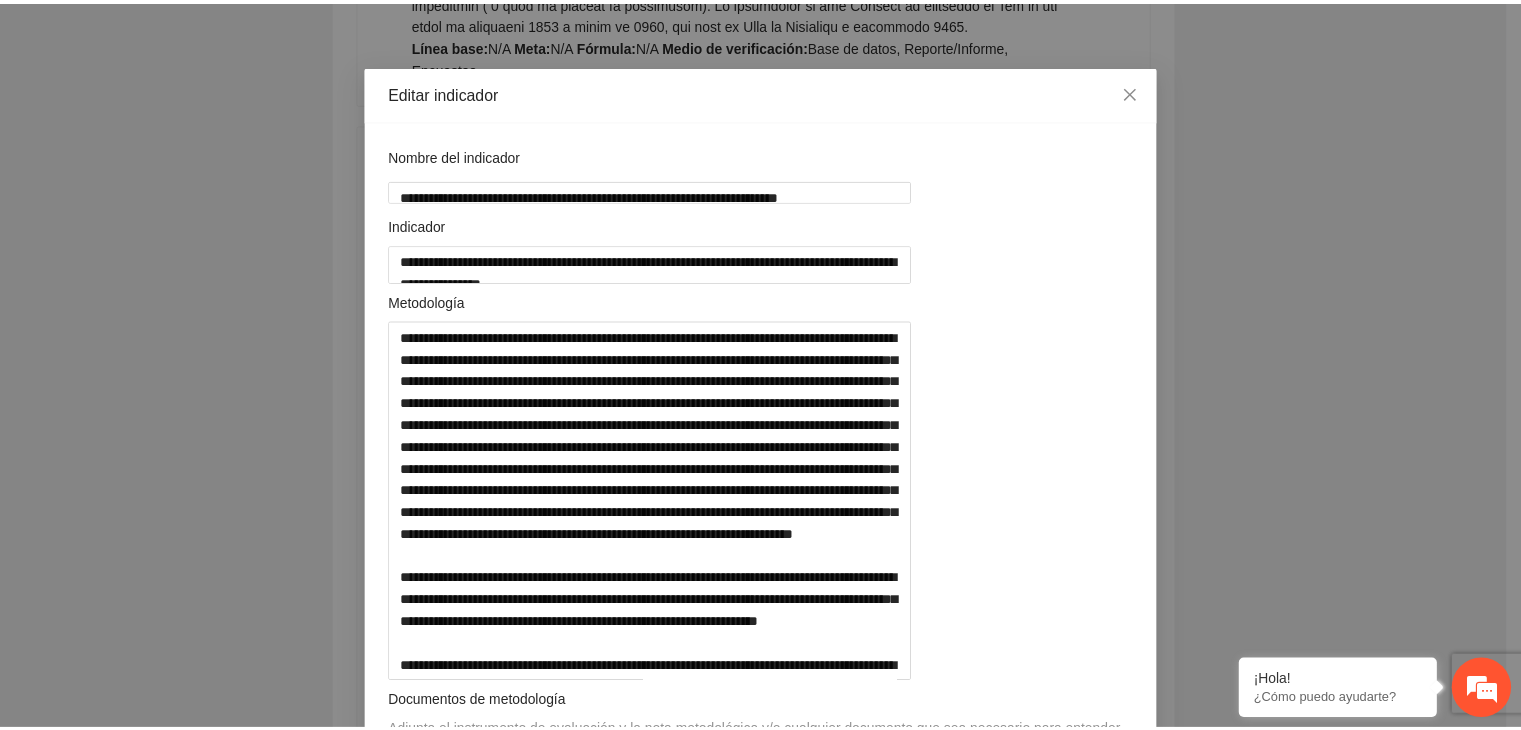 scroll, scrollTop: 0, scrollLeft: 0, axis: both 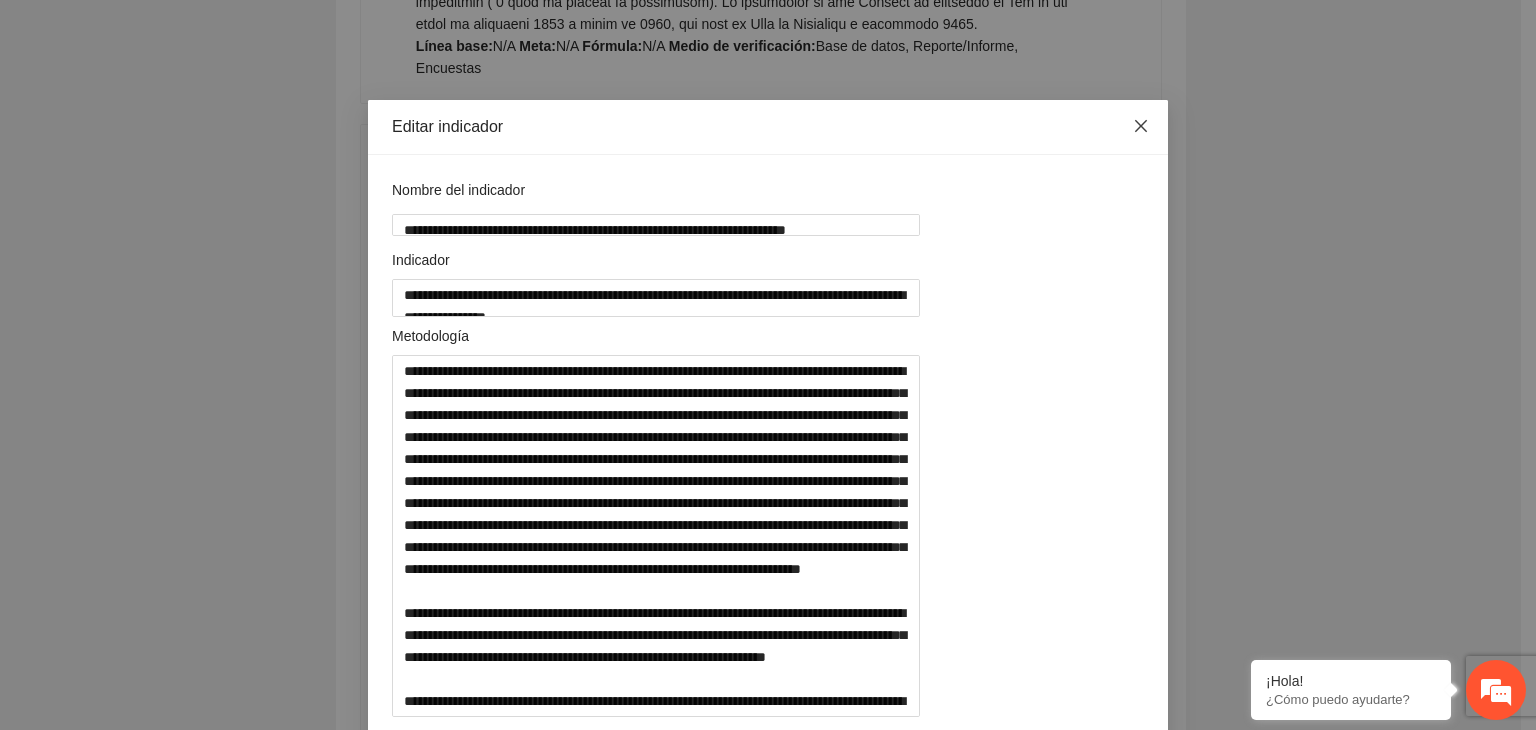click 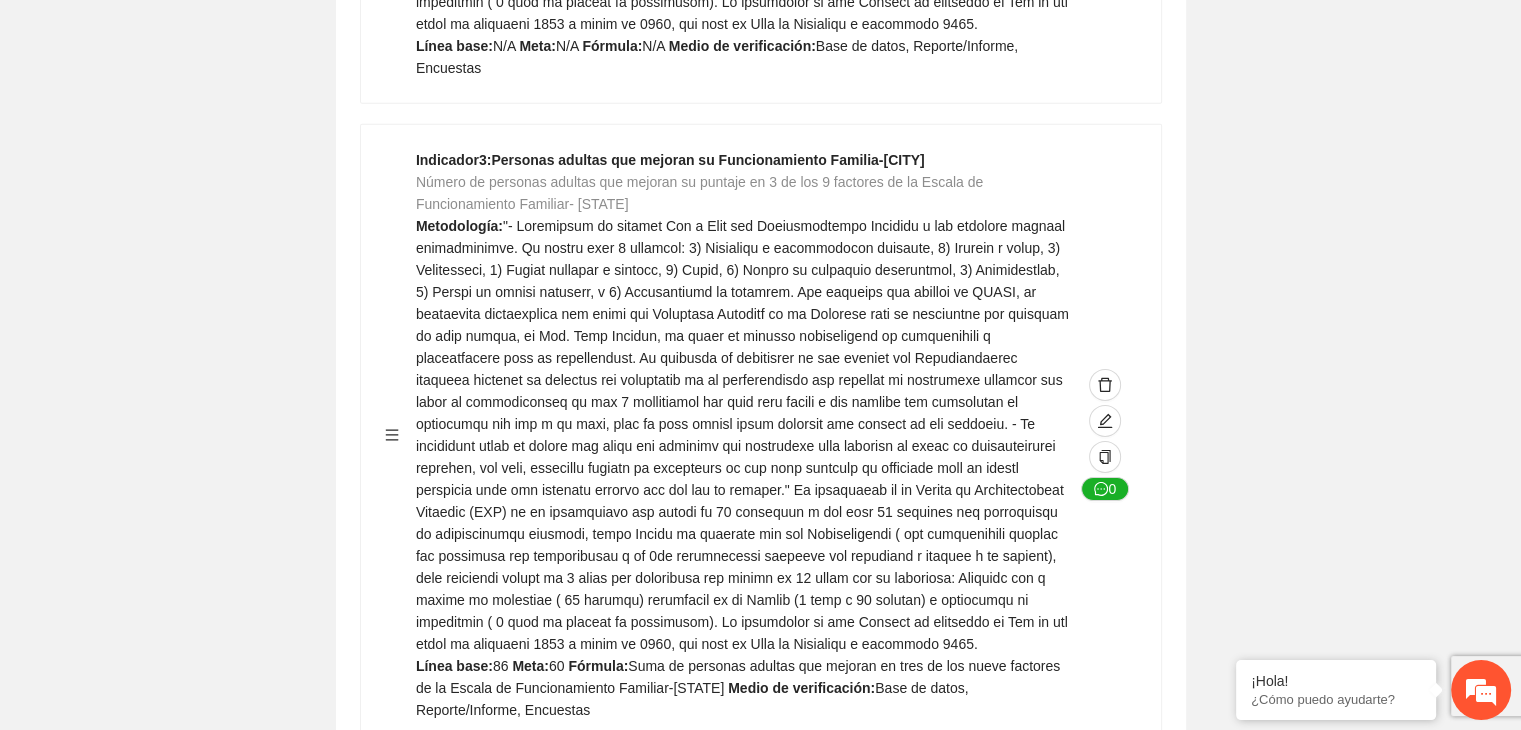 click on "Contribuir a la disminución de incidencia en violencia familiar en las zonas de [CITY], [CITY] y [CITY] del Municipio de Chihuahua. Indicadores Indicador 1 : Violencia familiar disminuyendo en un 5% en [CITY] Número de carpetas de investigación de Violencia familiar disminuyendo en un 5% en [CITY] Metodología: Se solicita información al Observatorio Ciudadano de FICOSEC sobre el número de carpetas de violencia familiar en las colonias de intervención Línea base: 29 Meta: 25 Fórmula: Suma de carpetas de investigación de violencia familiar disminuyendo en un 5% en [CITY] Medio de verificación: Reporte/Informe 0 Indicador 2 : Violencia familiar disminuyendo en un 5% en [CITY] Número de carpetas de investigación de Violencia familiar disminuyendo en un 5% en [CITY] Metodología: Línea base: 63 Meta: 56 Fórmula: Medio de verificación: Reporte/Informe 0 3 :" at bounding box center [760, -2326] 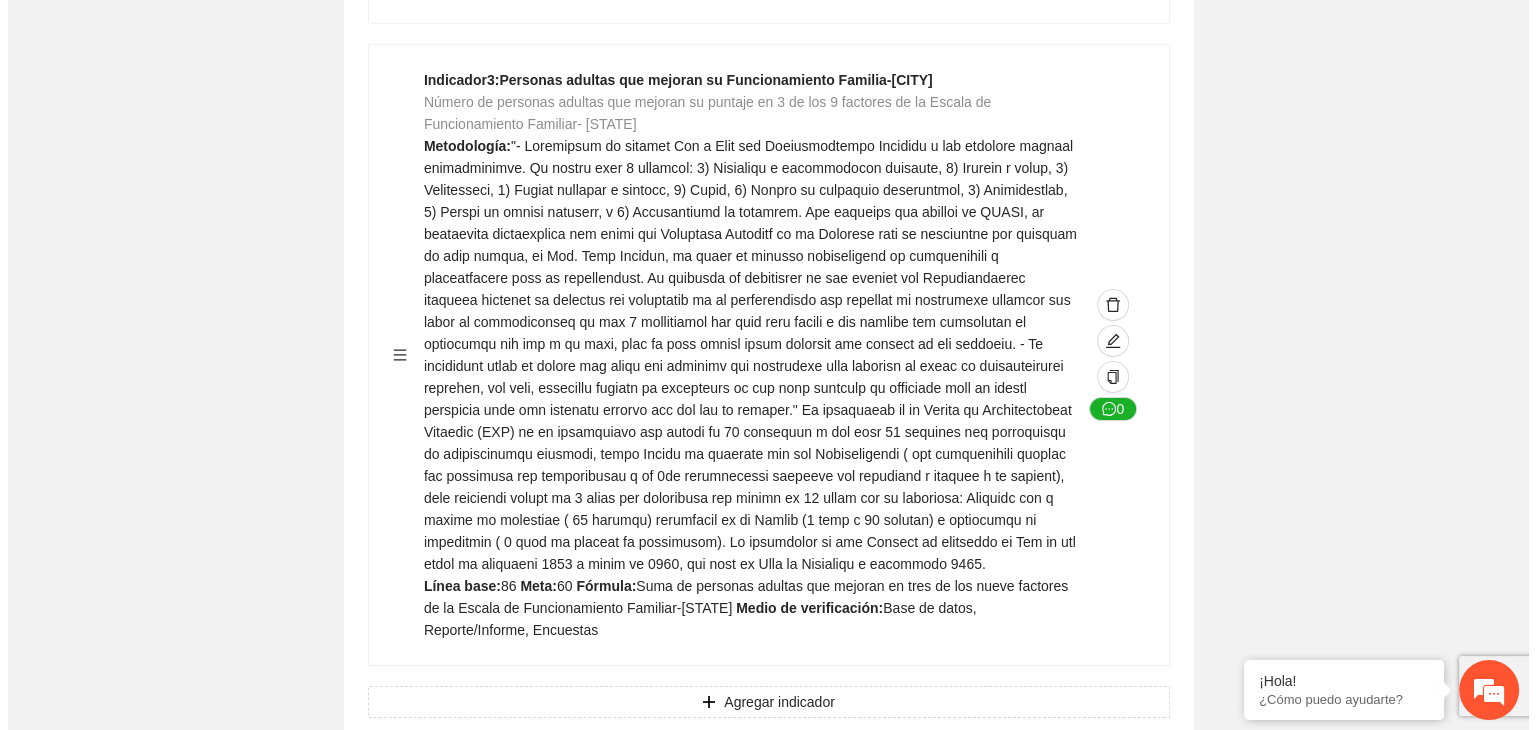scroll, scrollTop: 6518, scrollLeft: 0, axis: vertical 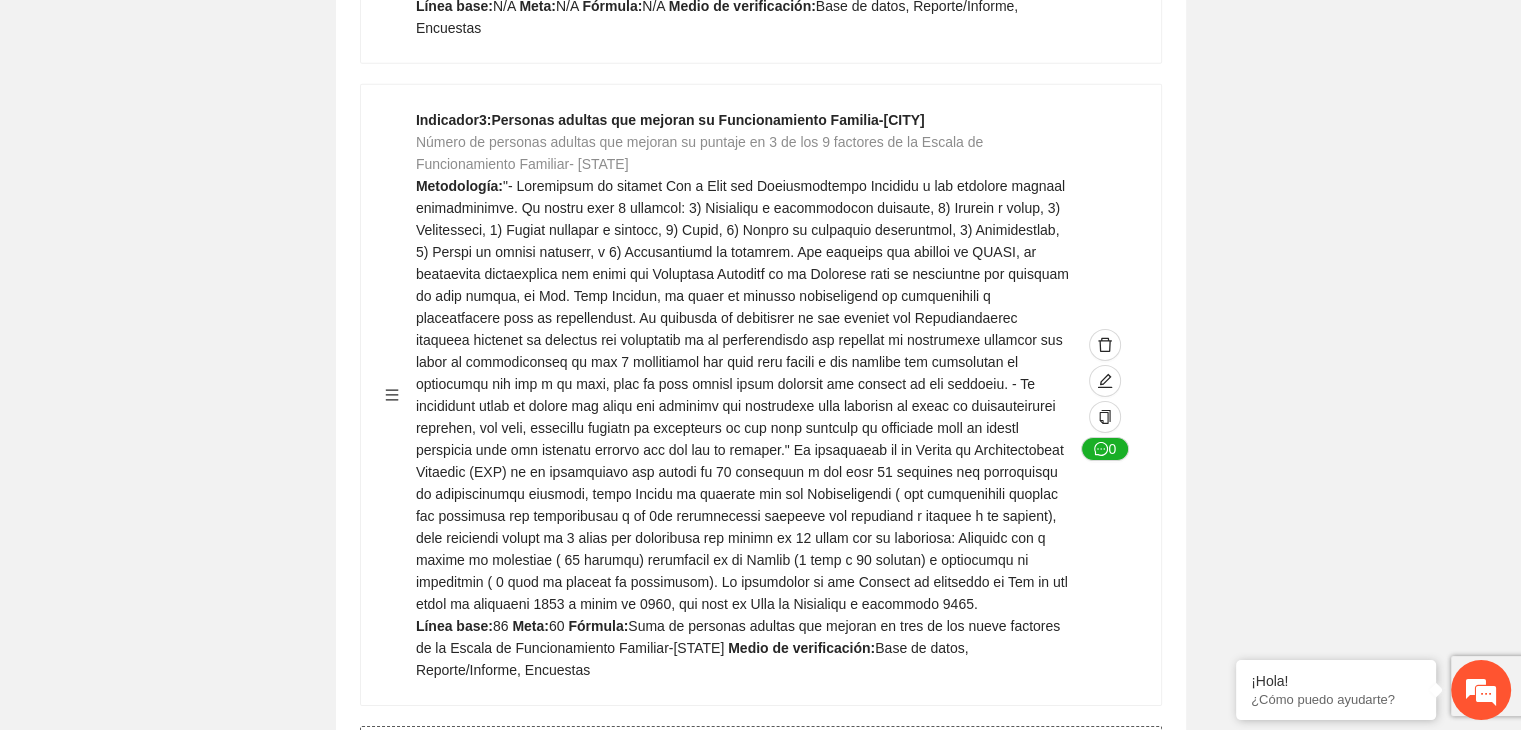 click 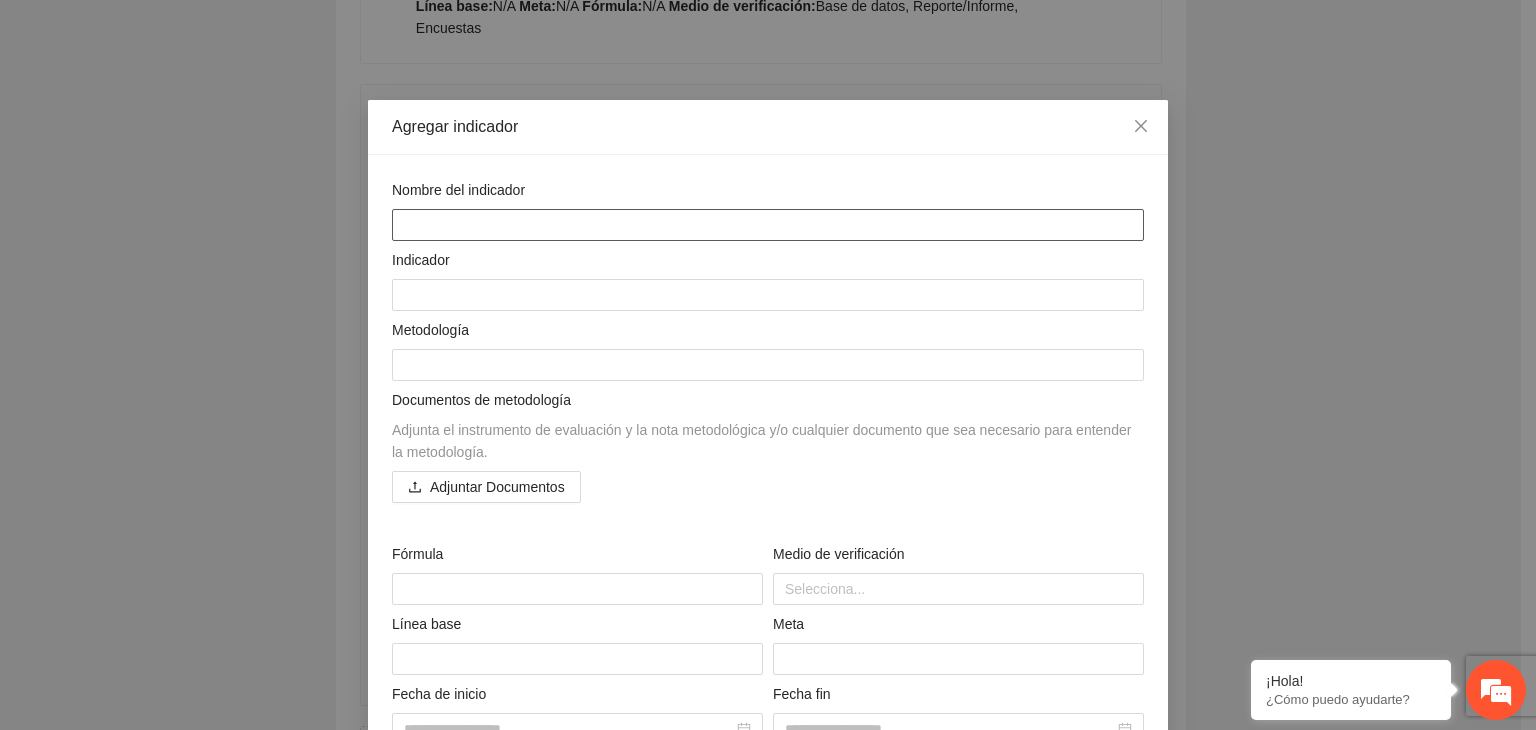 click at bounding box center [768, 225] 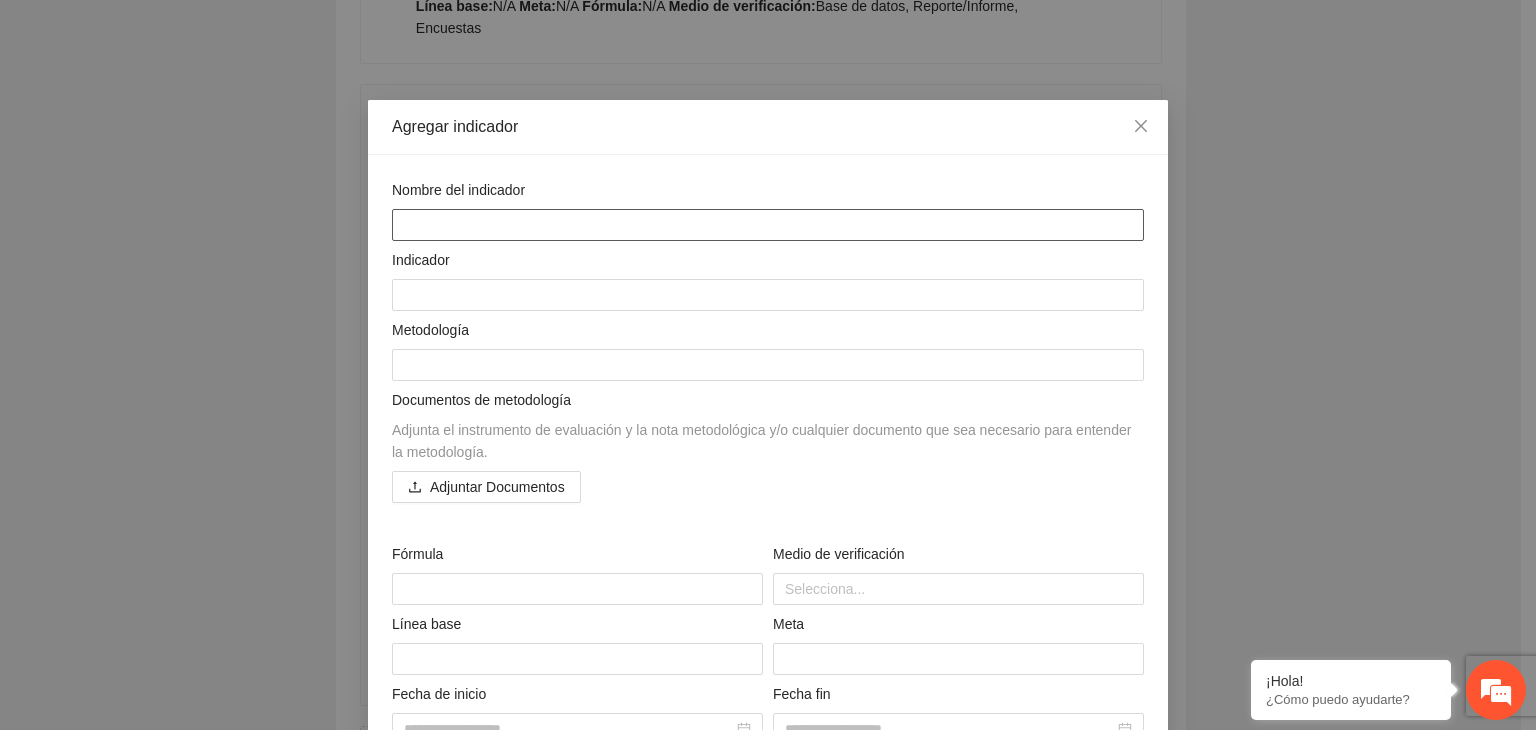 paste on "**********" 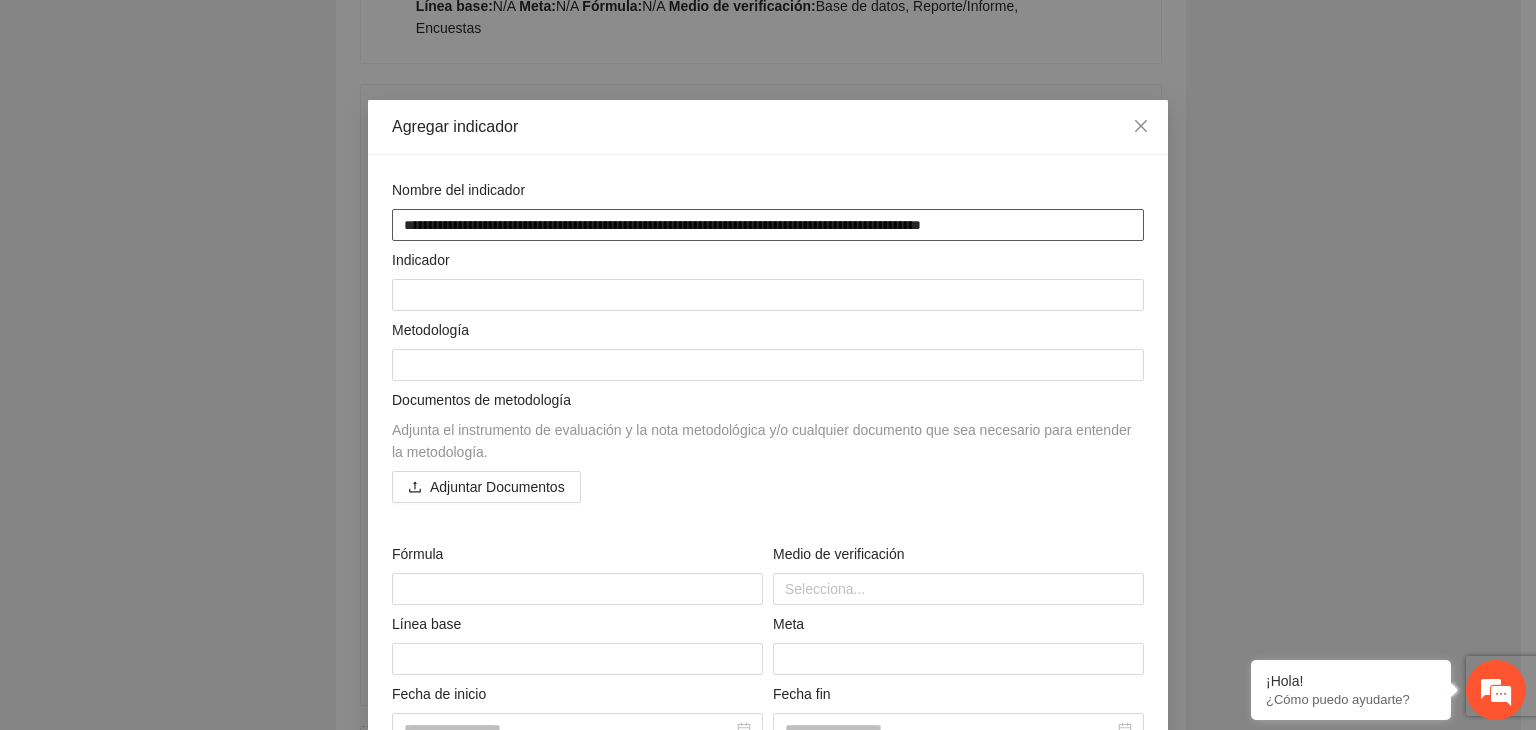 click on "**********" at bounding box center [768, 225] 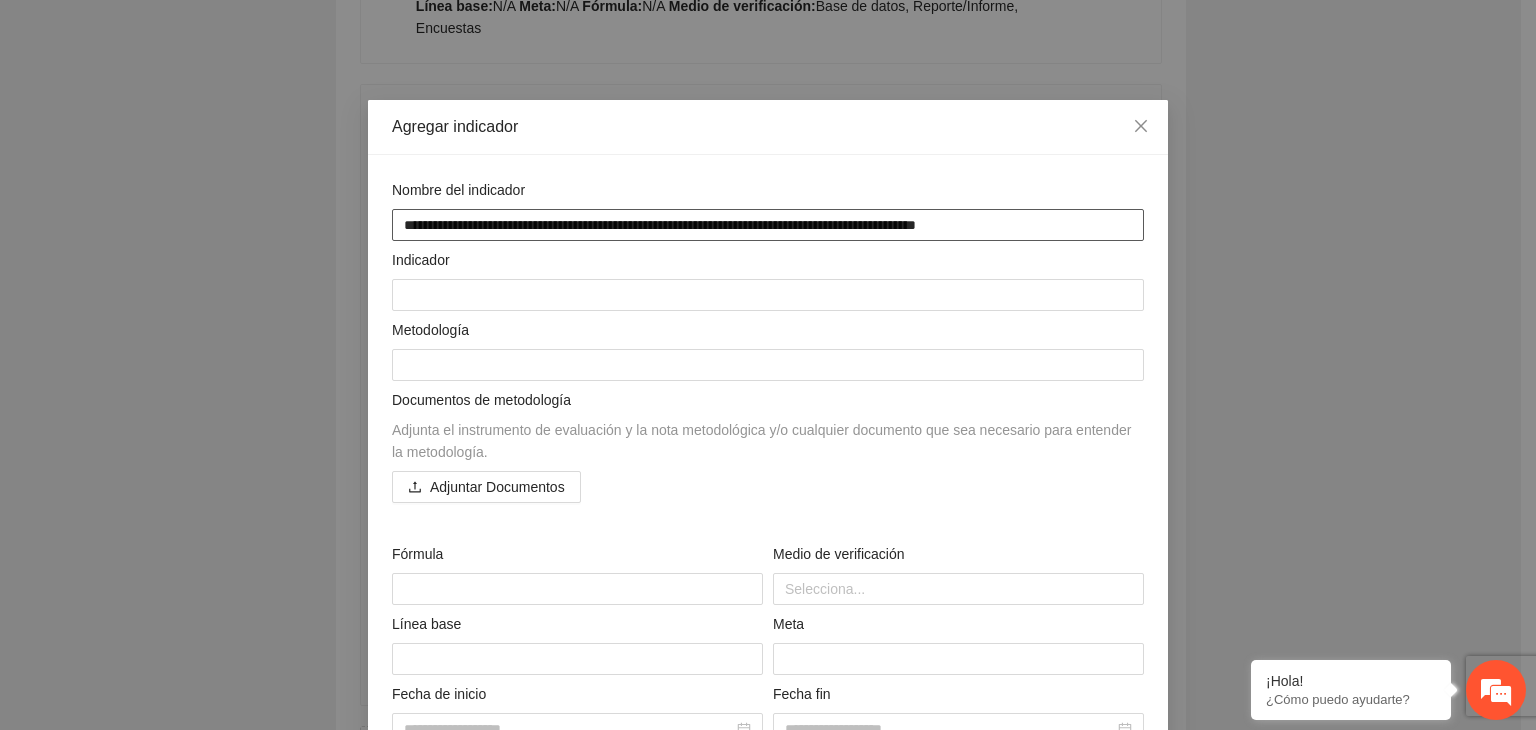type on "**********" 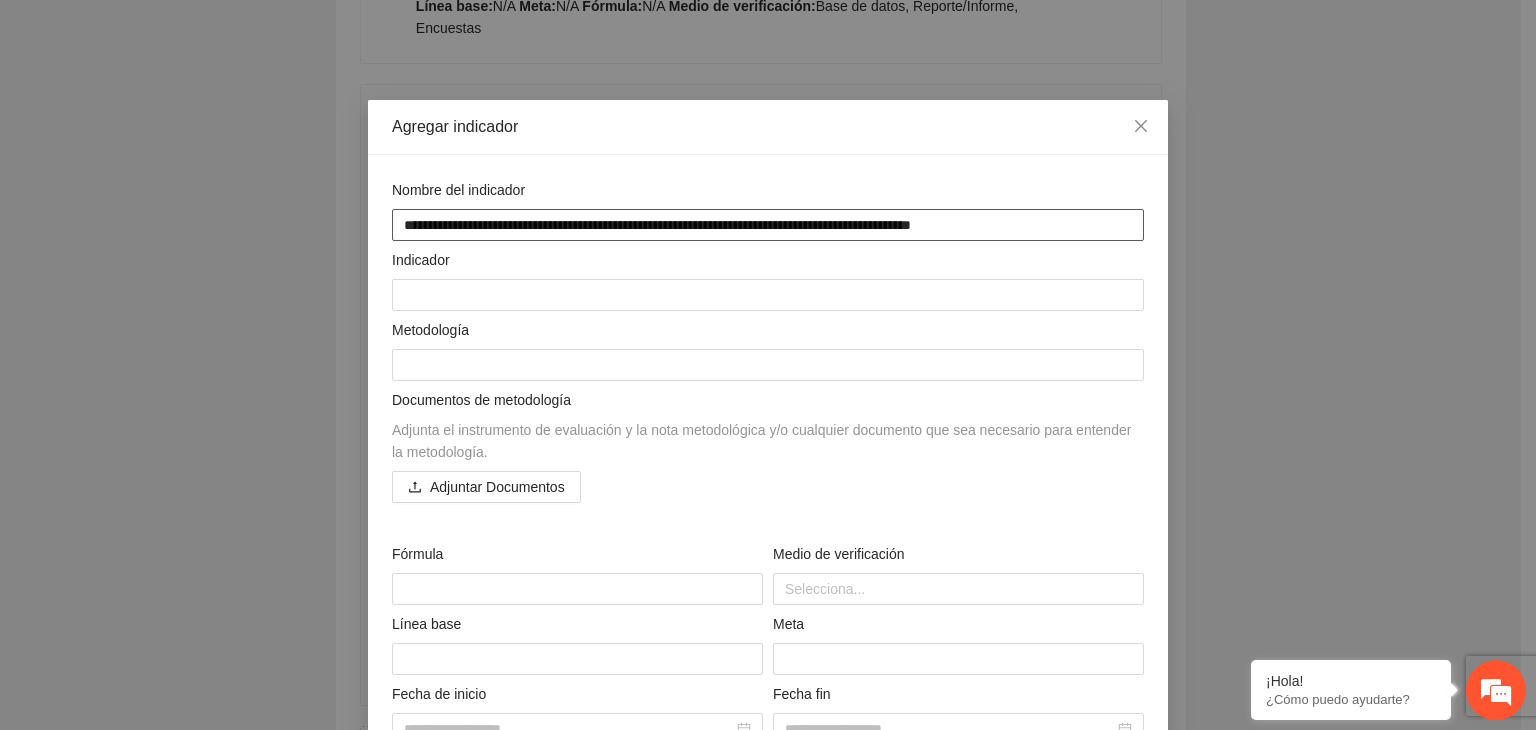 type on "**********" 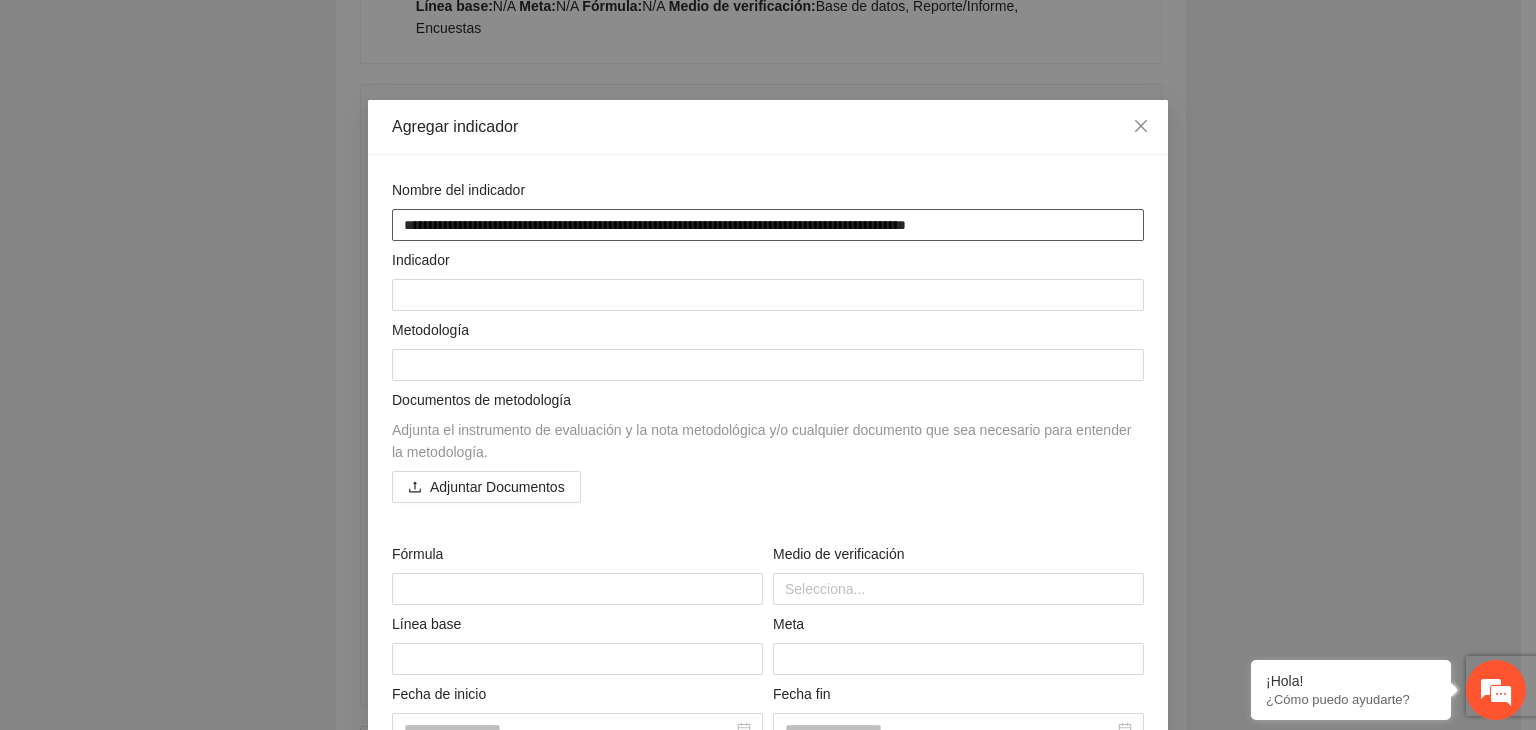 type on "**********" 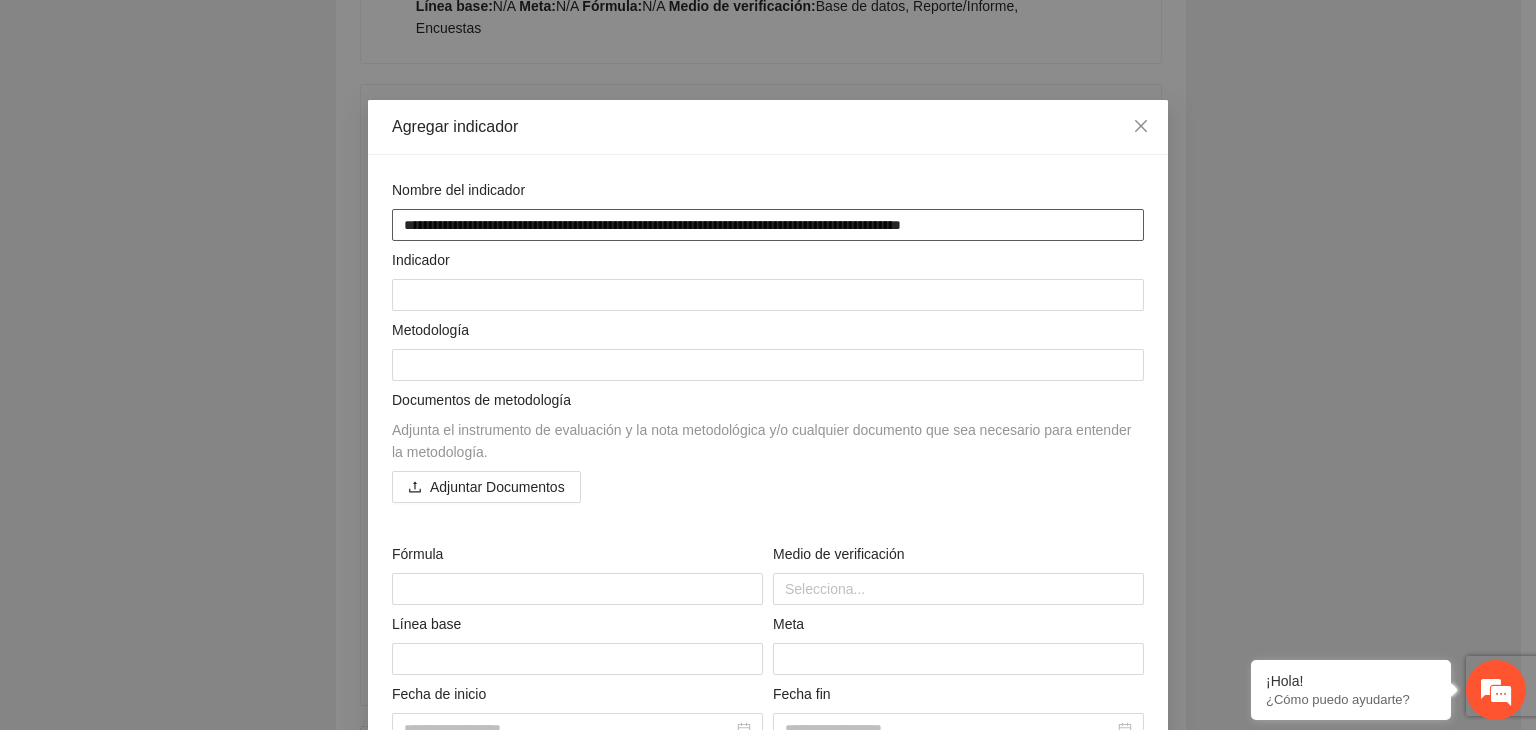 type on "**********" 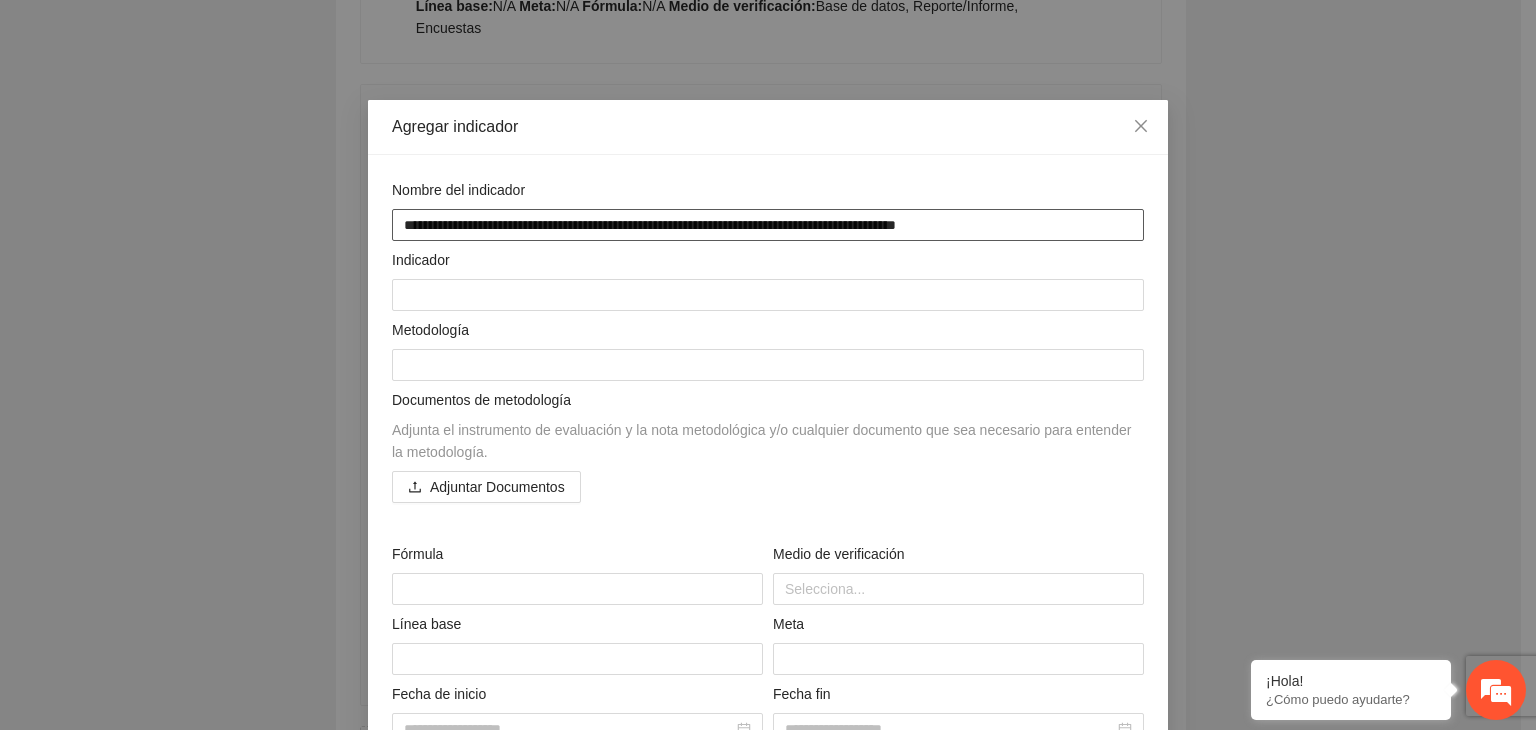 type on "**********" 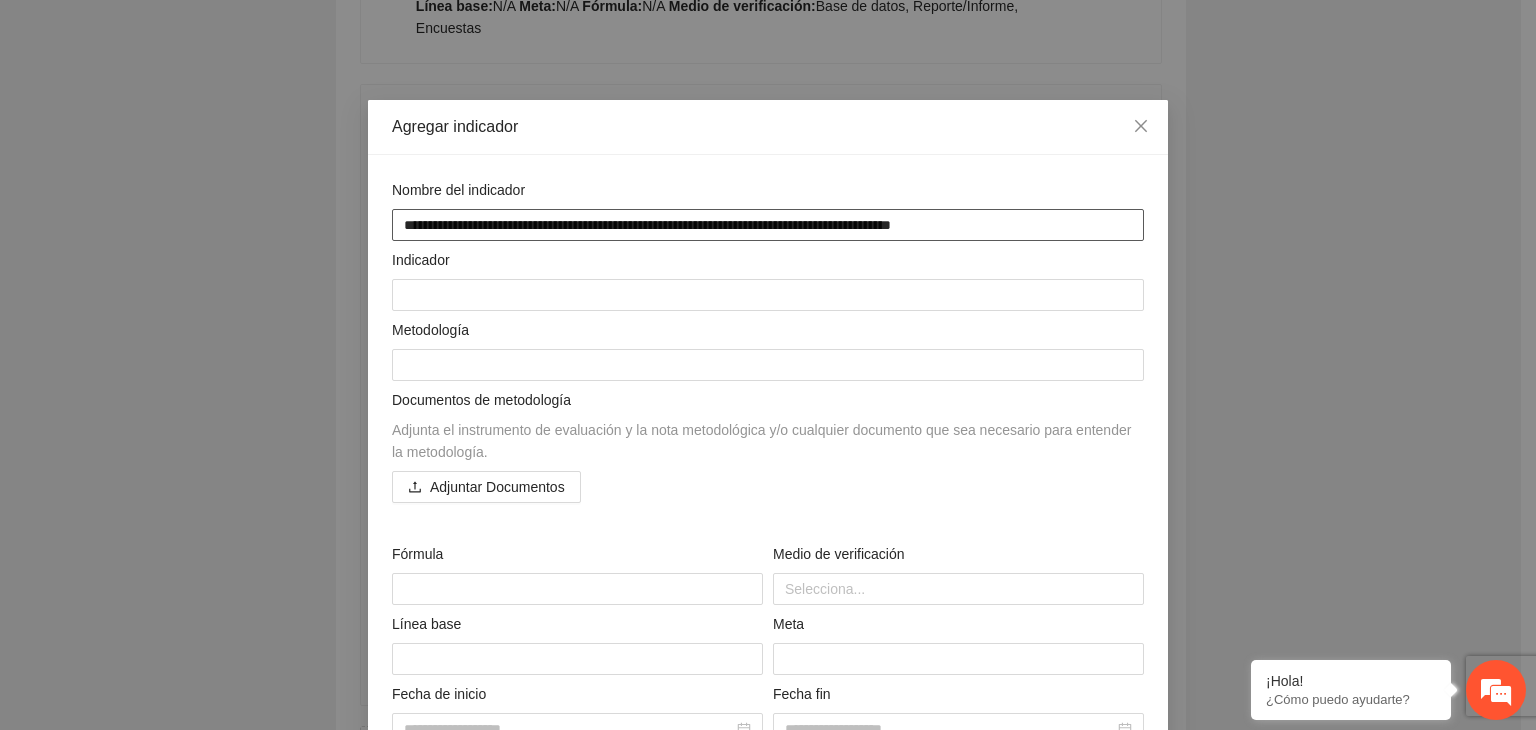 type on "**********" 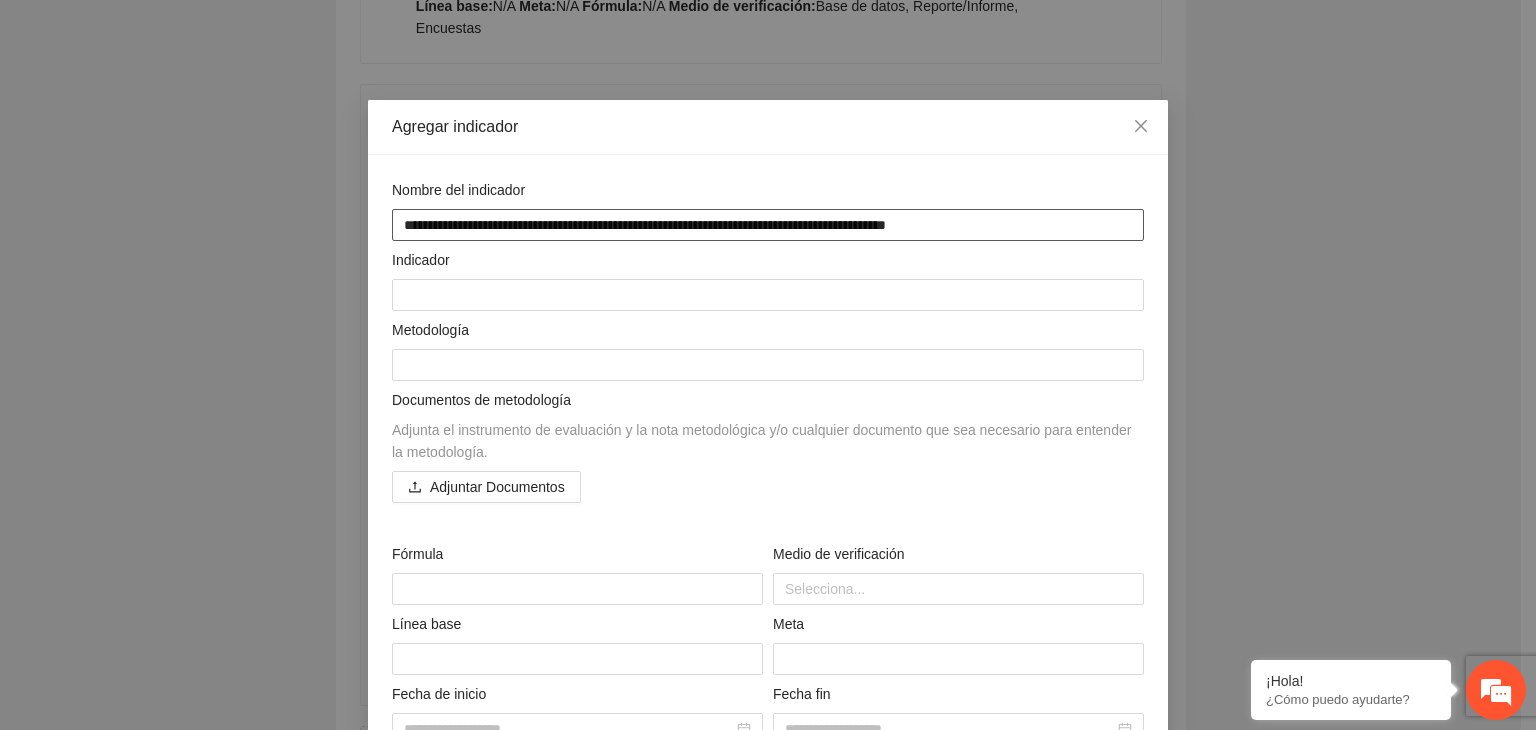 type on "**********" 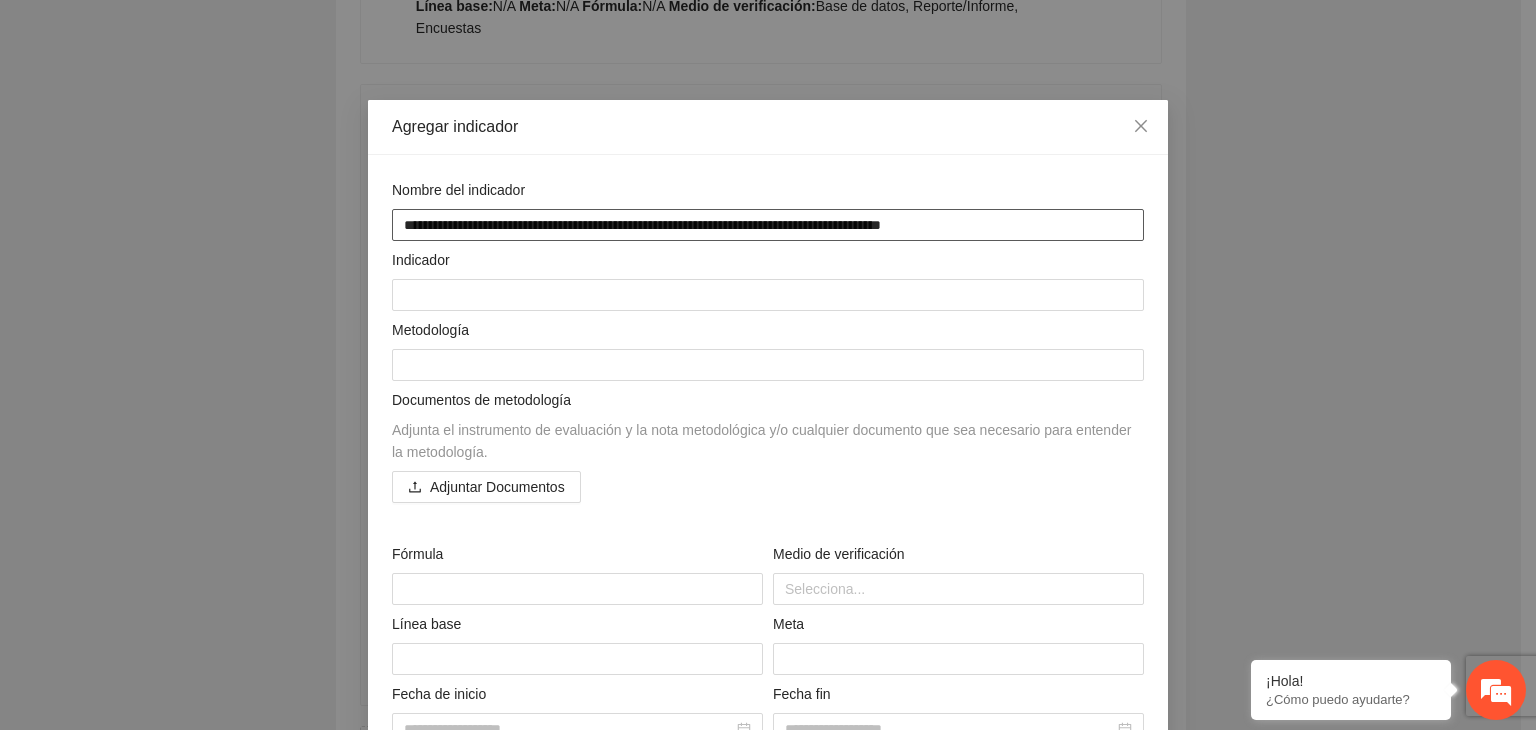 type on "**********" 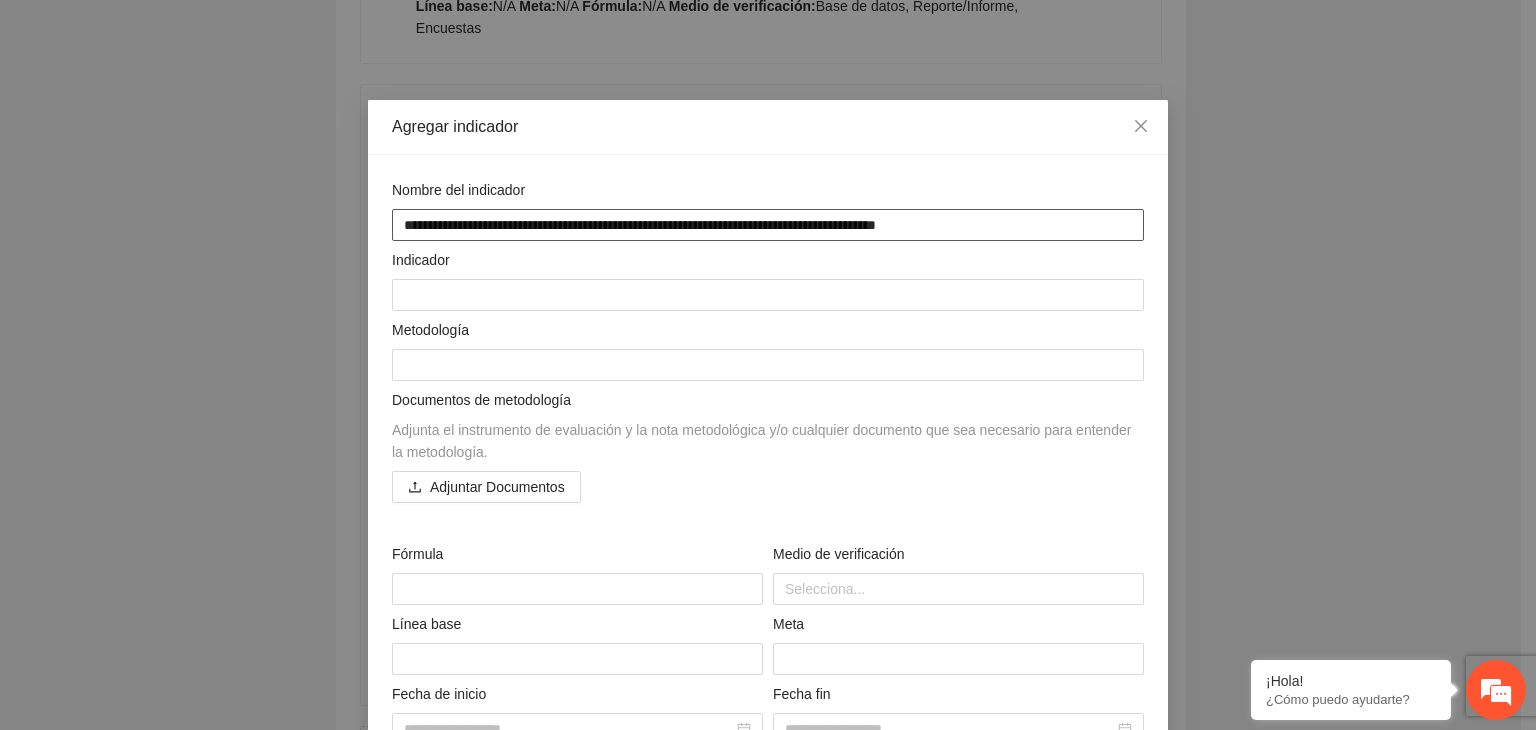 type on "**********" 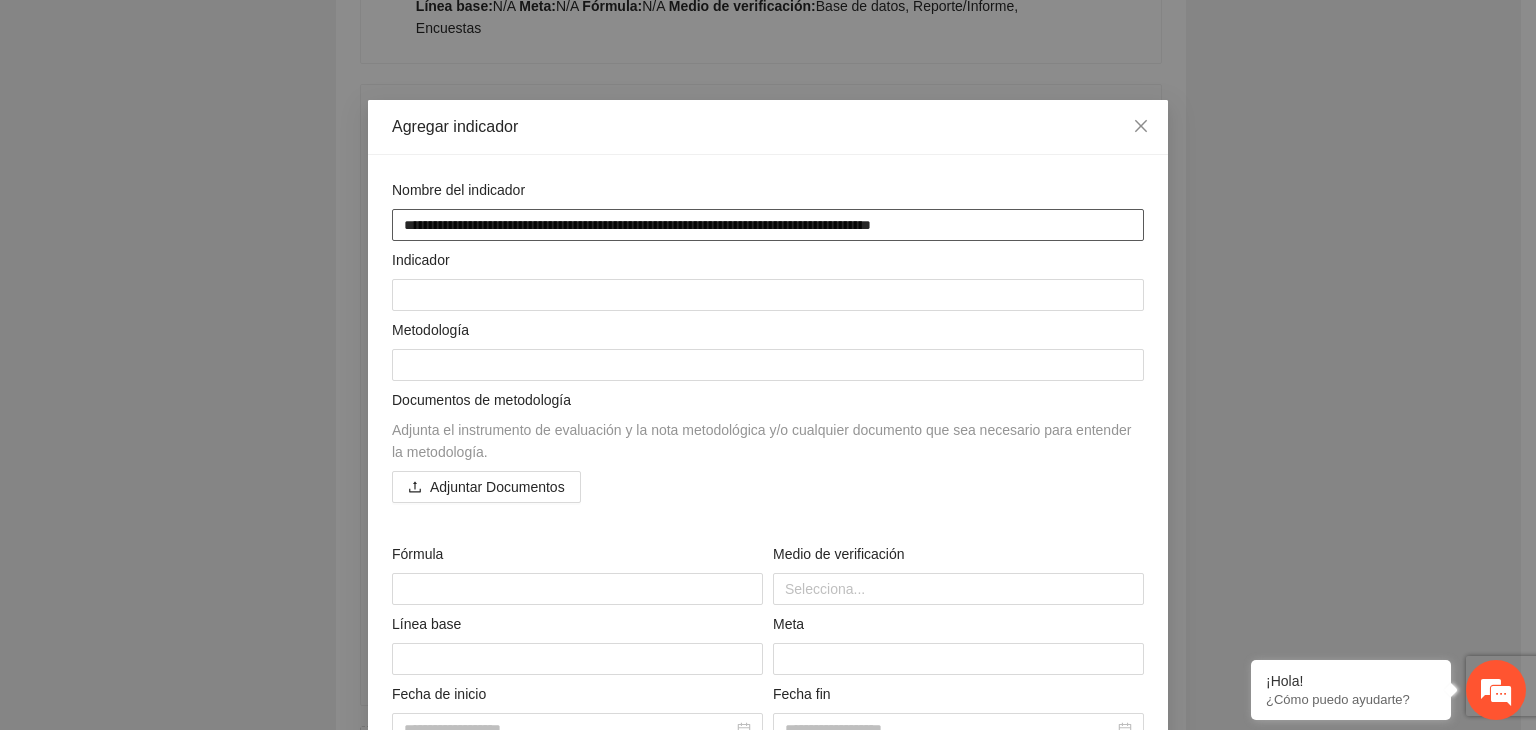 type on "**********" 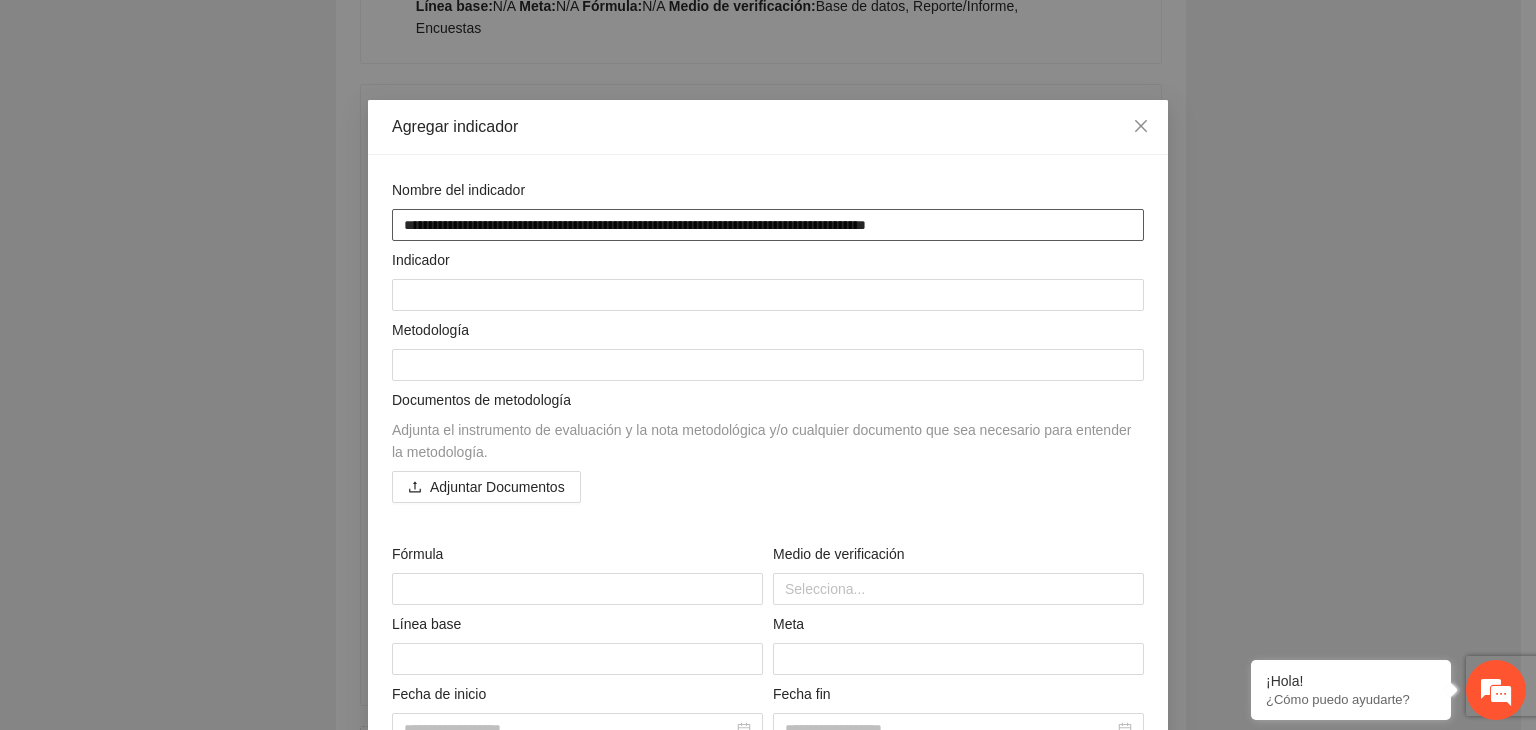 type on "**********" 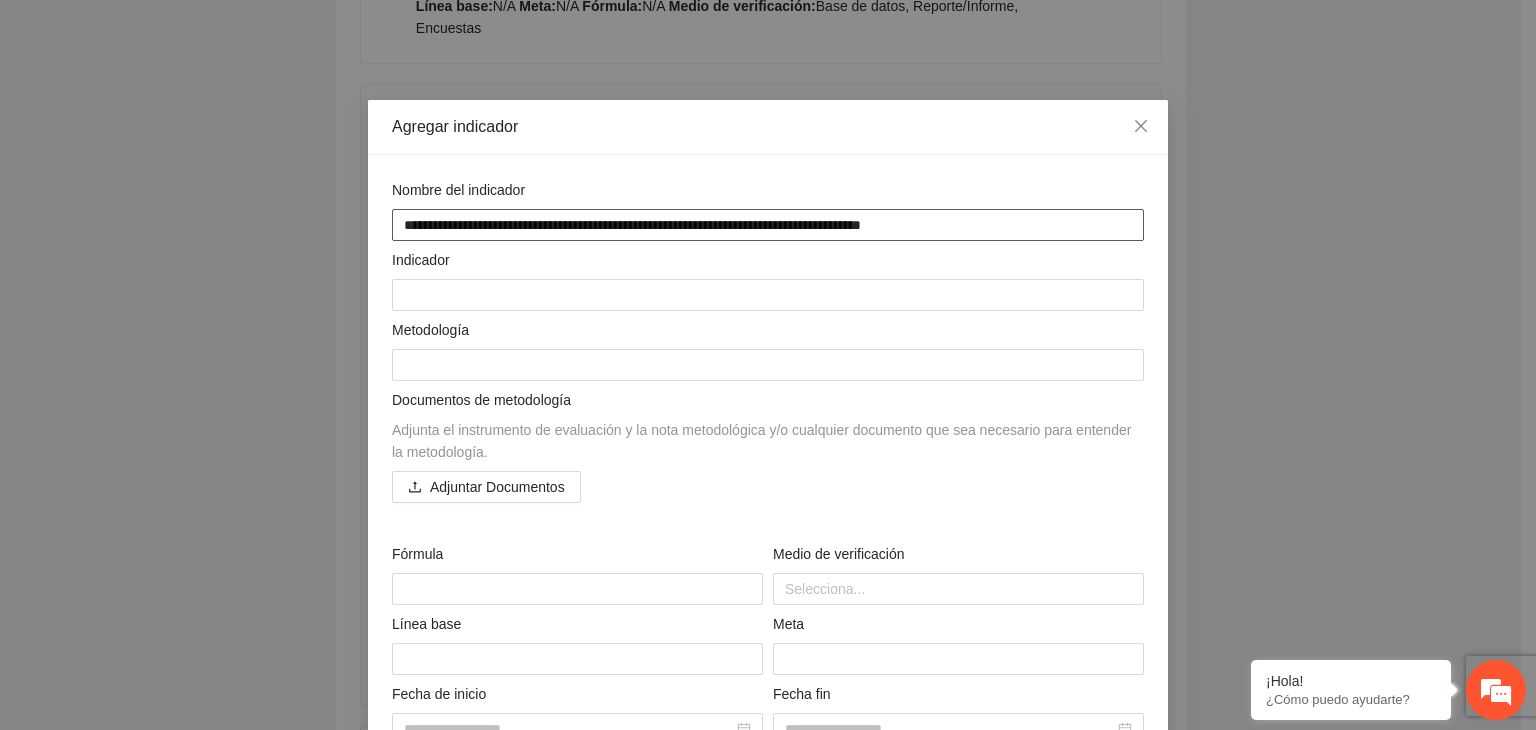 type on "**********" 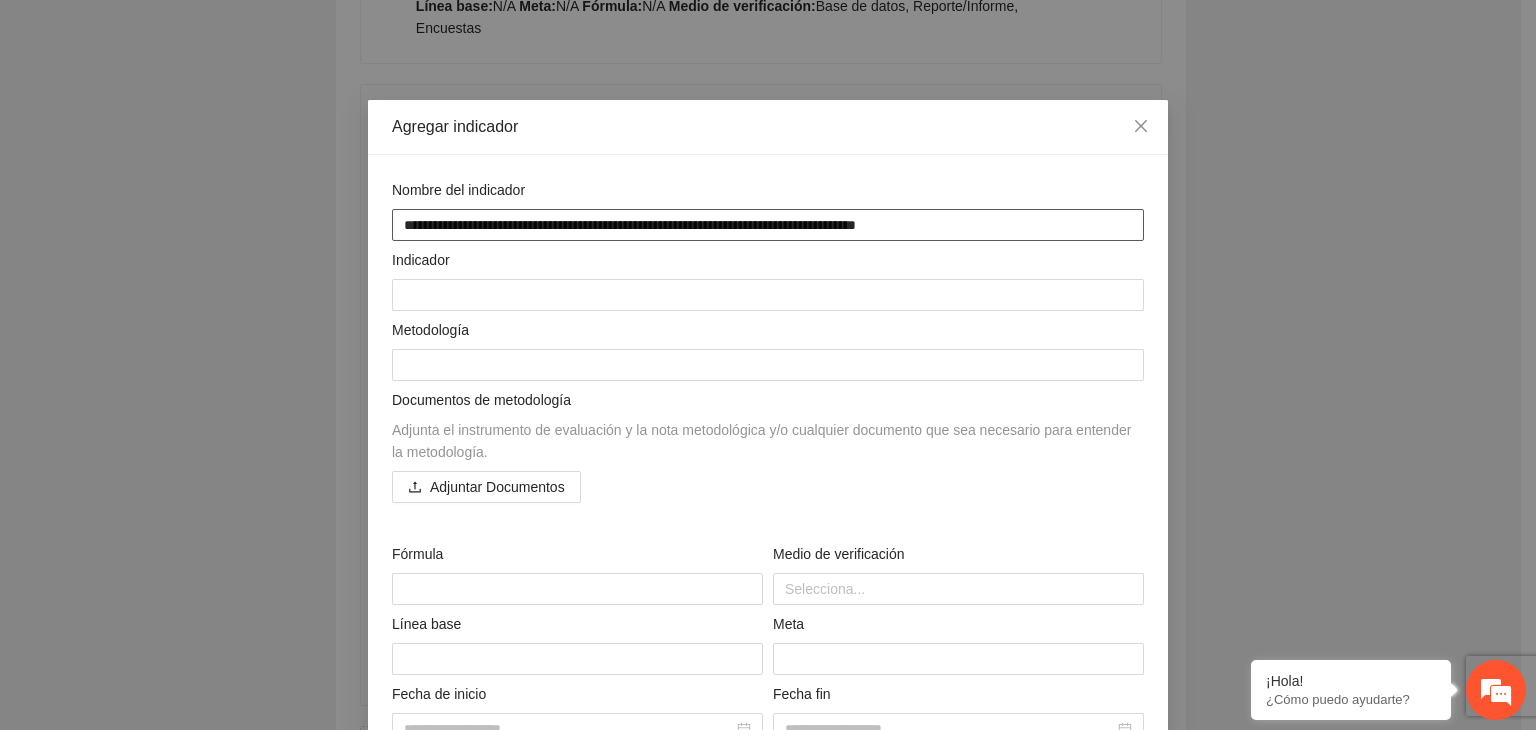type on "**********" 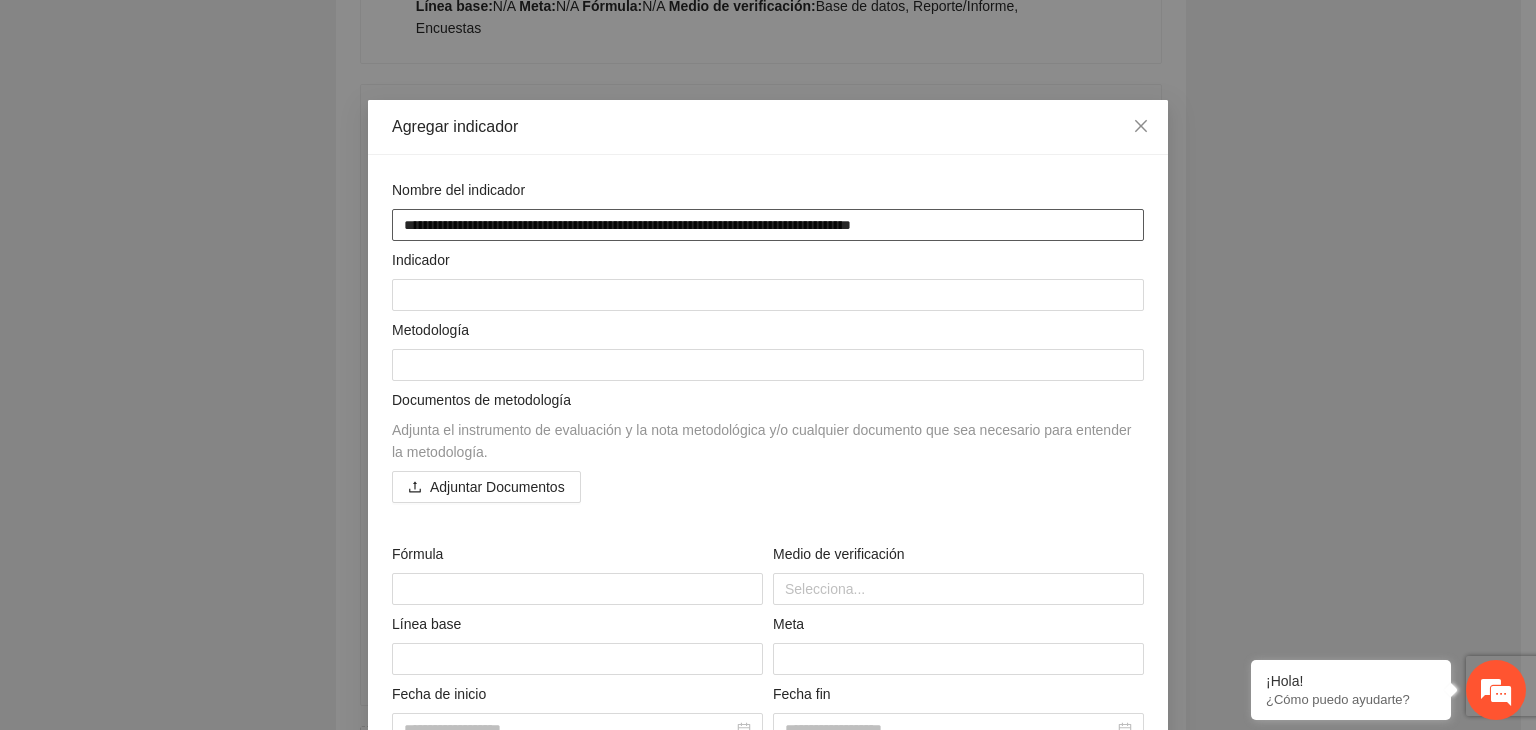 type on "**********" 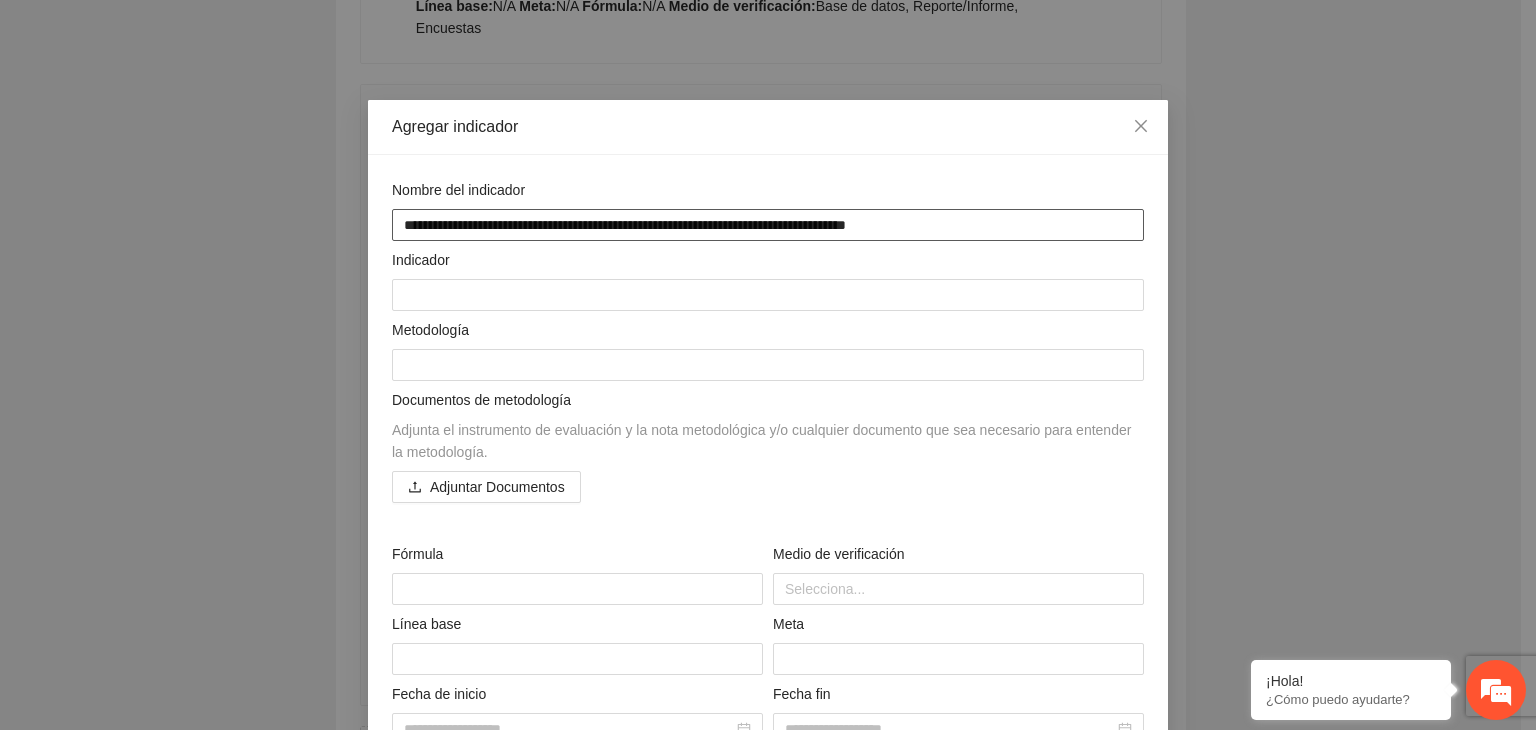 type on "**********" 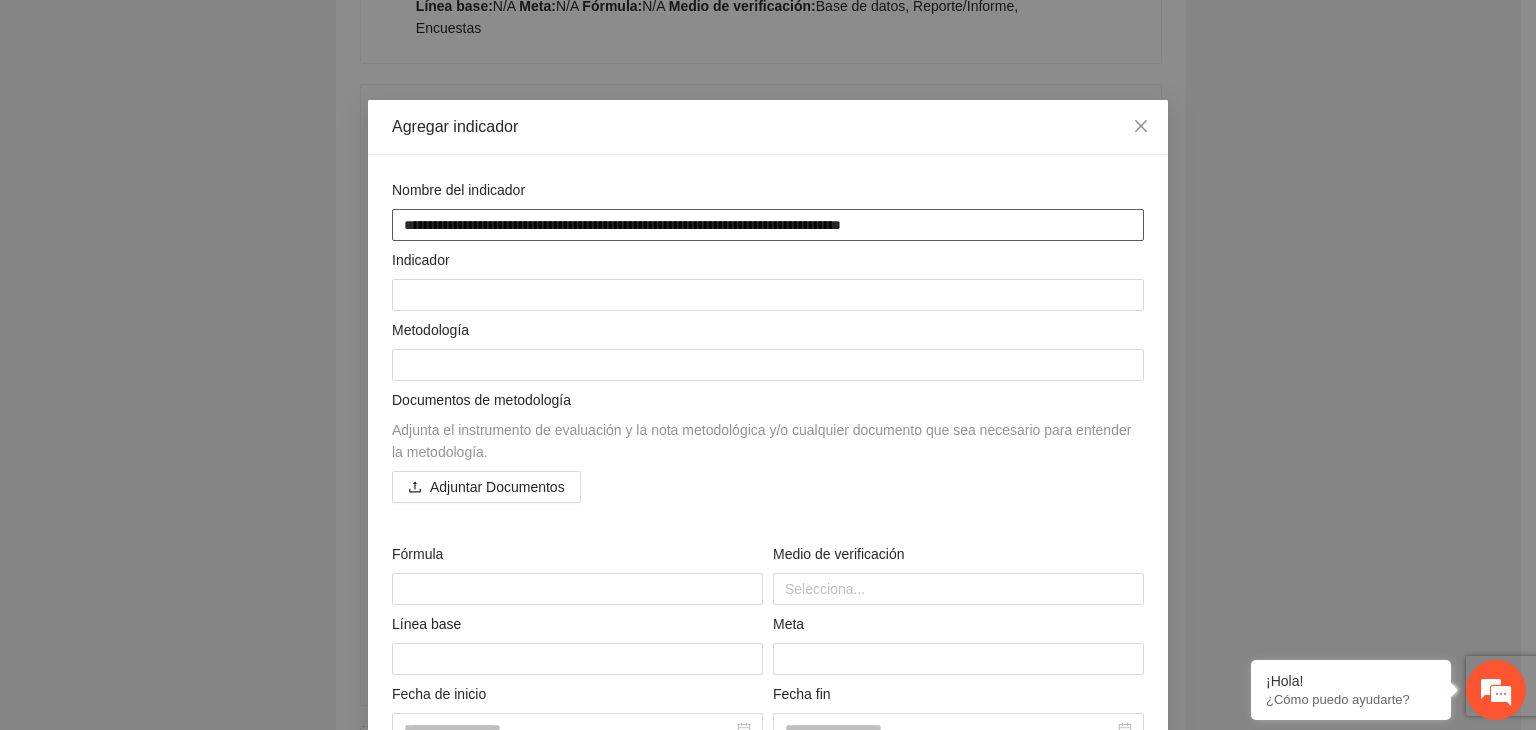 type on "**********" 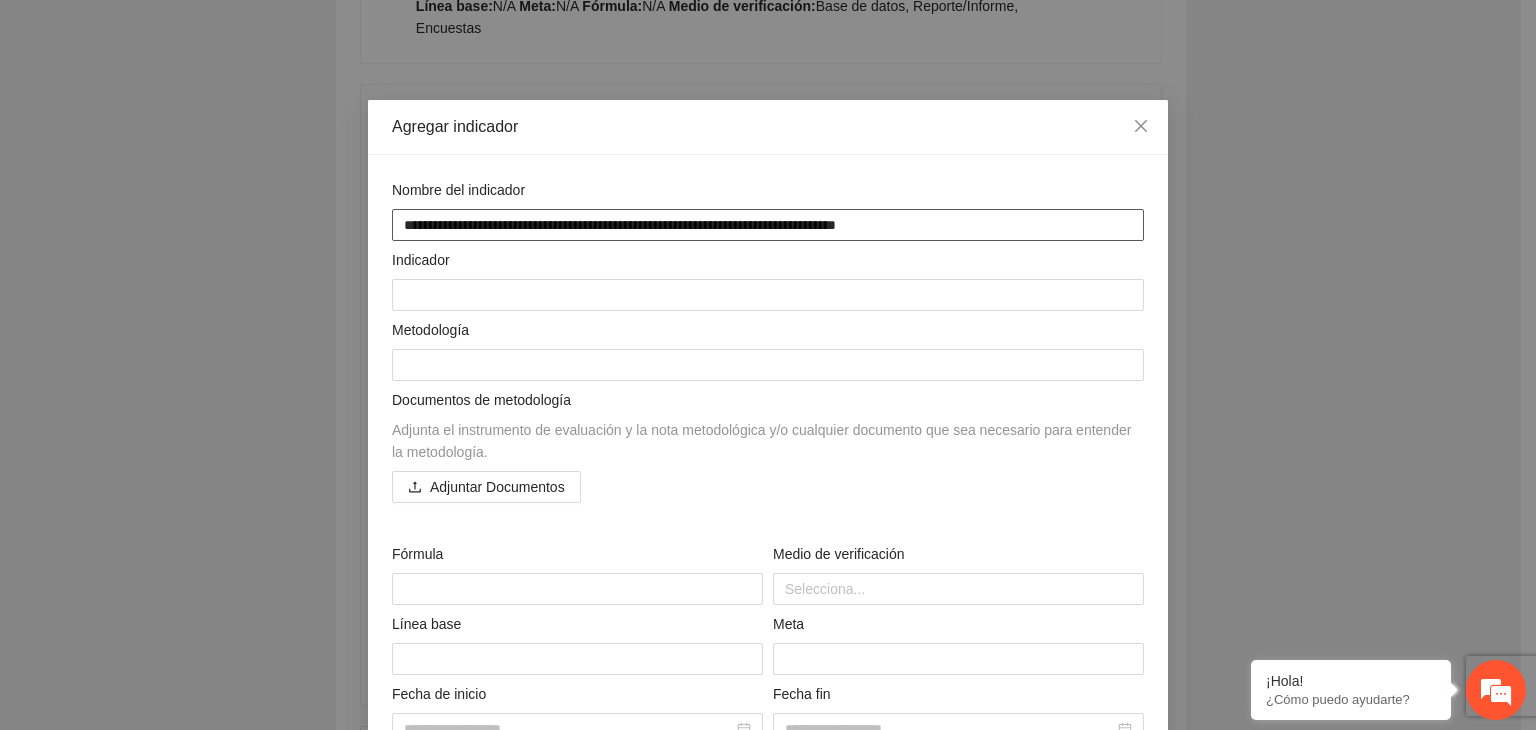 type on "**********" 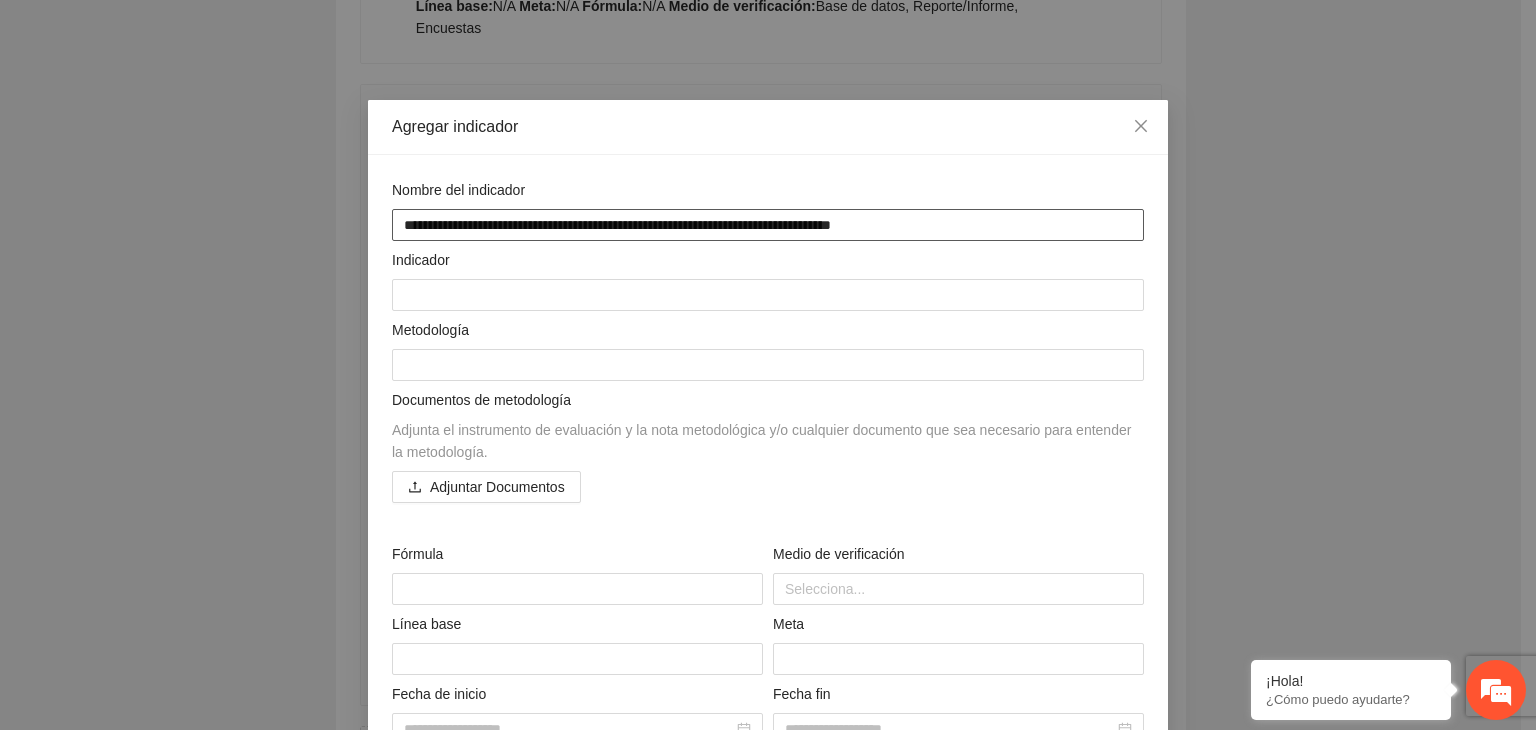 type on "**********" 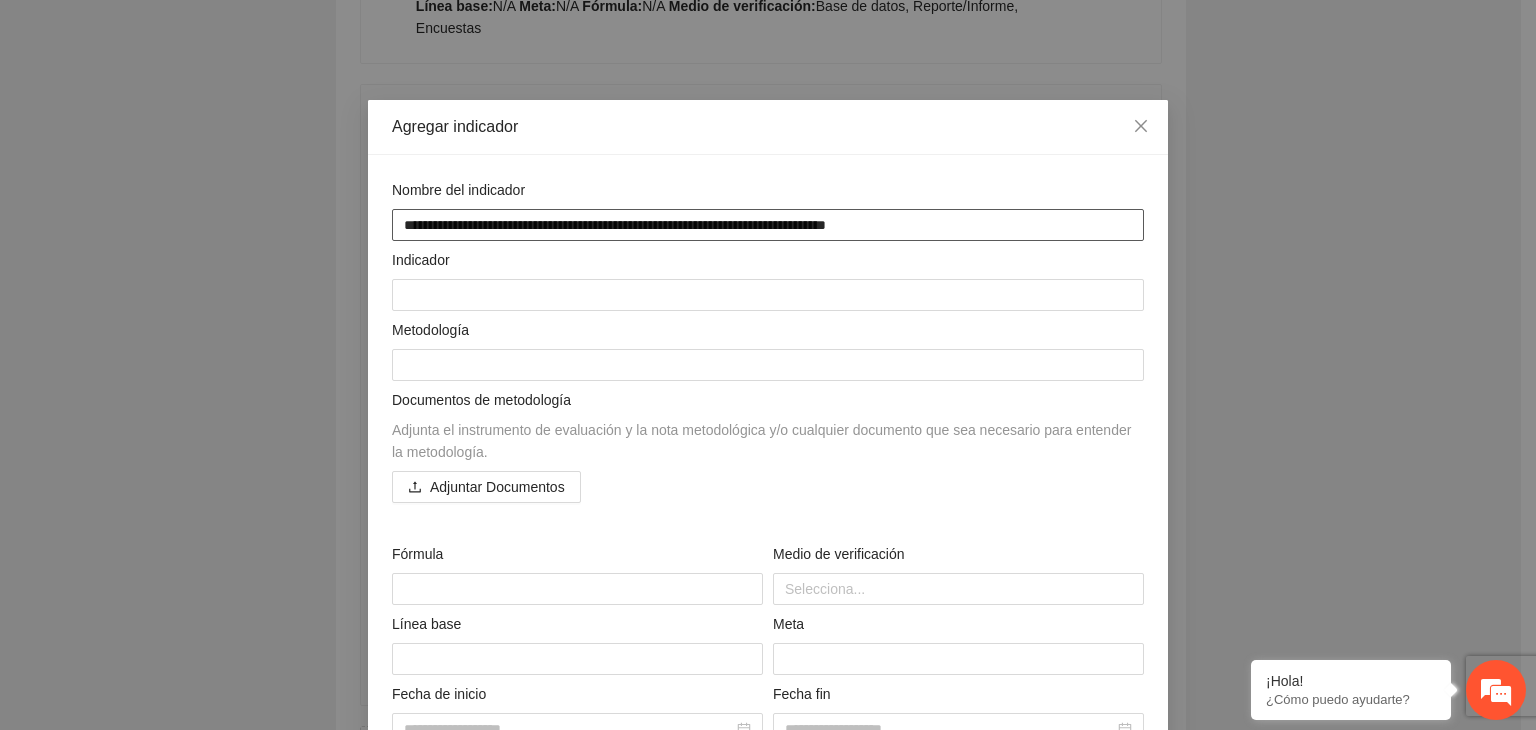 type on "**********" 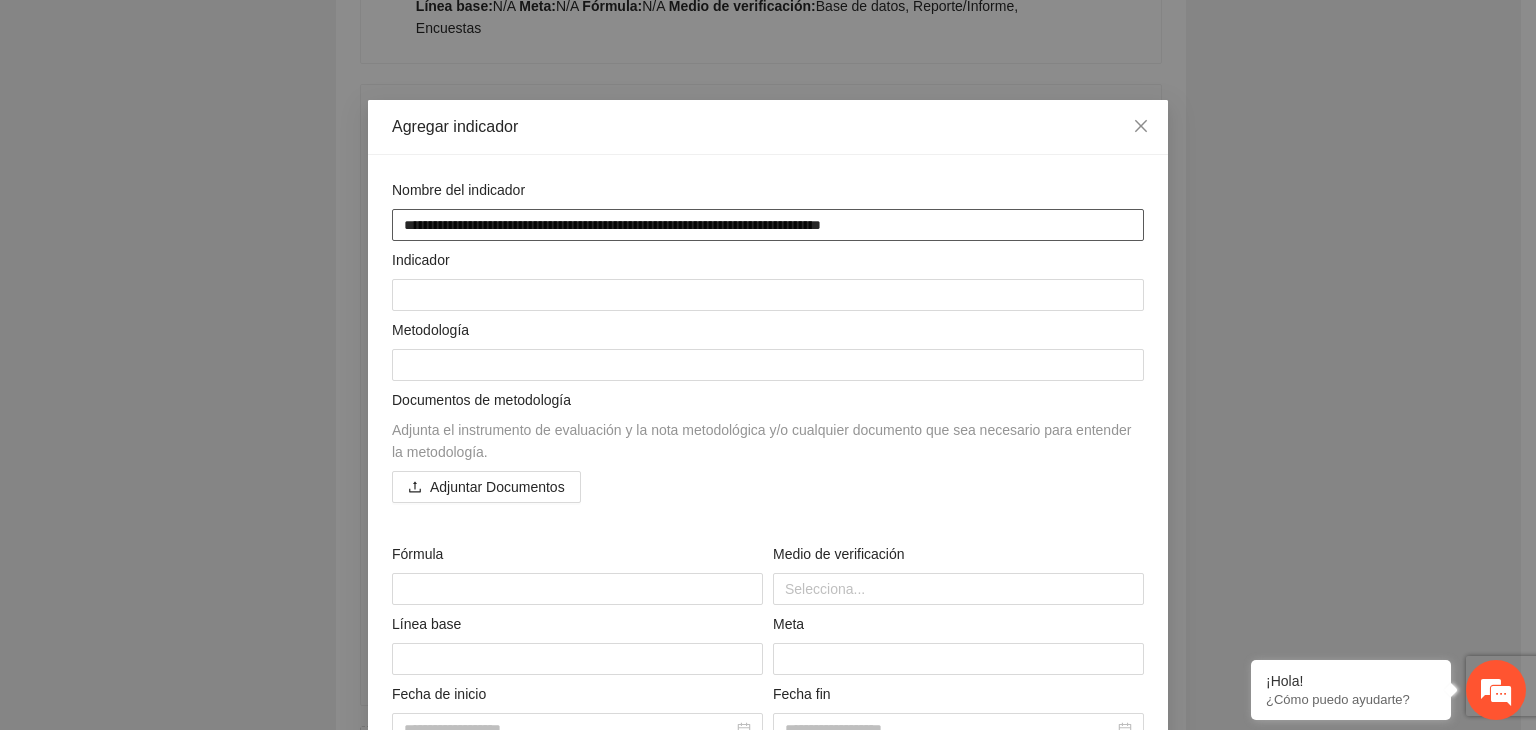 type on "**********" 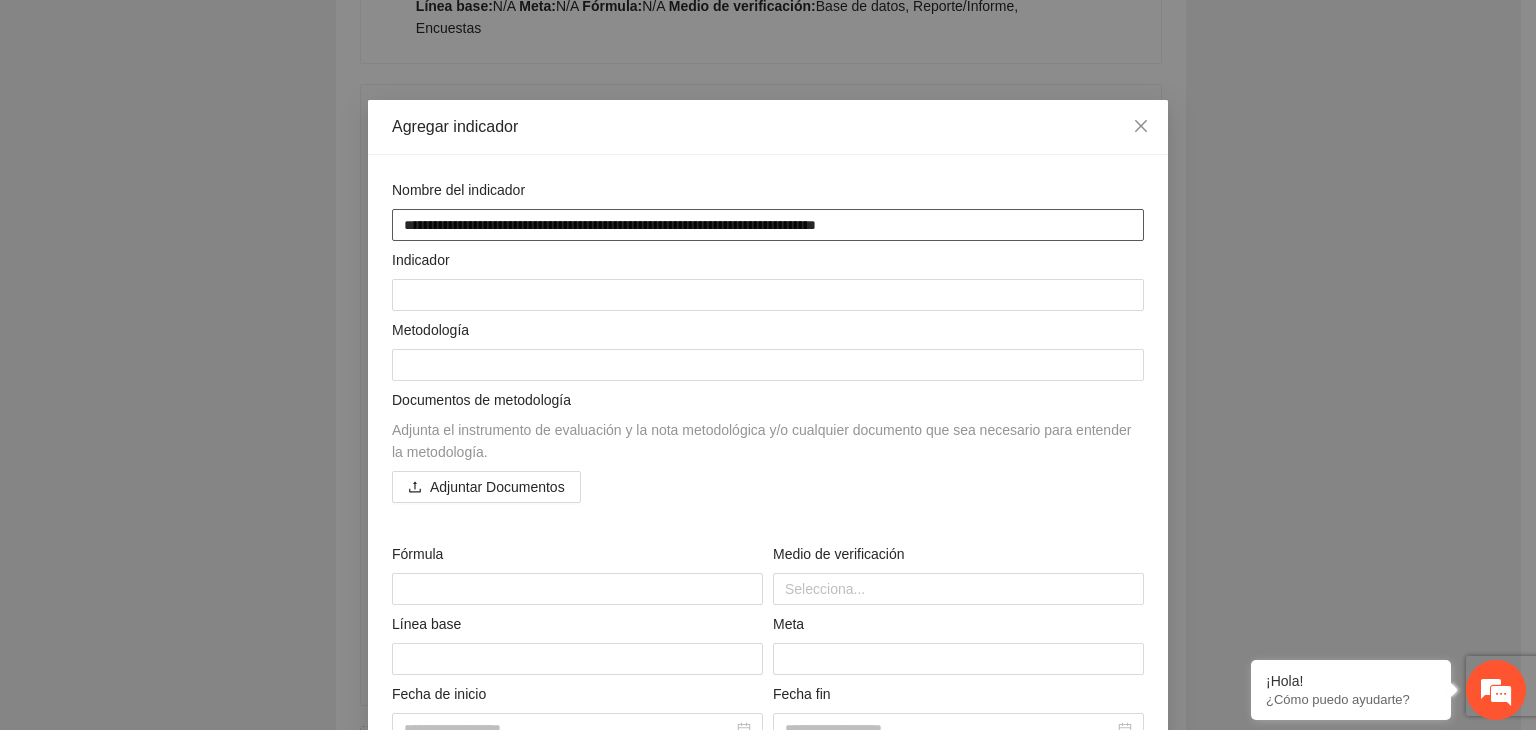 type on "**********" 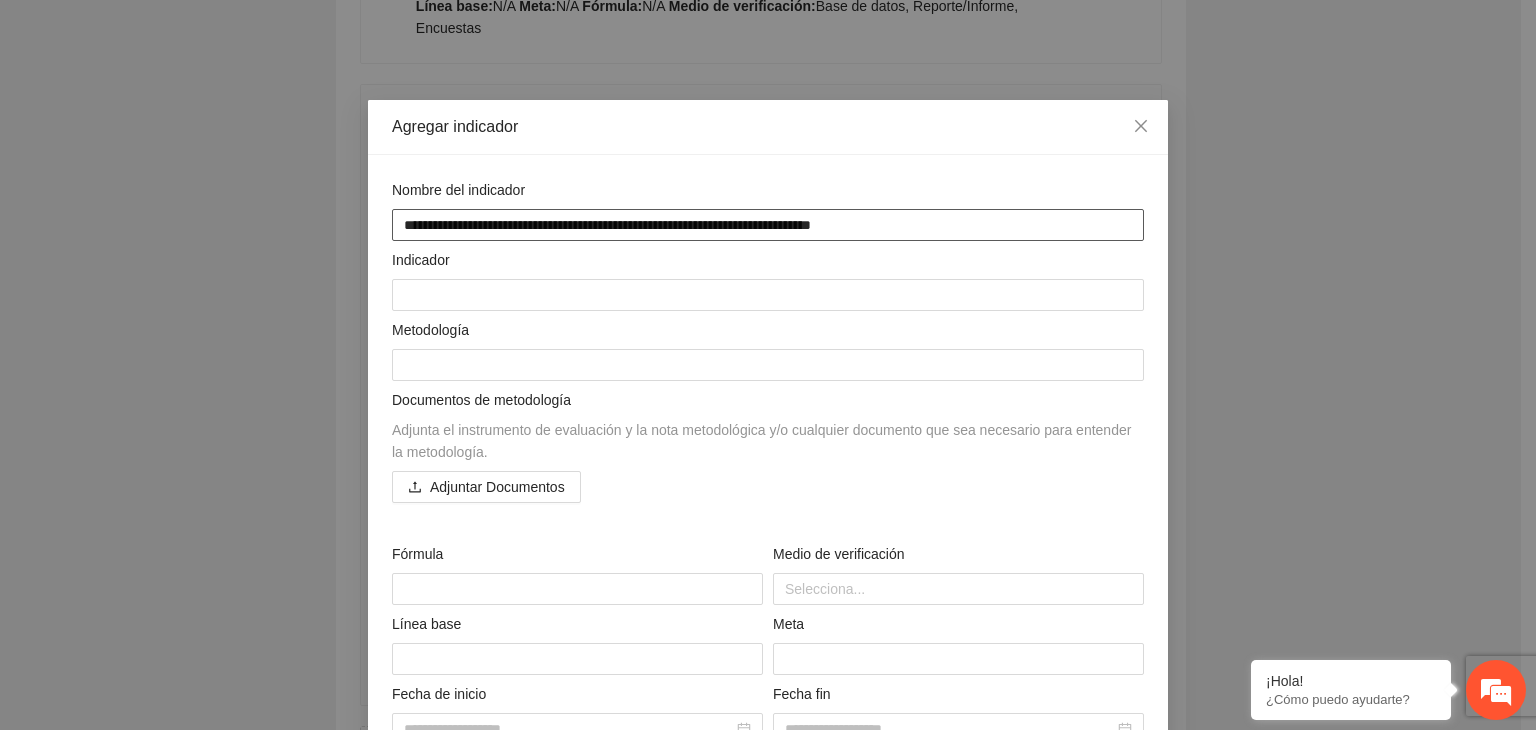 type on "**********" 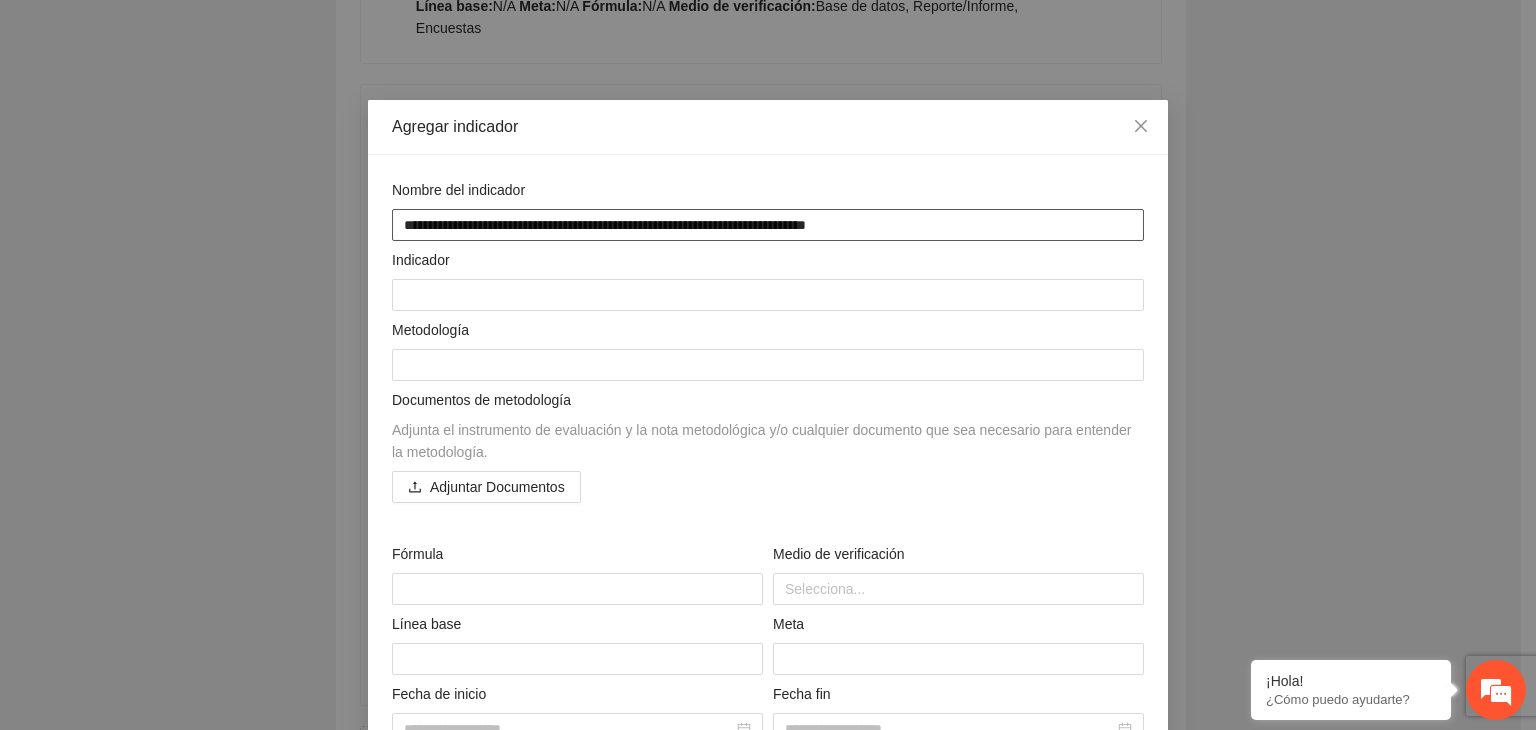 type on "**********" 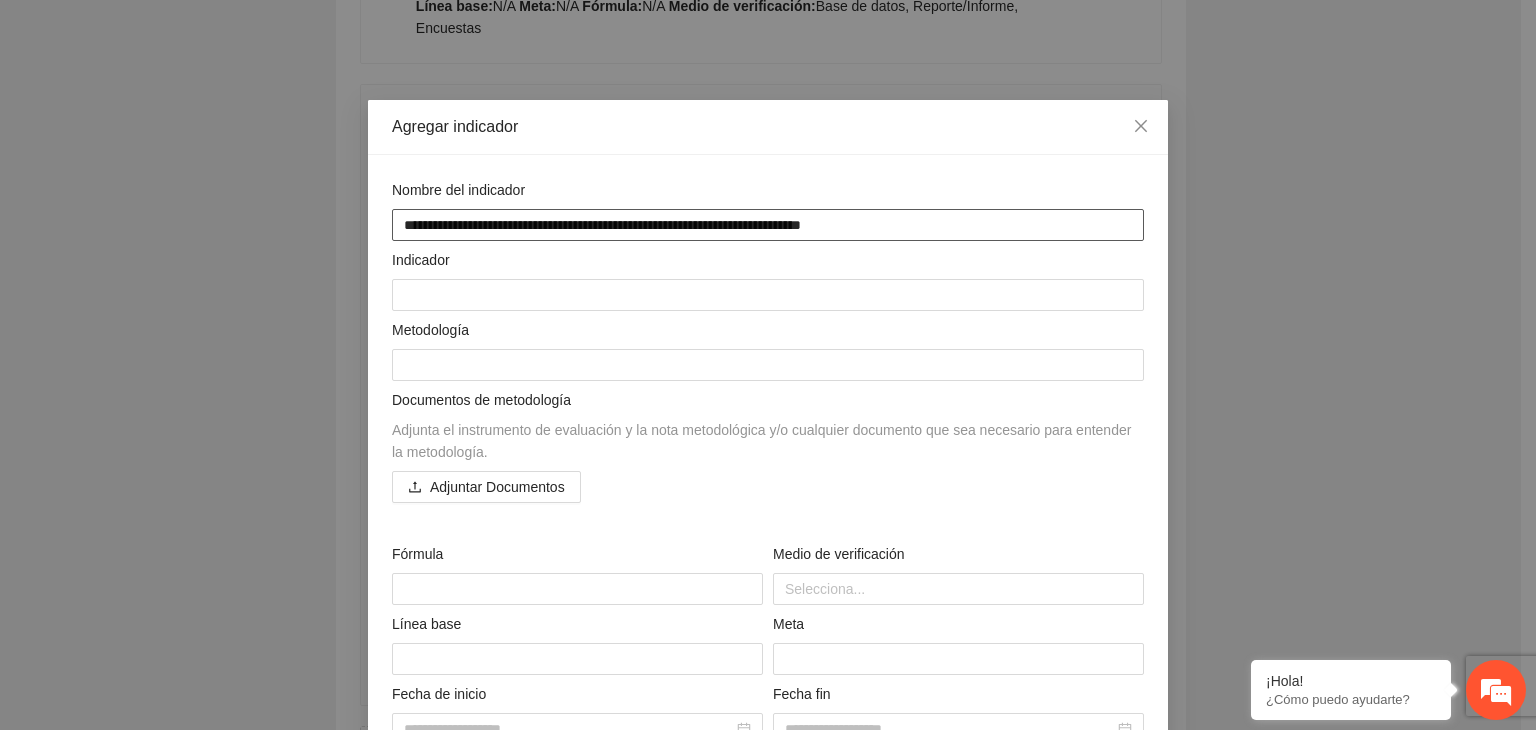 type on "**********" 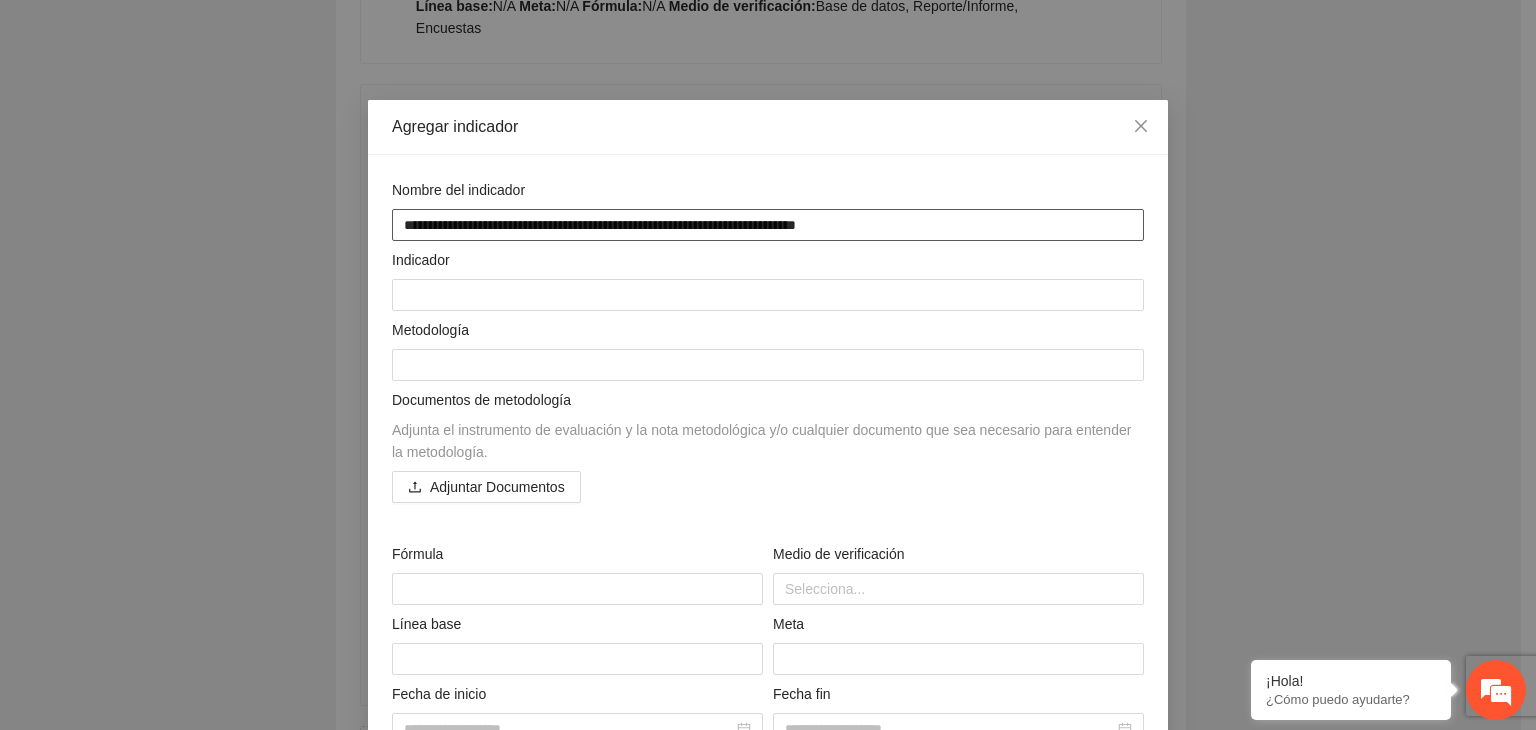 type on "**********" 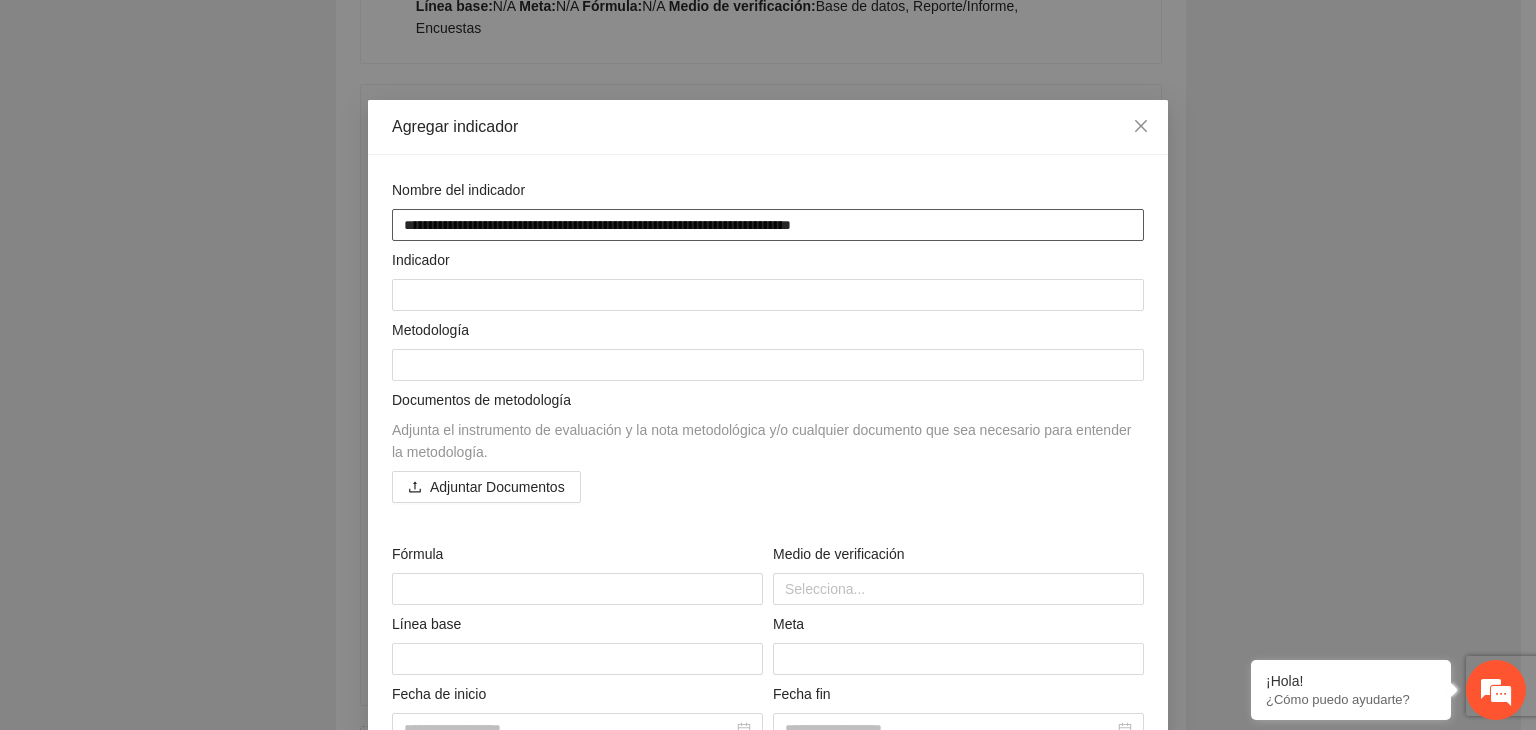 type on "**********" 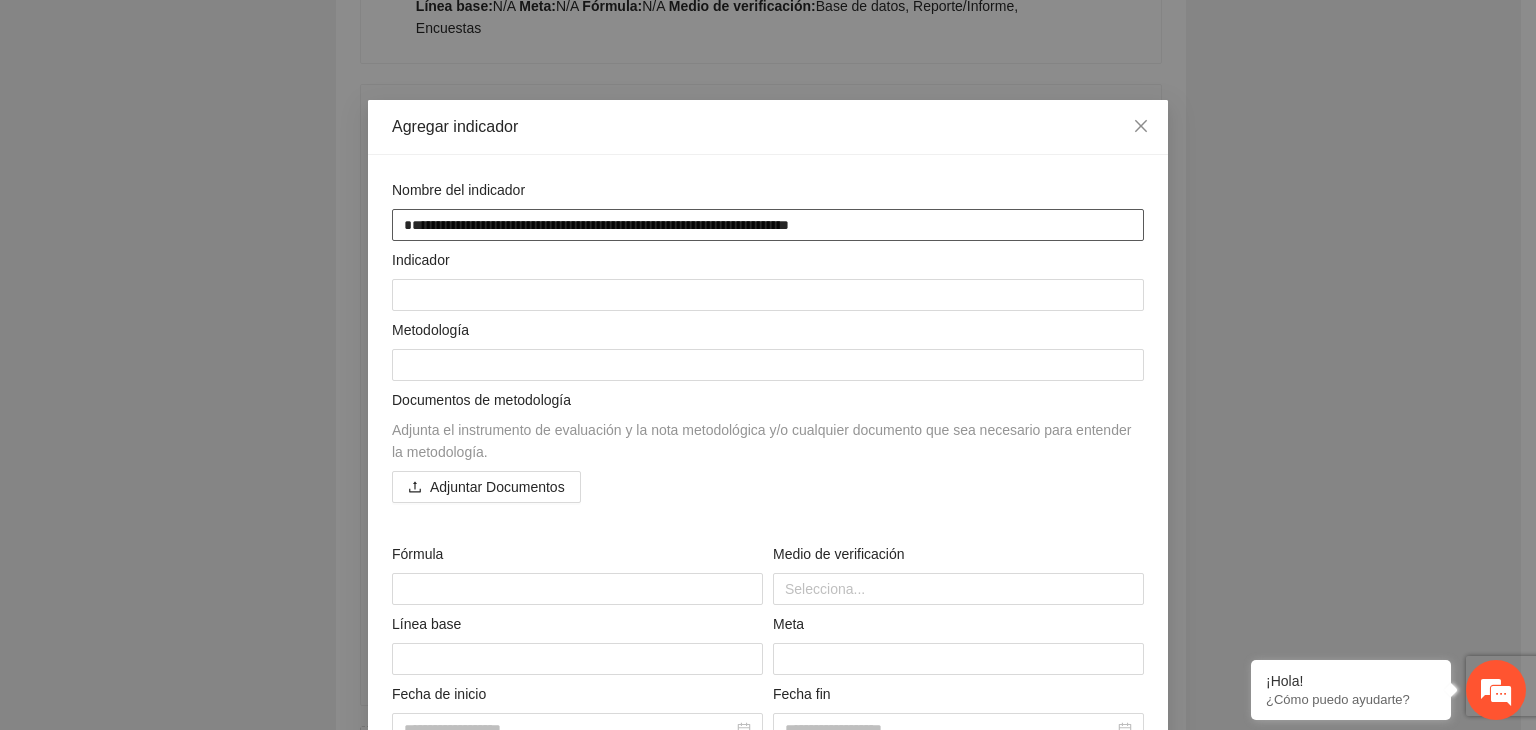 type on "**********" 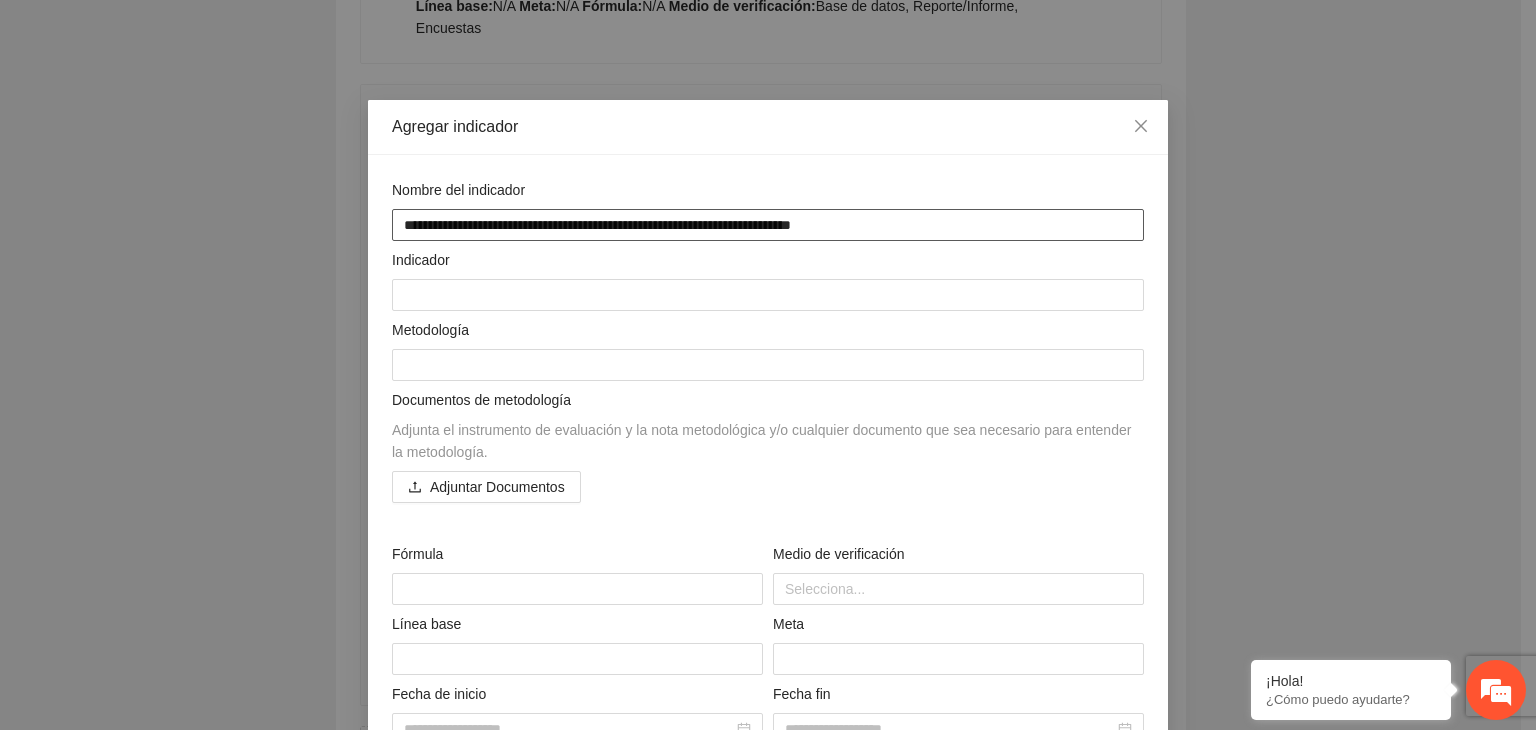 type on "**********" 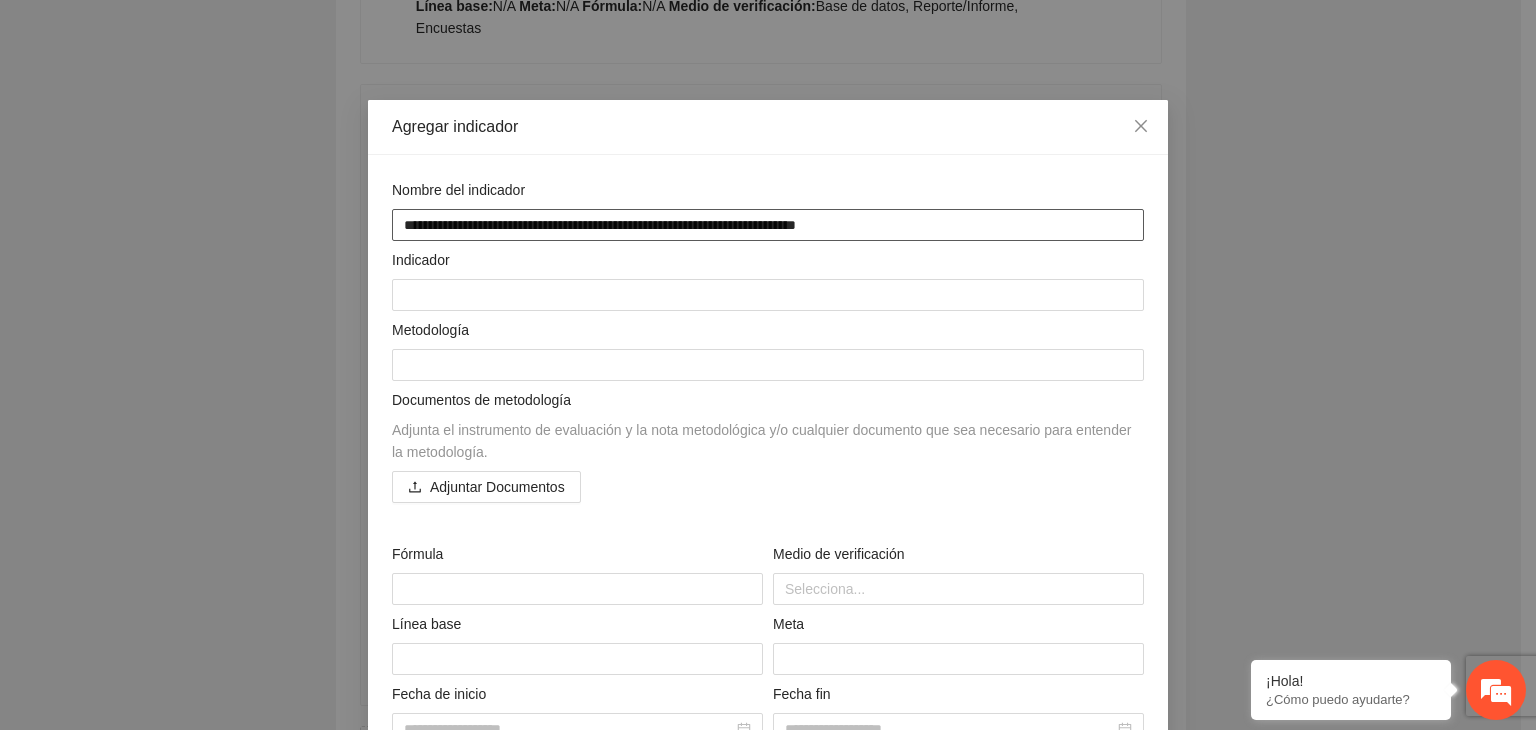 type on "**********" 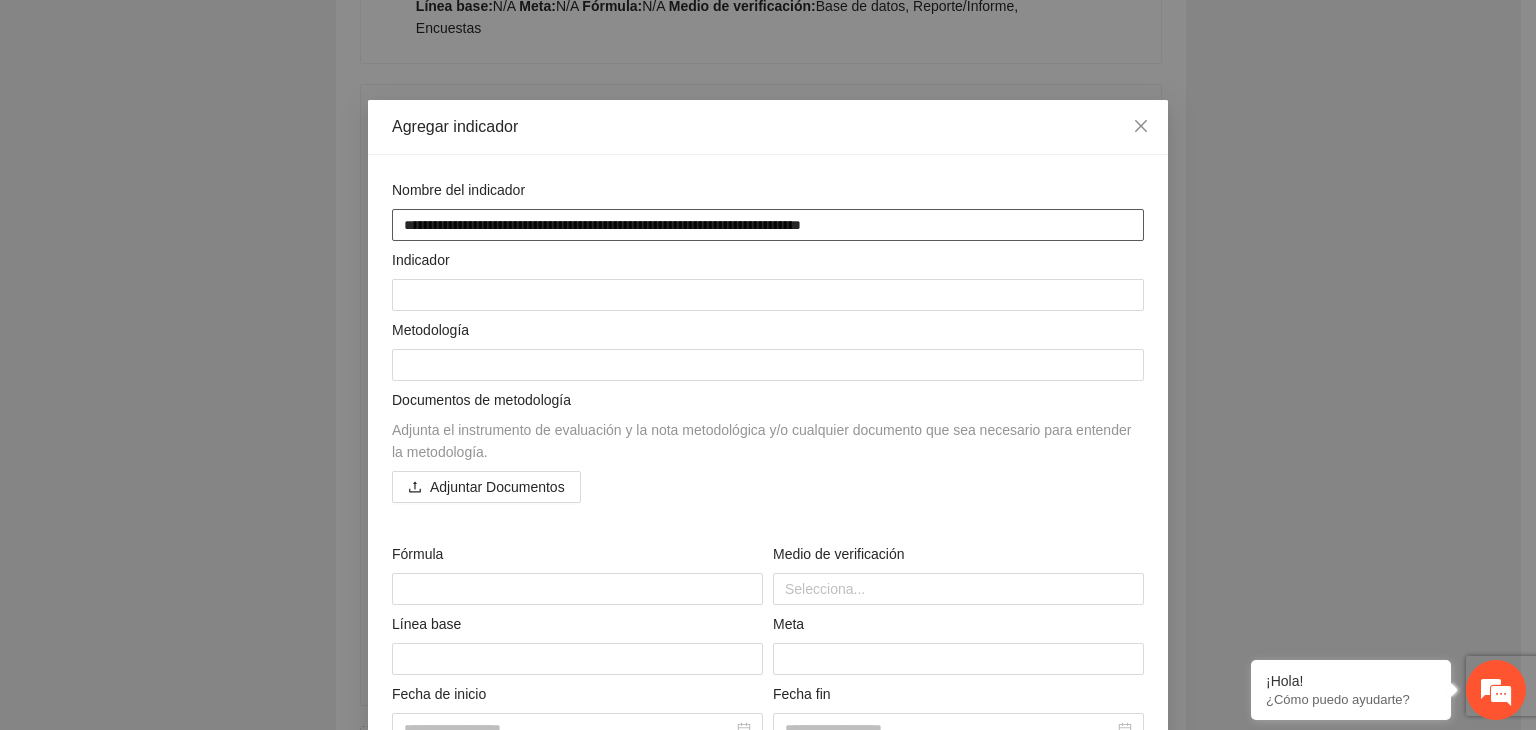 click on "**********" at bounding box center (768, 225) 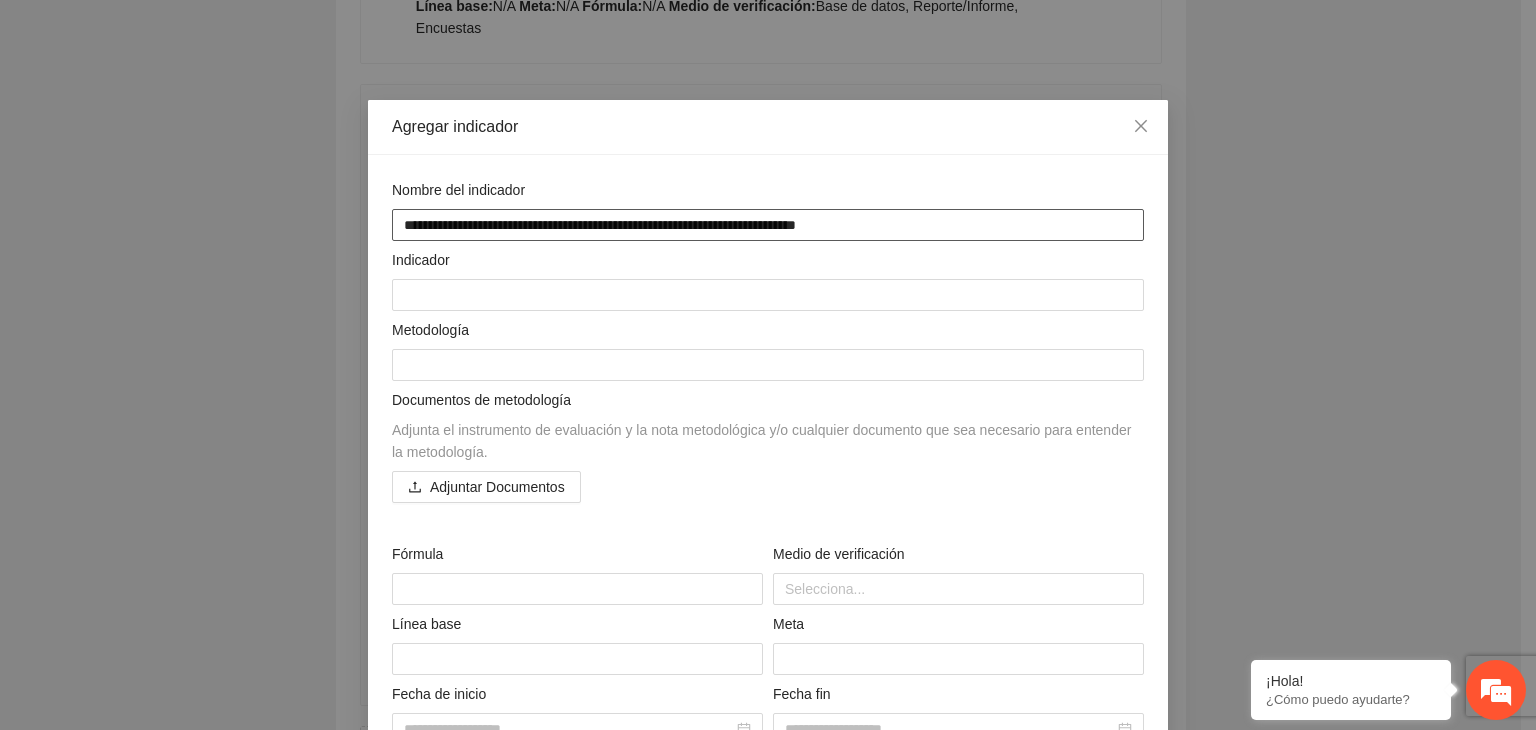 type on "**********" 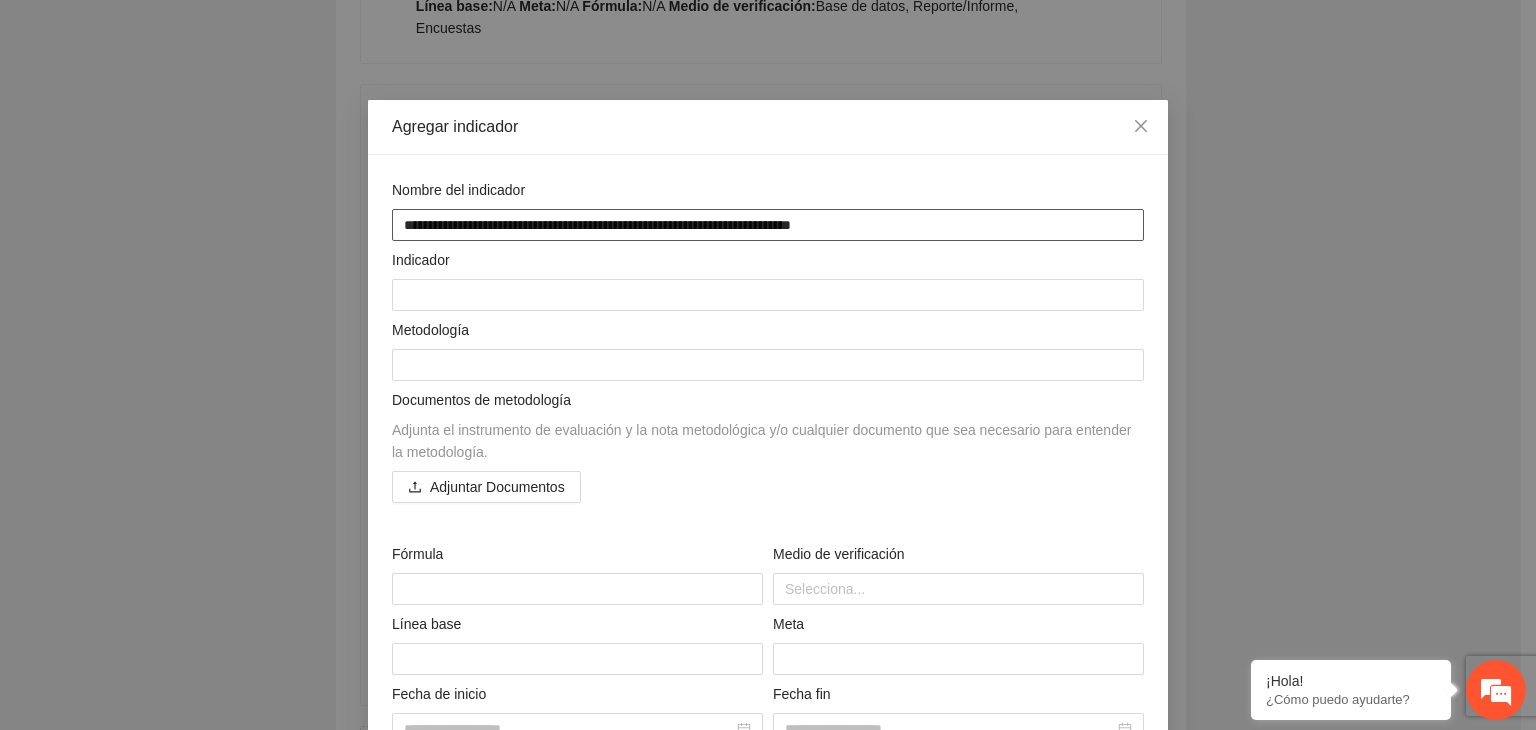 type on "**********" 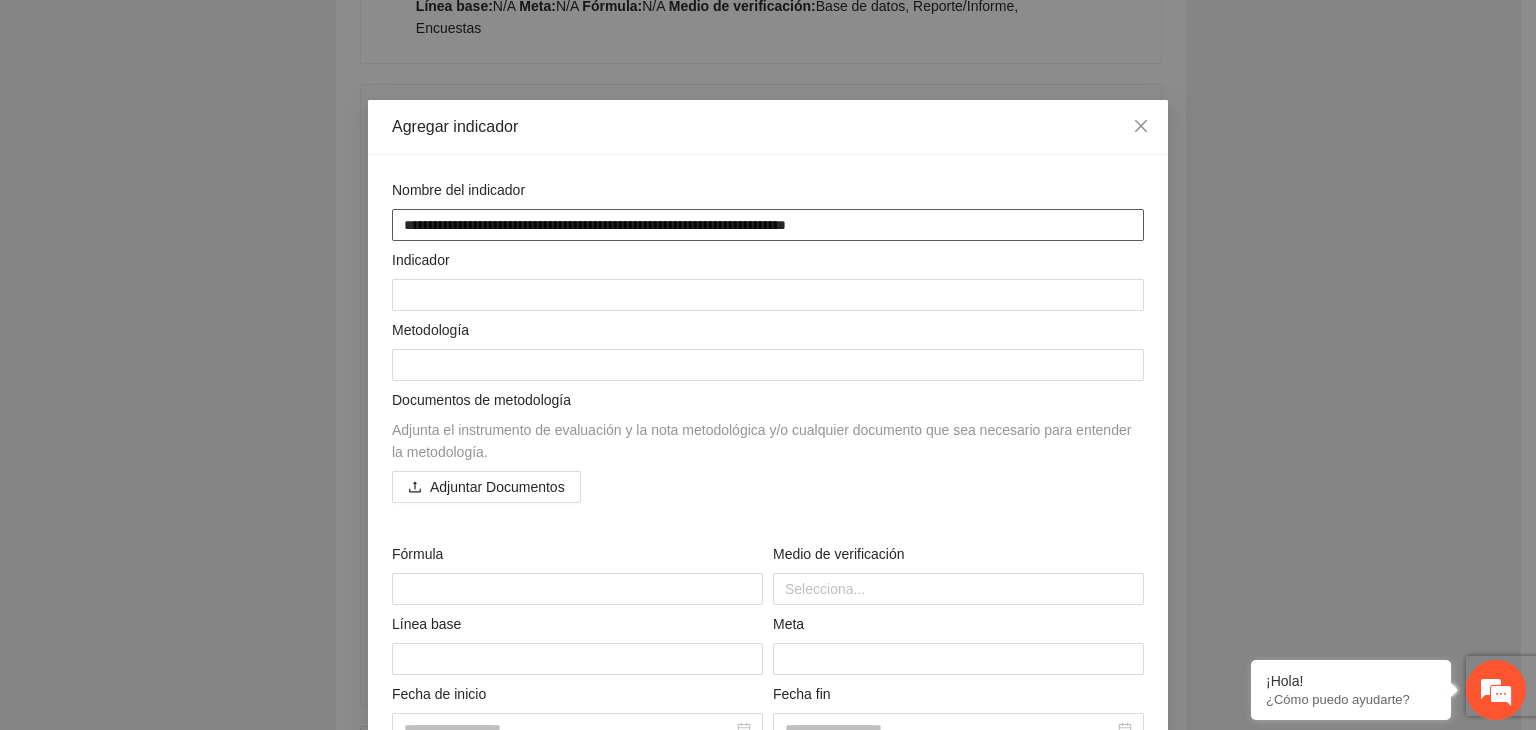 type on "**********" 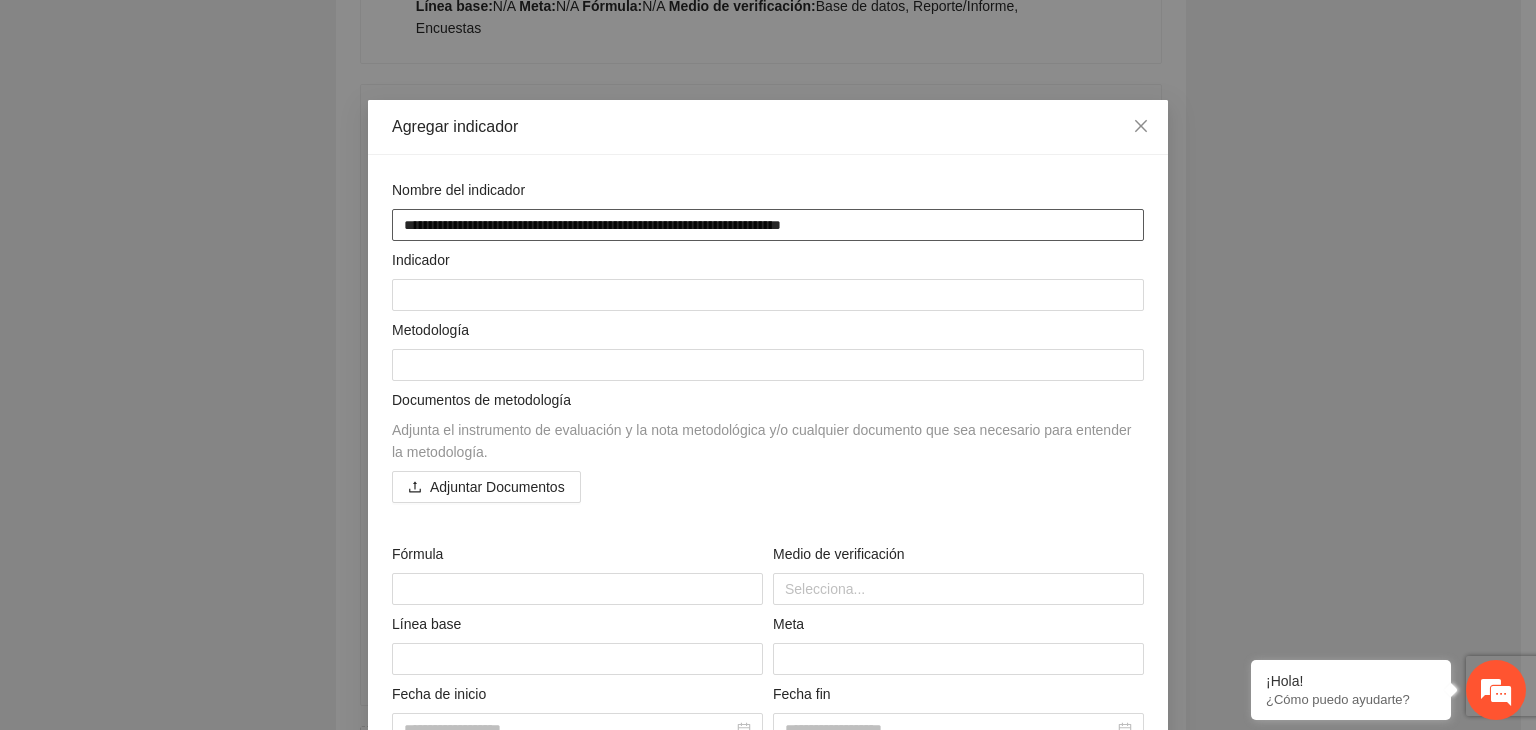 type on "**********" 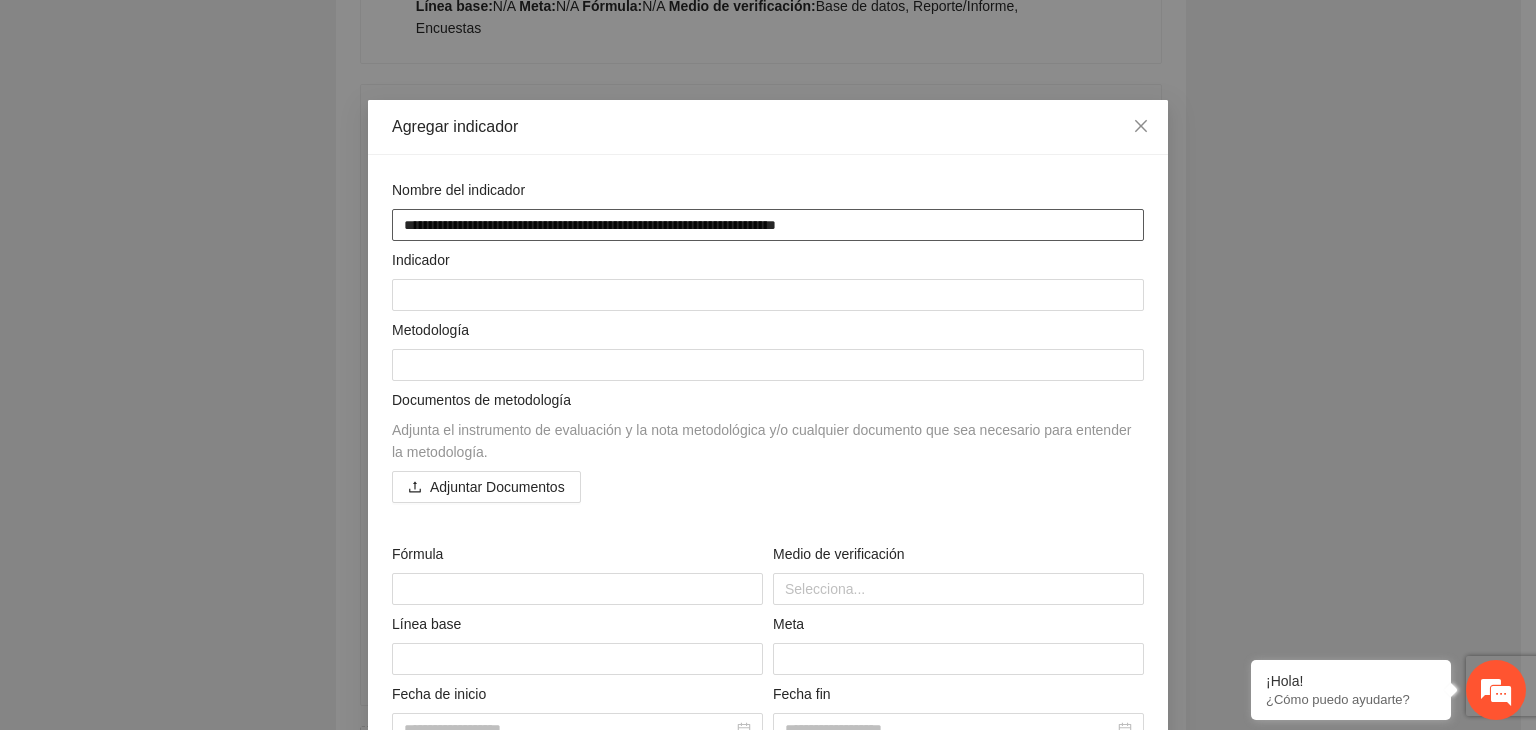 type on "**********" 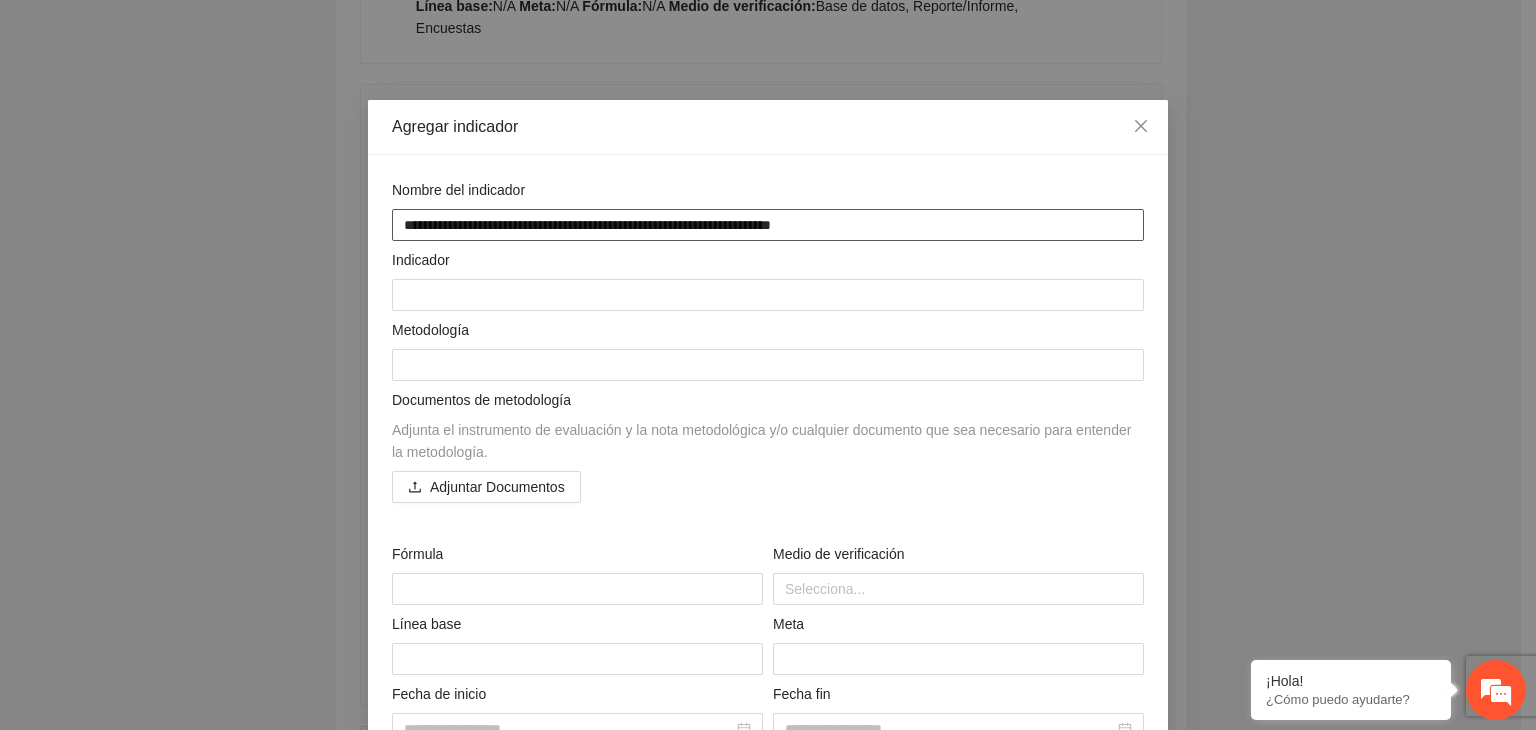type on "**********" 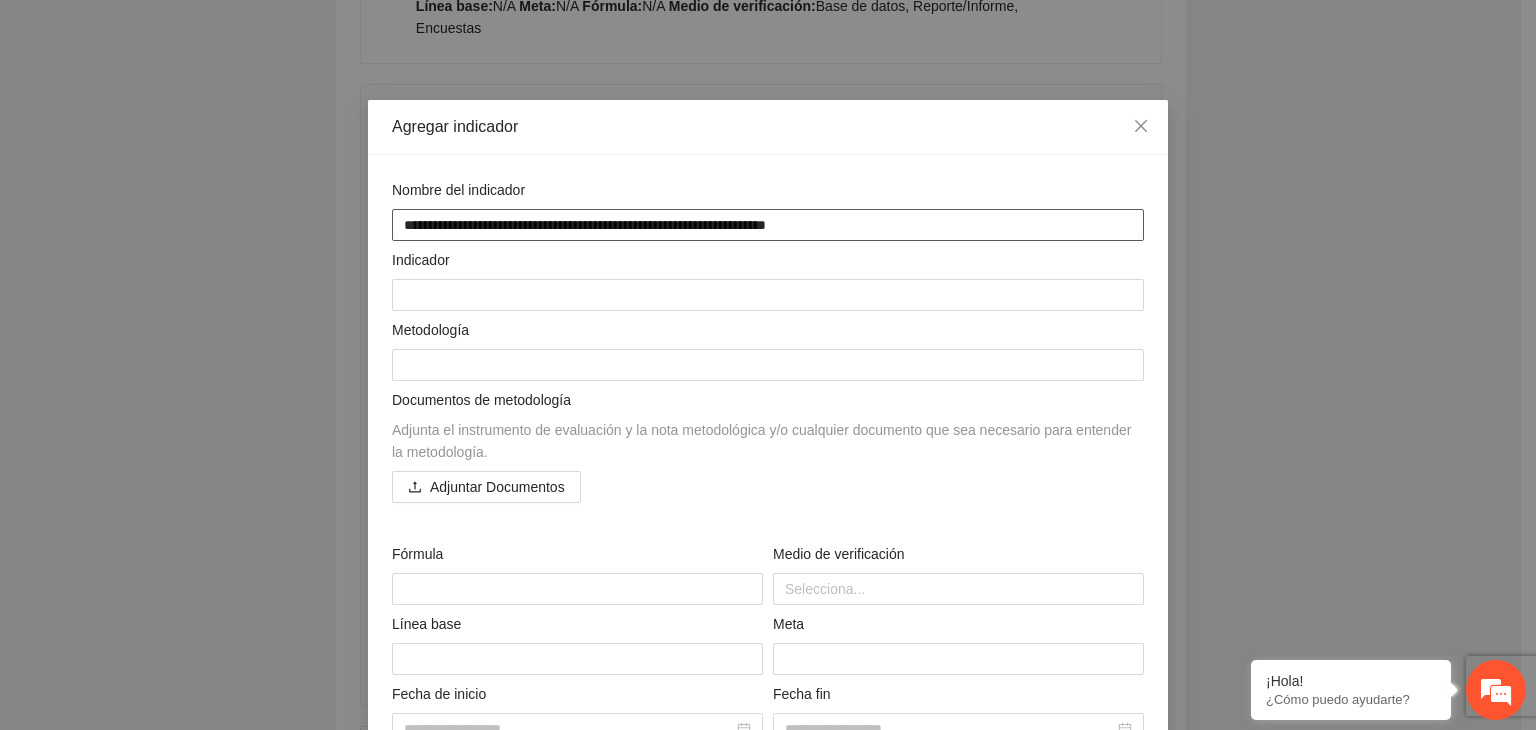 type on "**********" 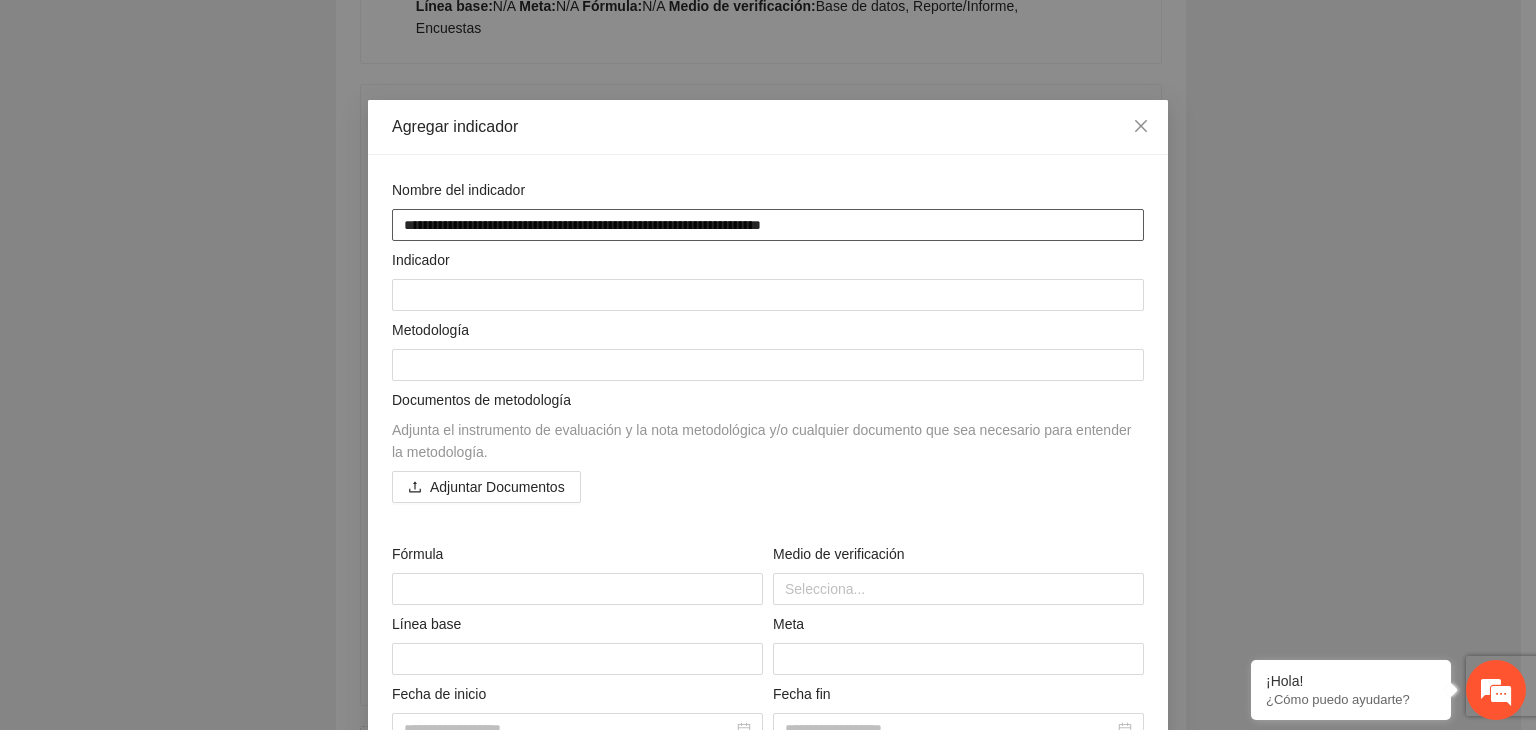 type on "**********" 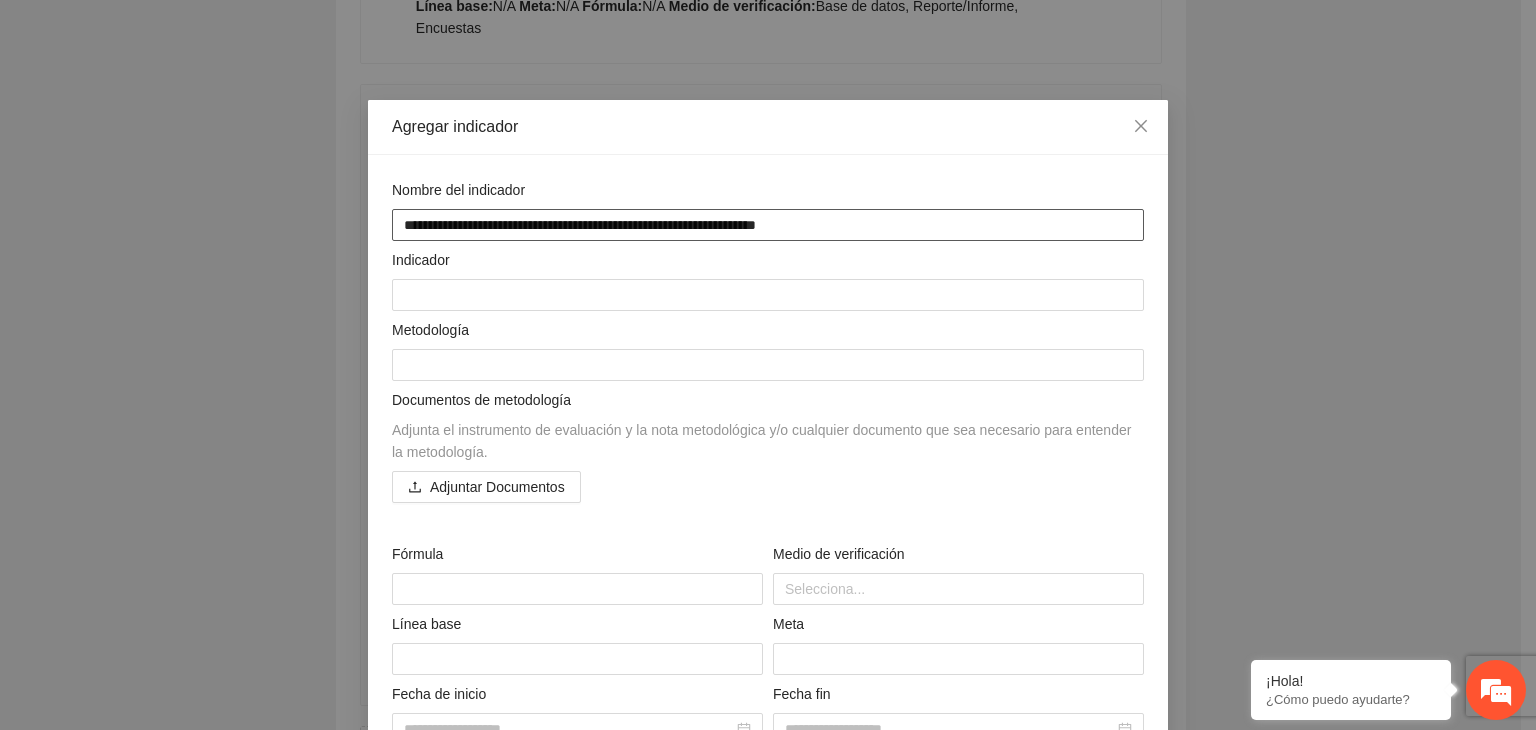 type on "**********" 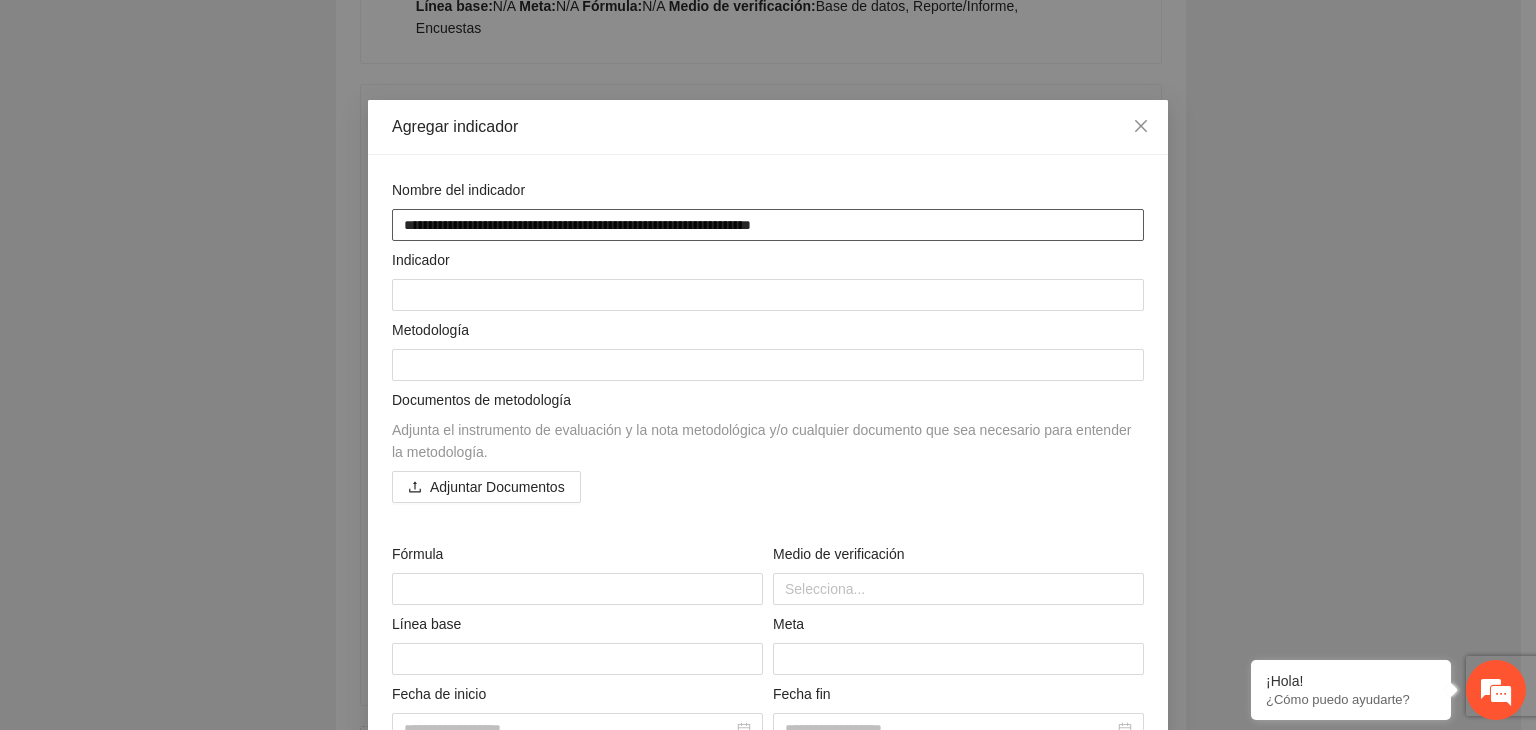 type on "**********" 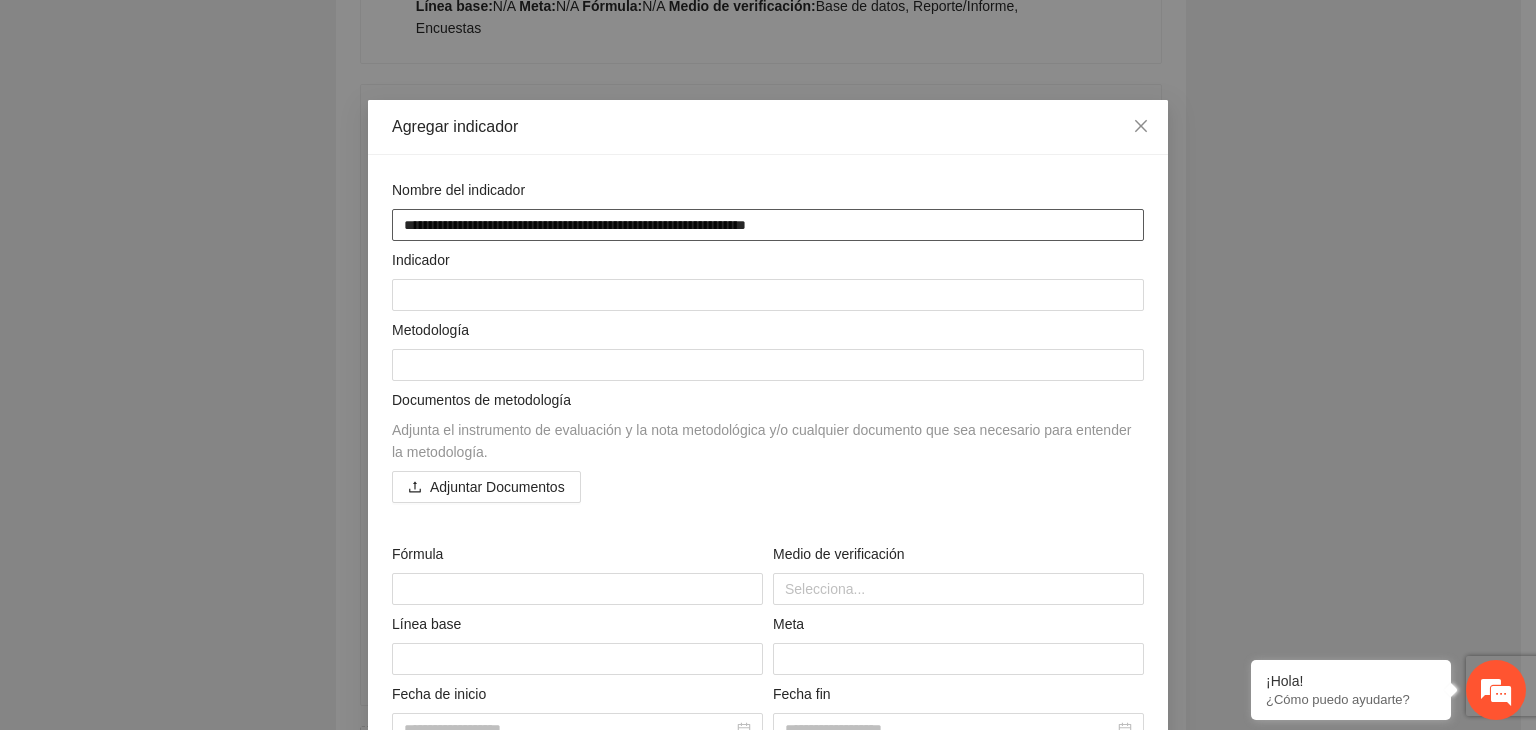type on "**********" 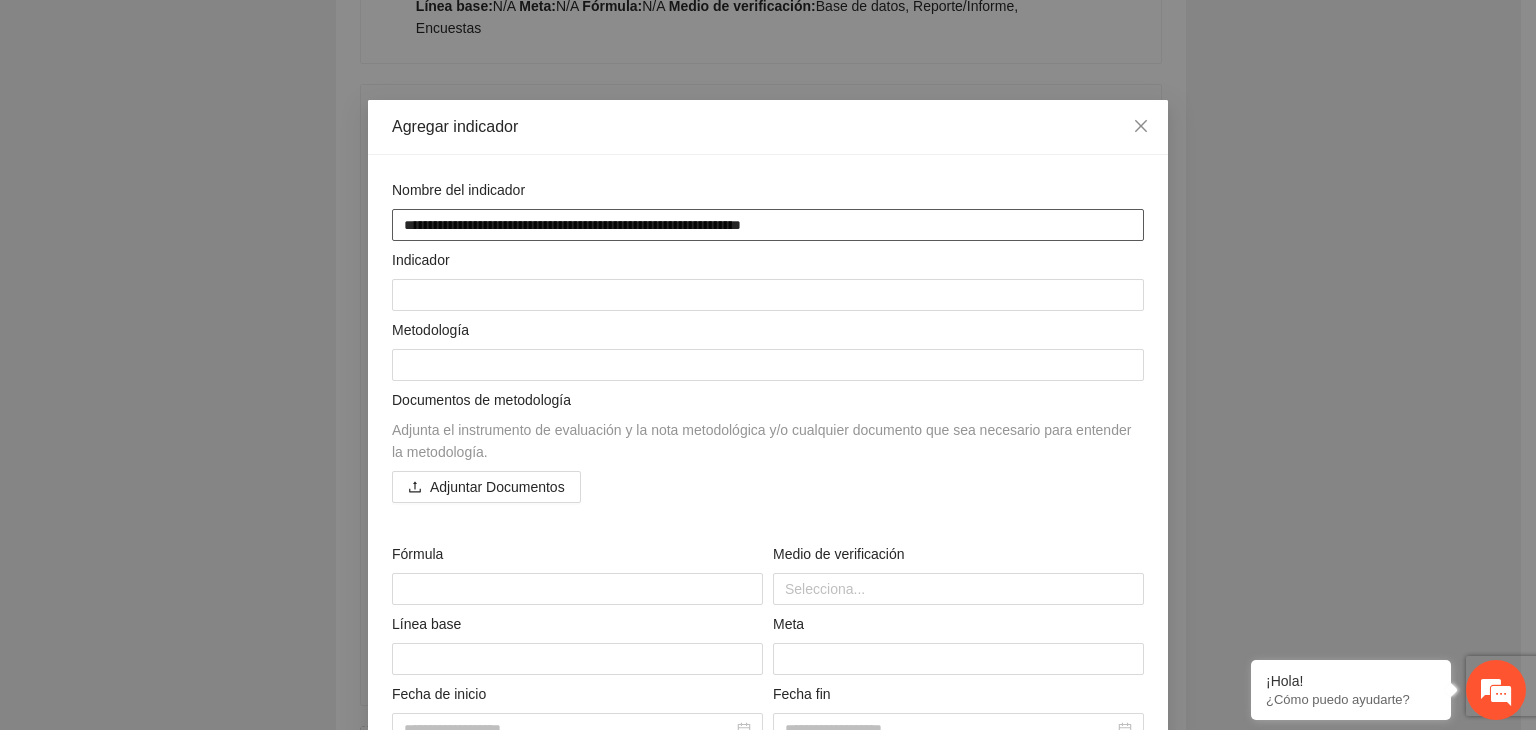 type on "**********" 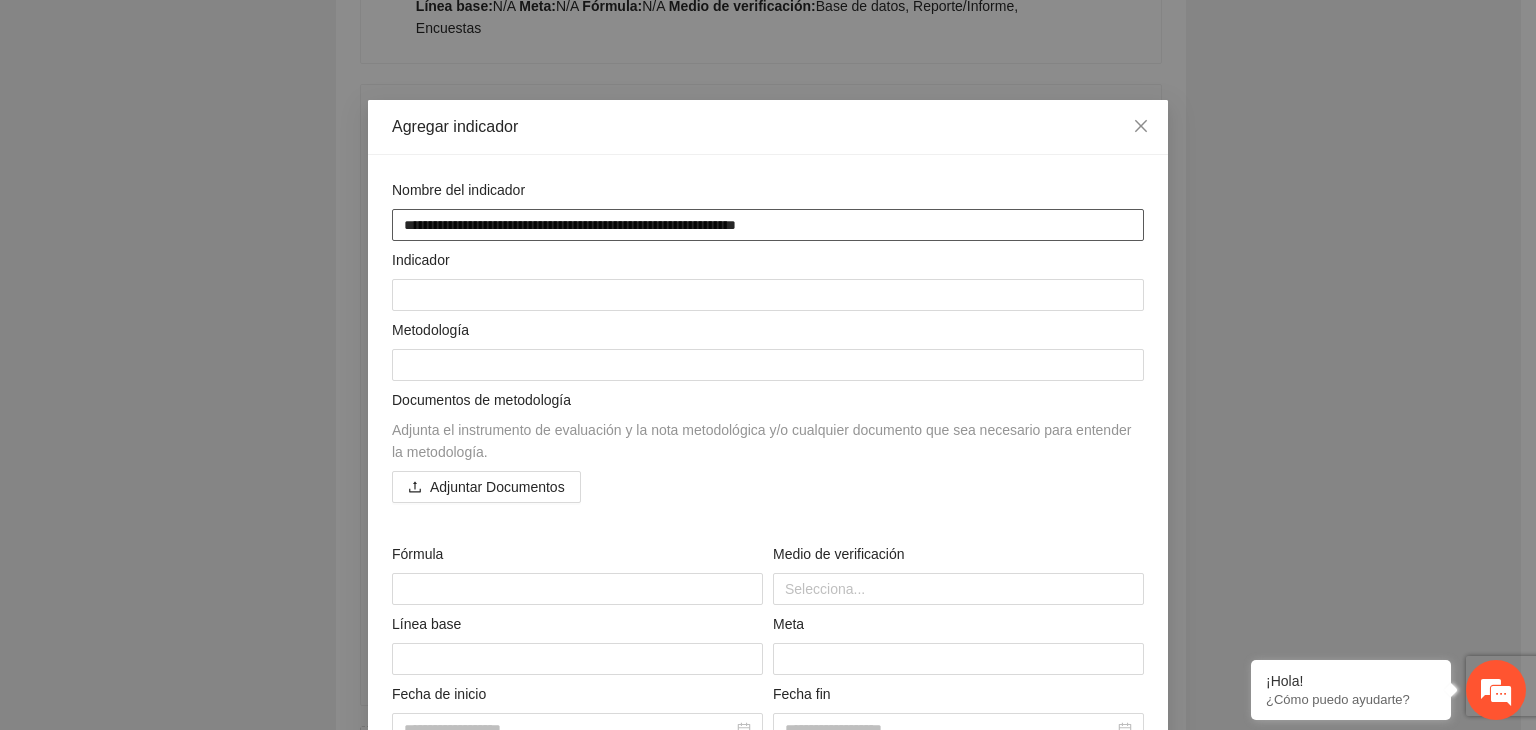 type on "**********" 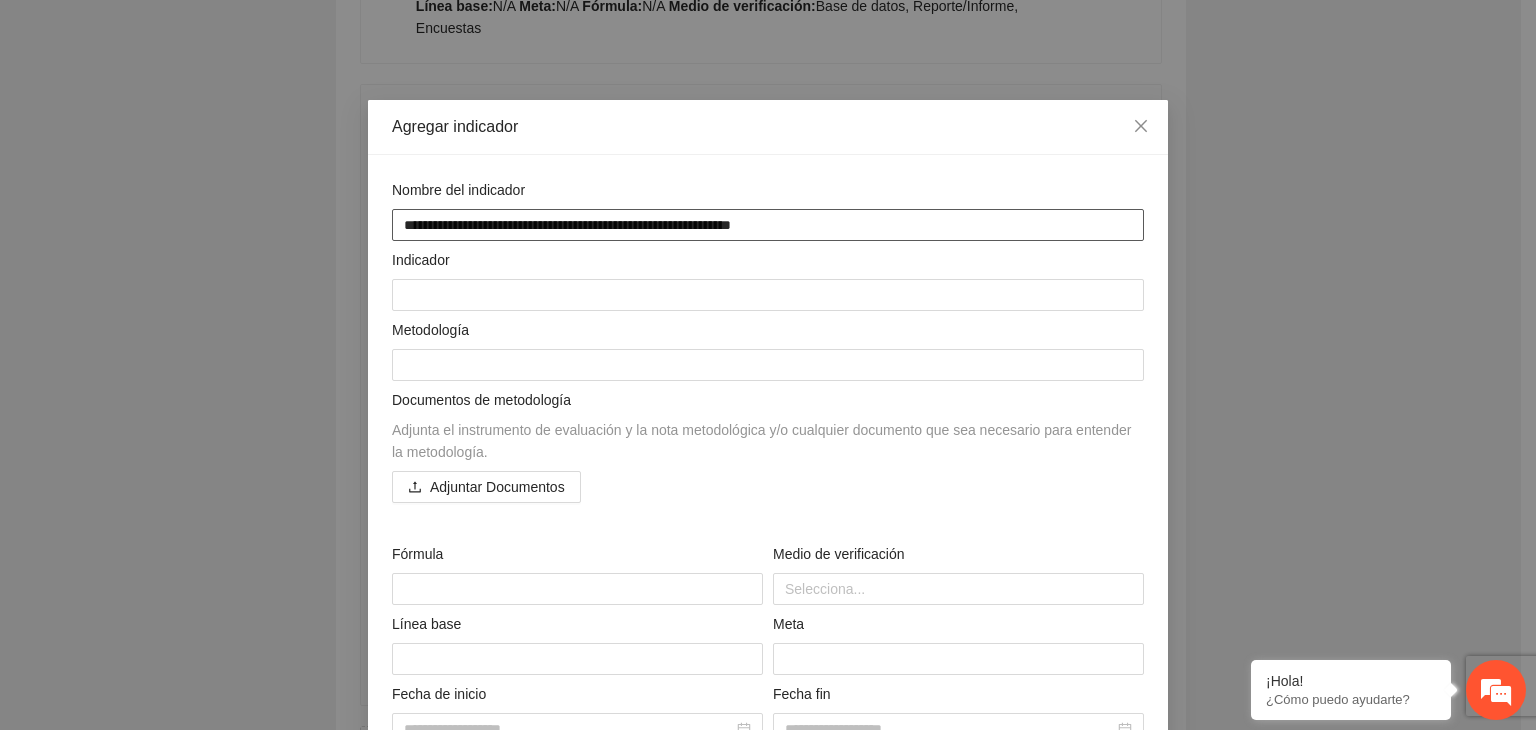 type on "**********" 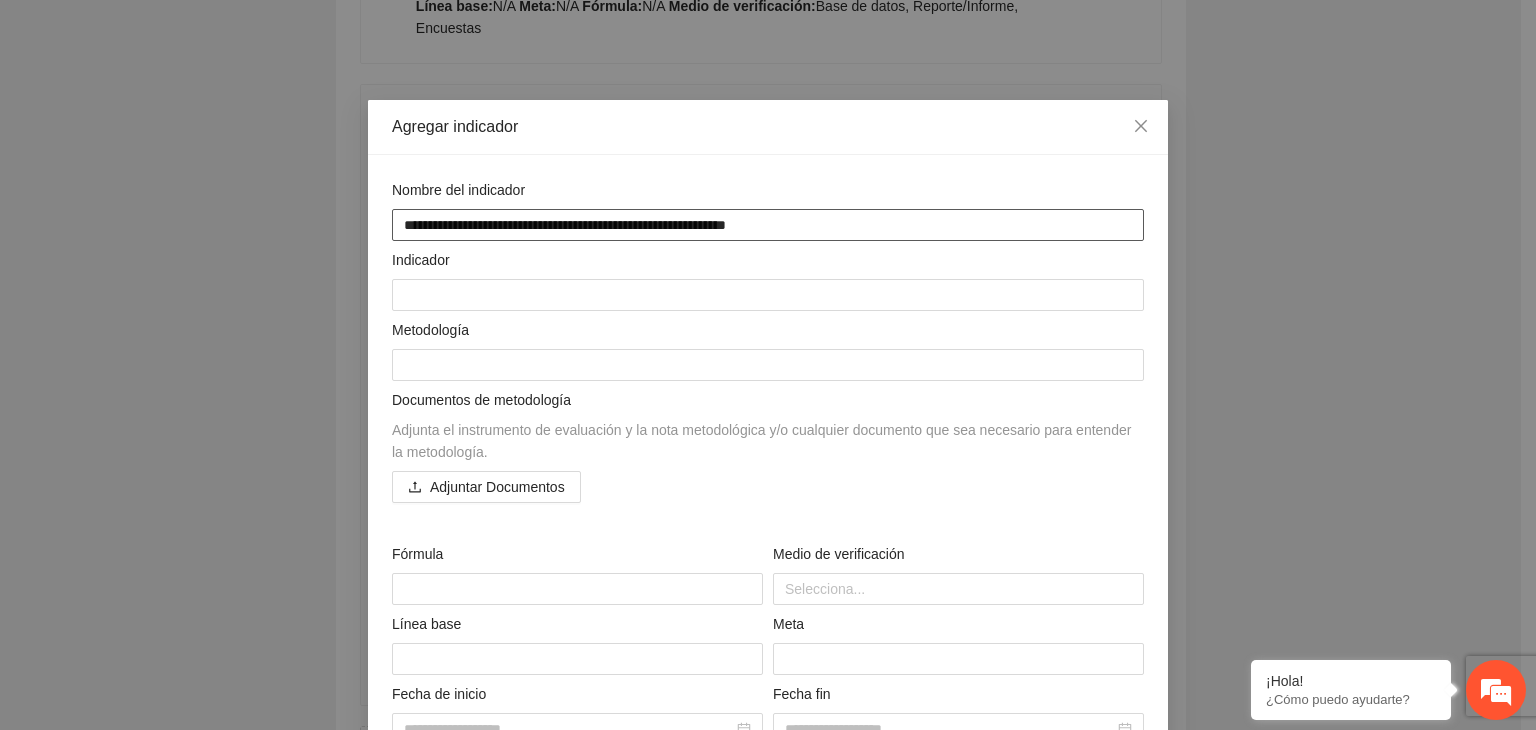 type on "**********" 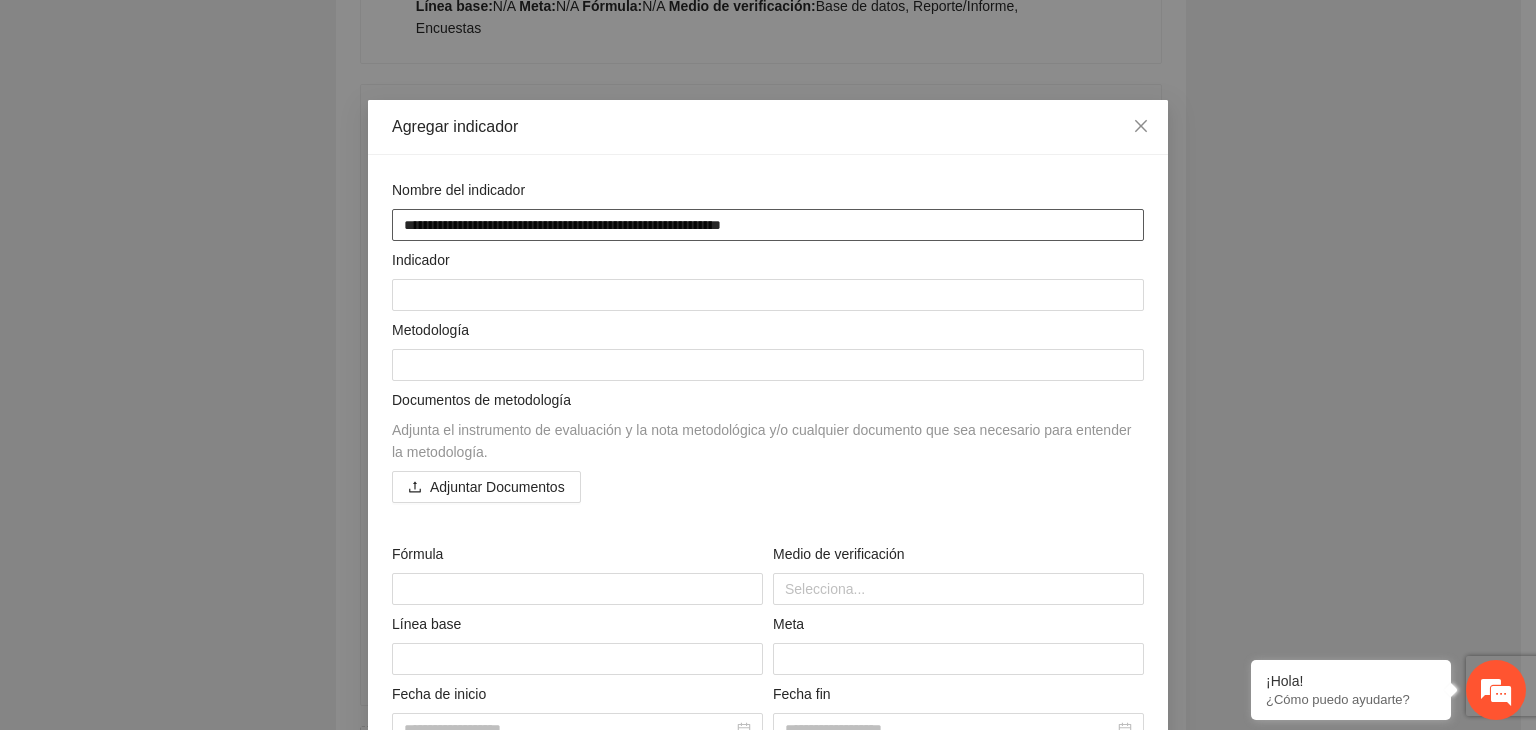 type on "**********" 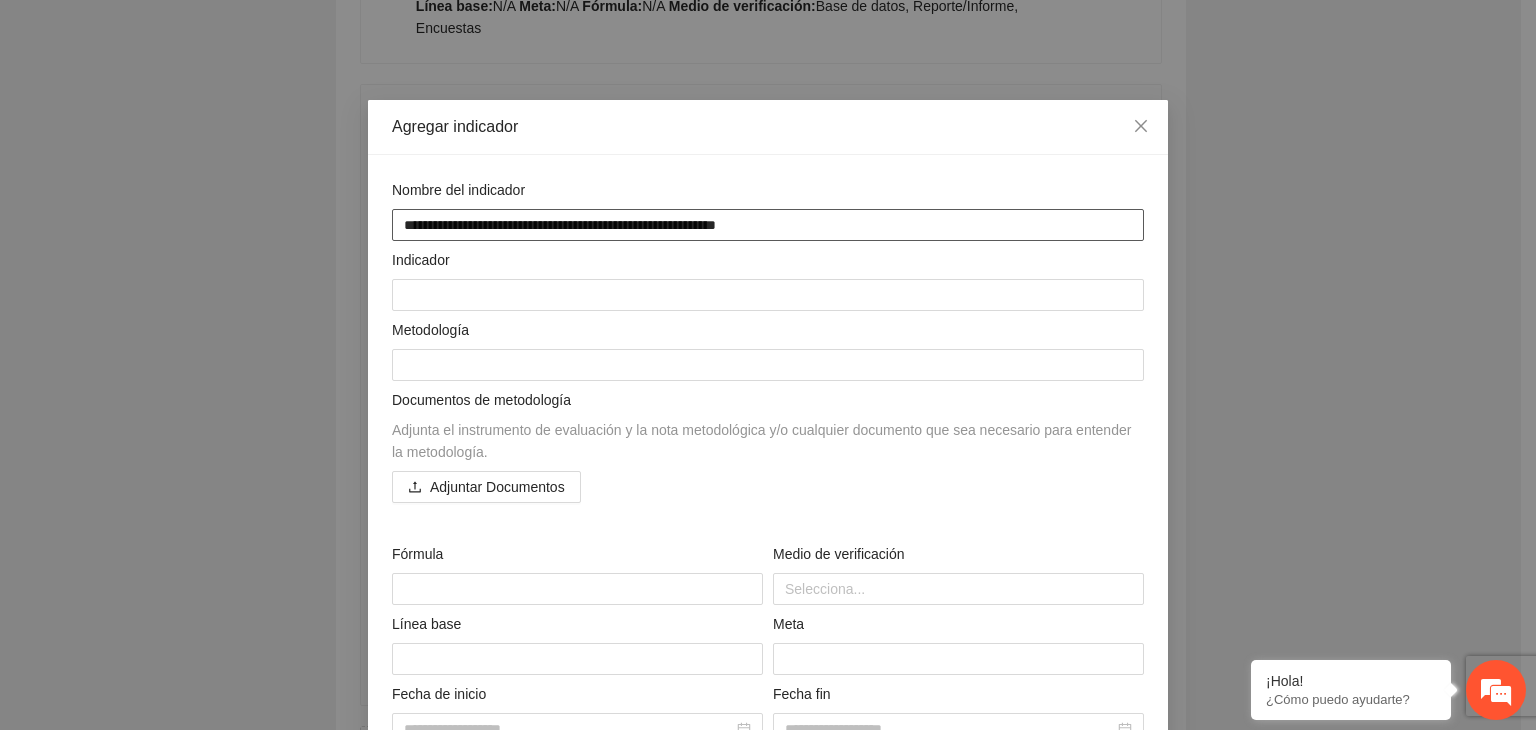 type on "**********" 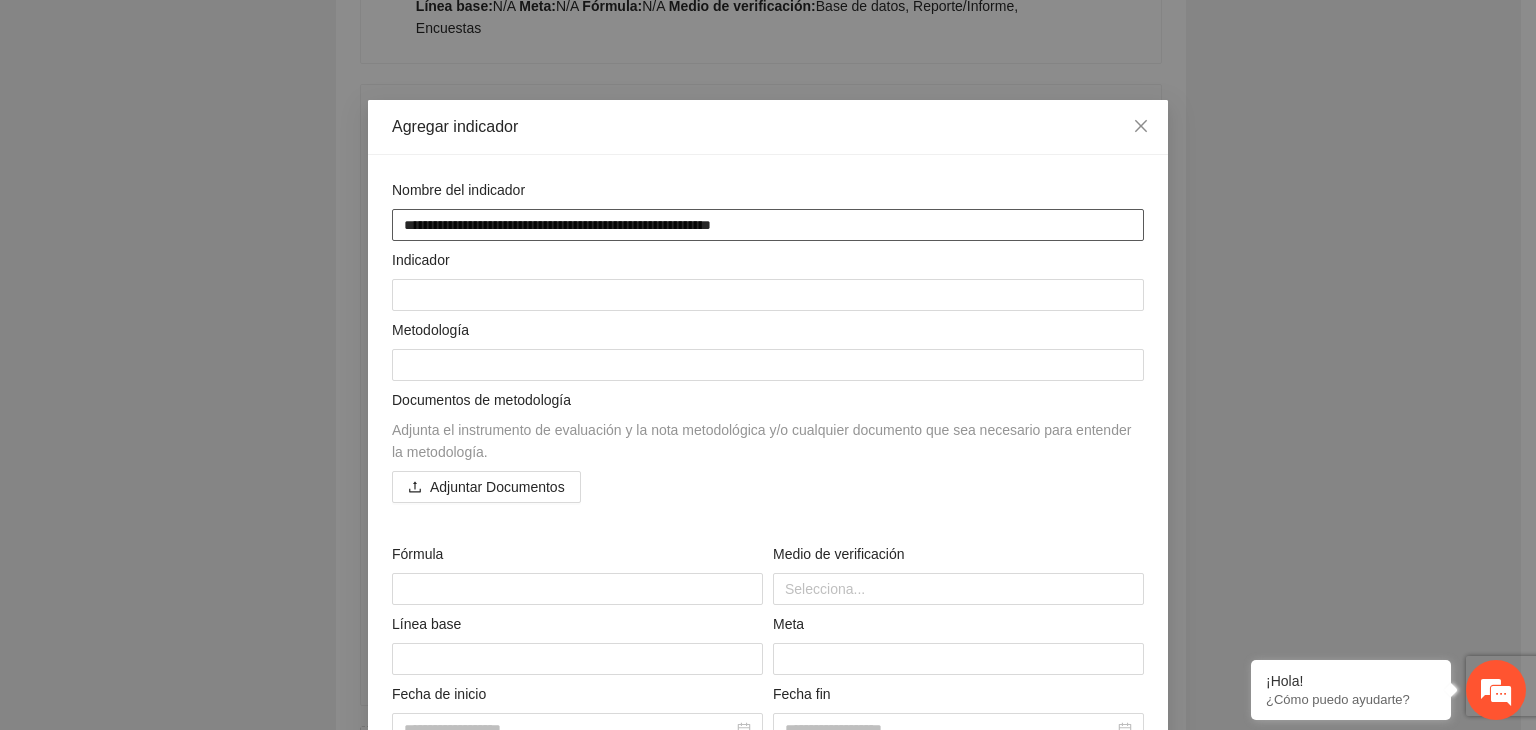type on "**********" 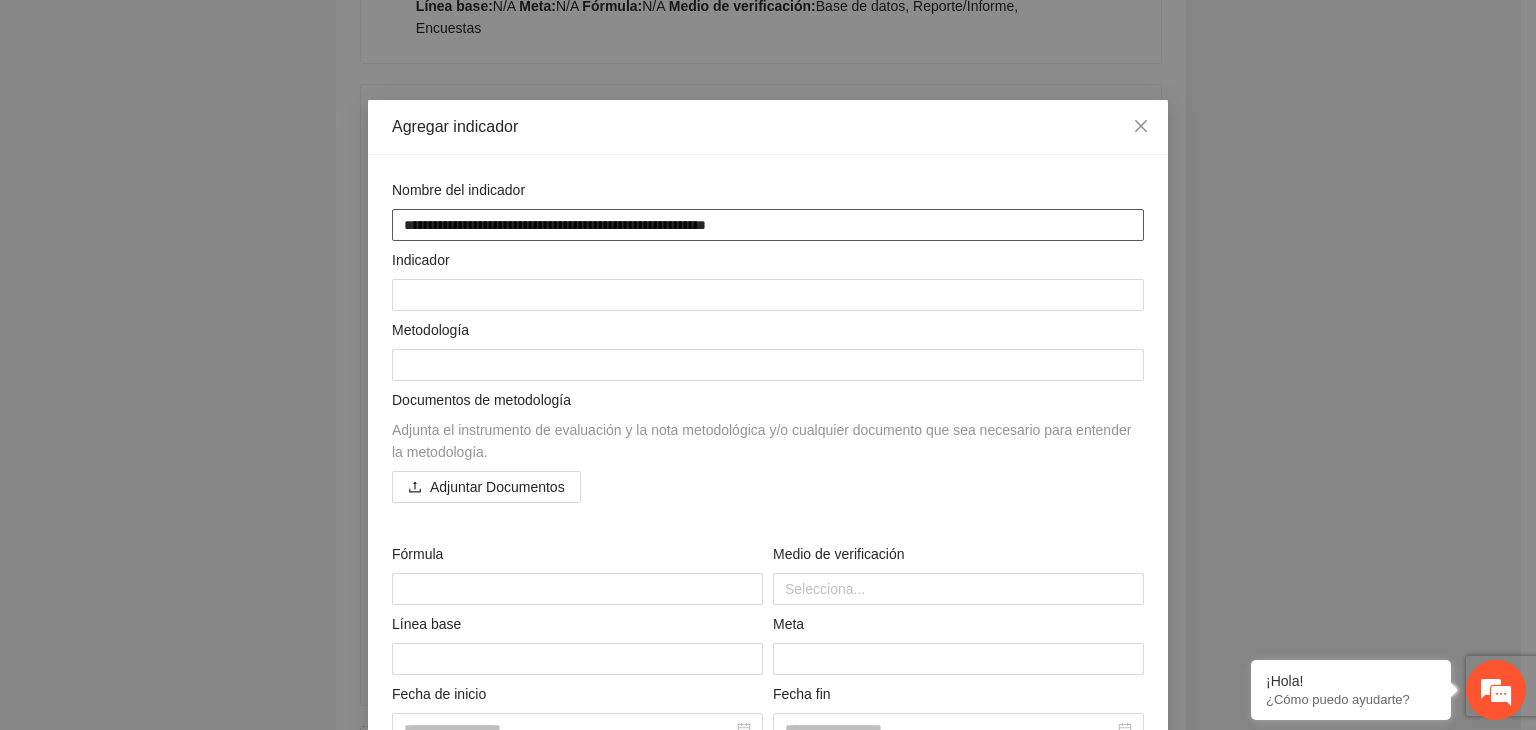 type on "**********" 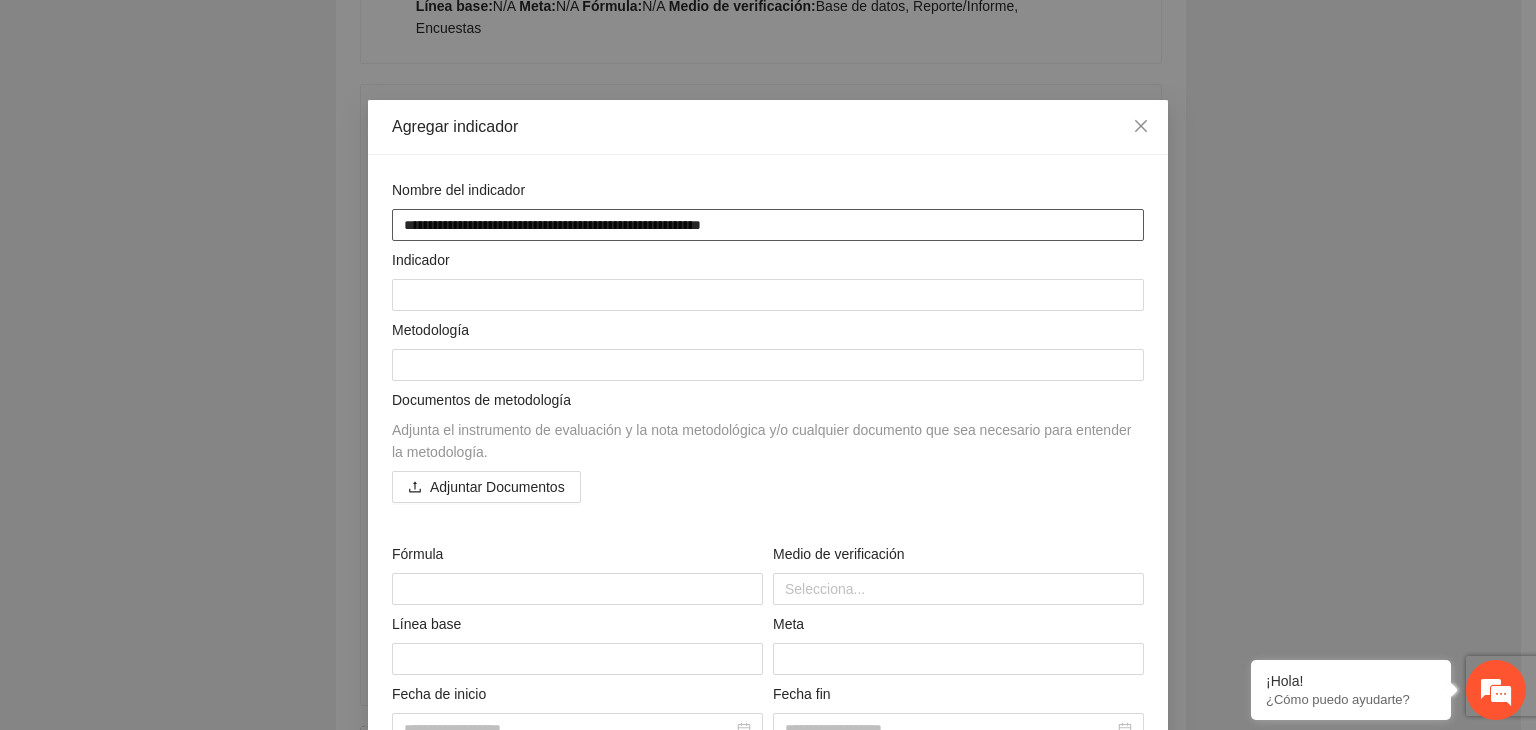 type on "**********" 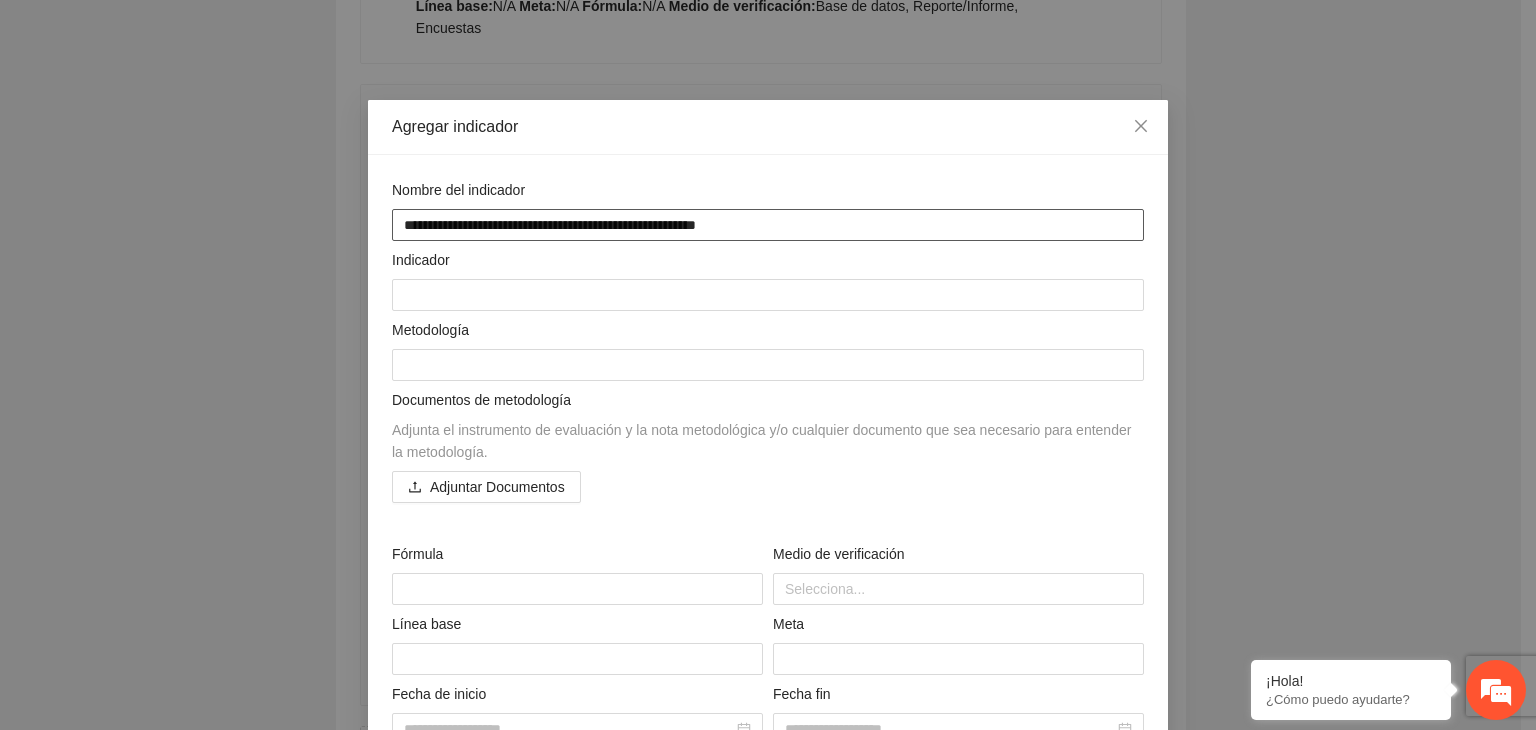 type on "**********" 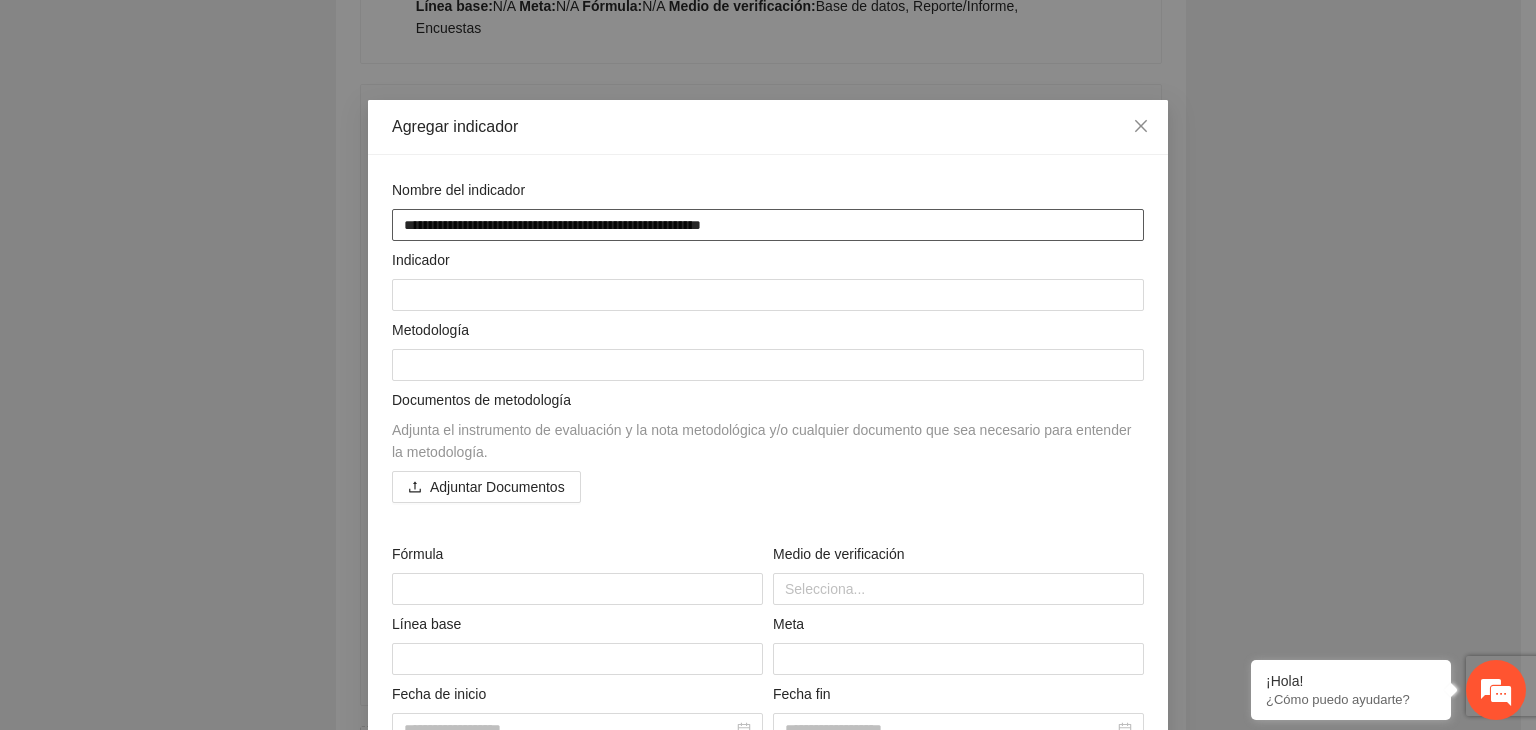 type on "**********" 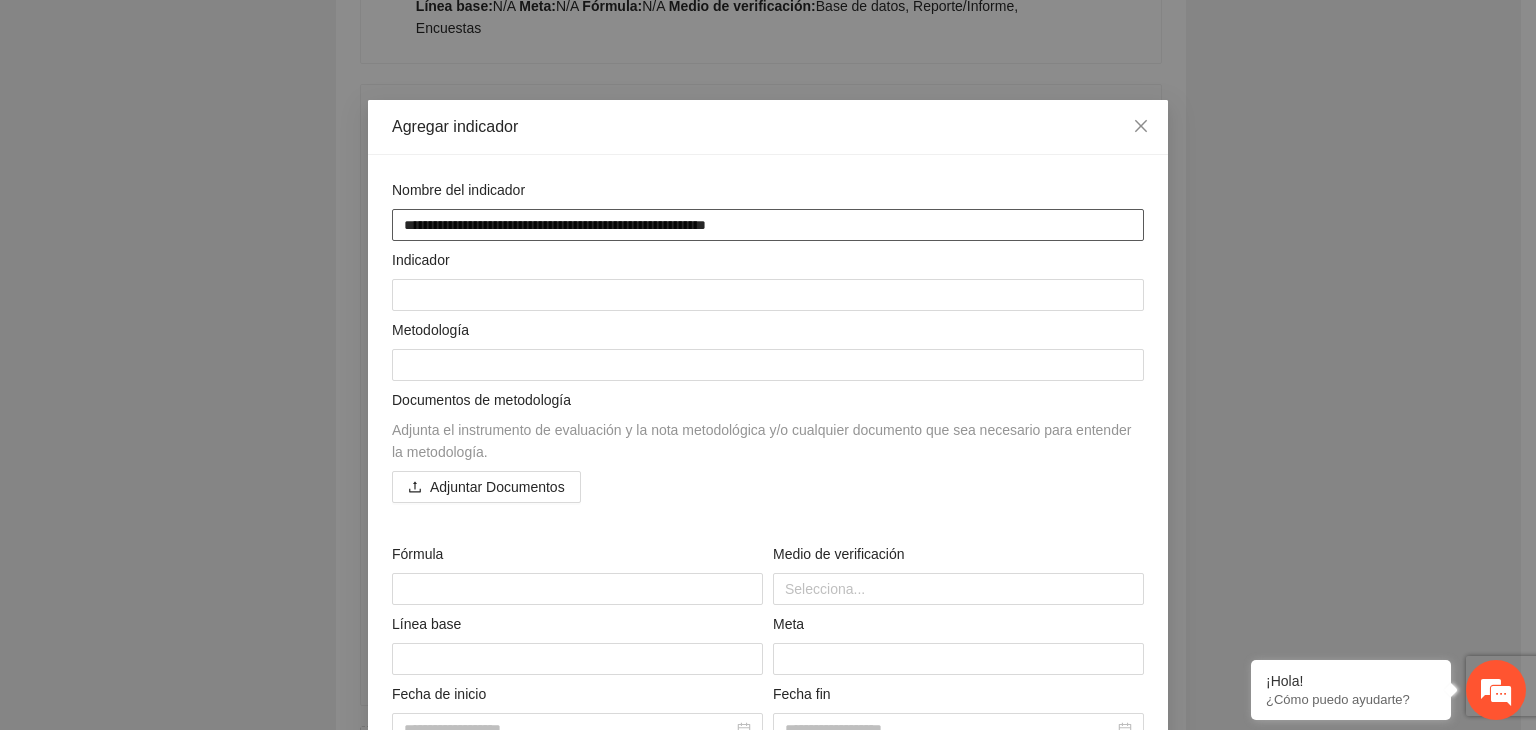 type on "**********" 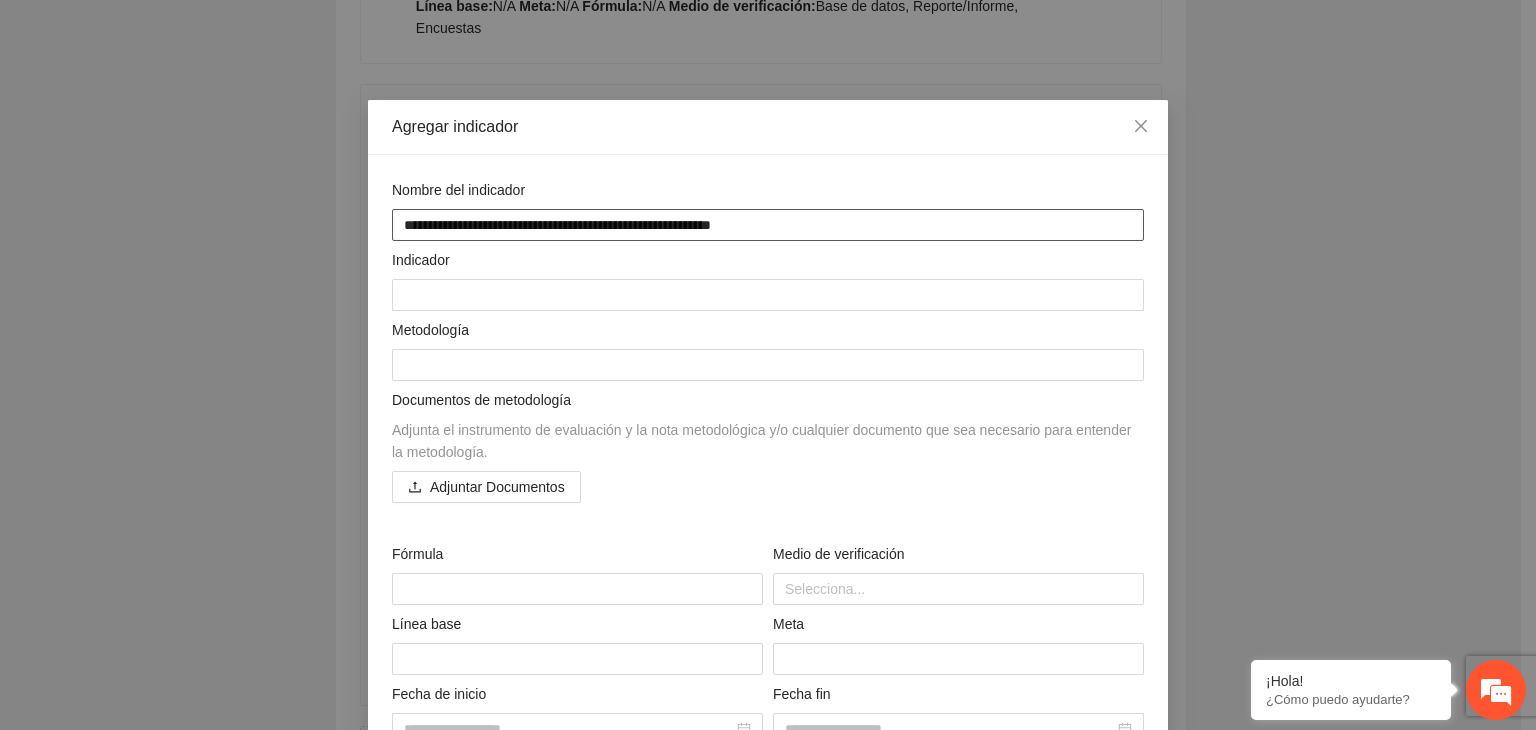 type on "**********" 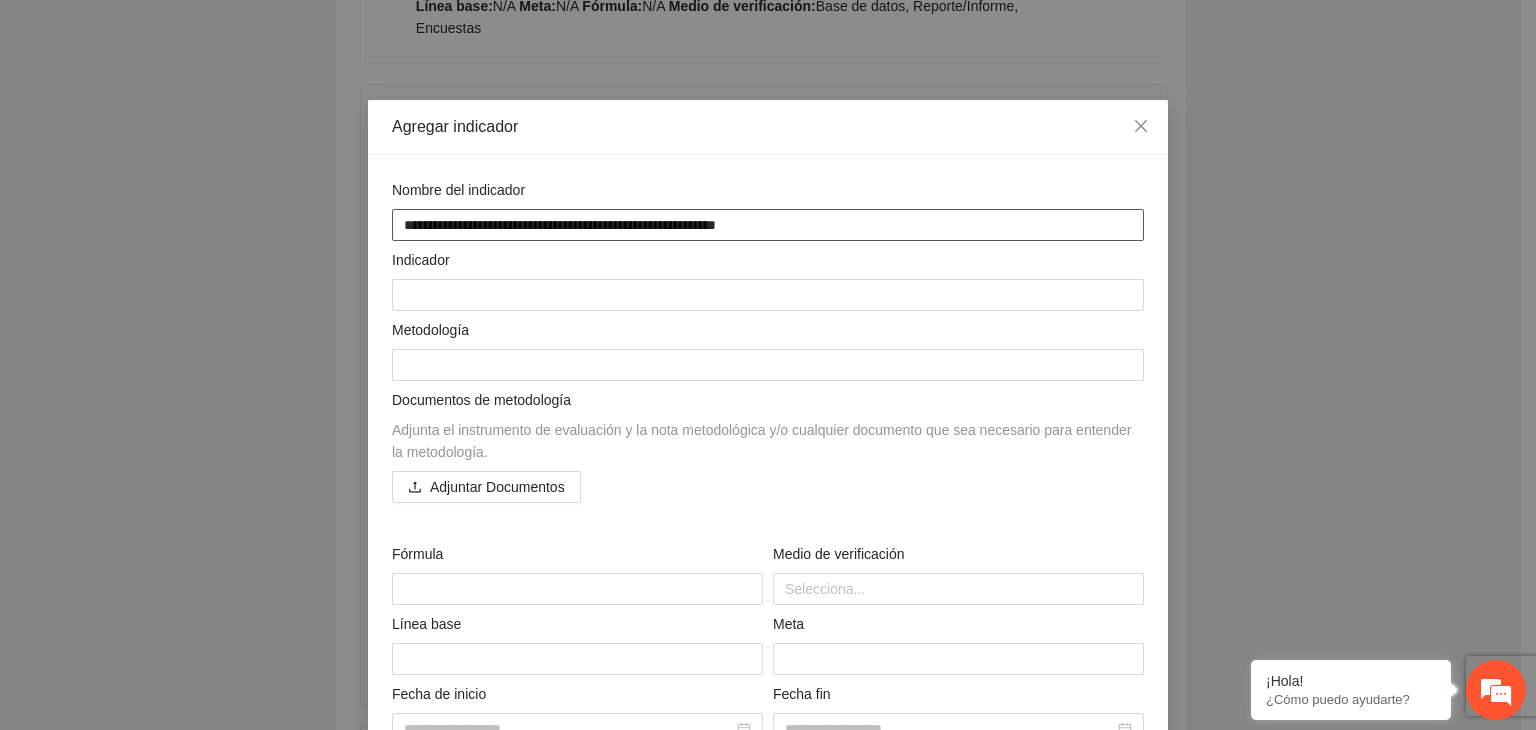type on "**********" 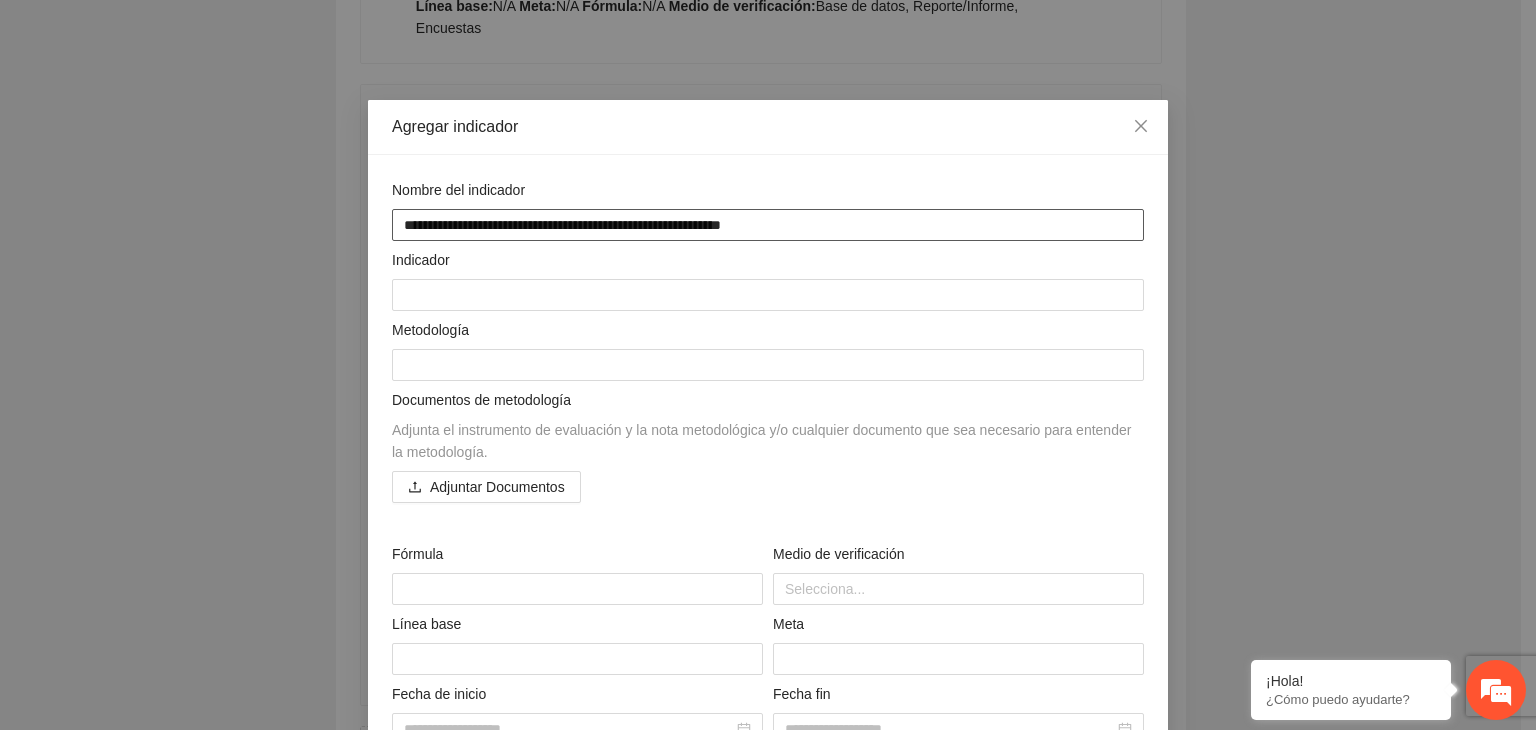 type on "**********" 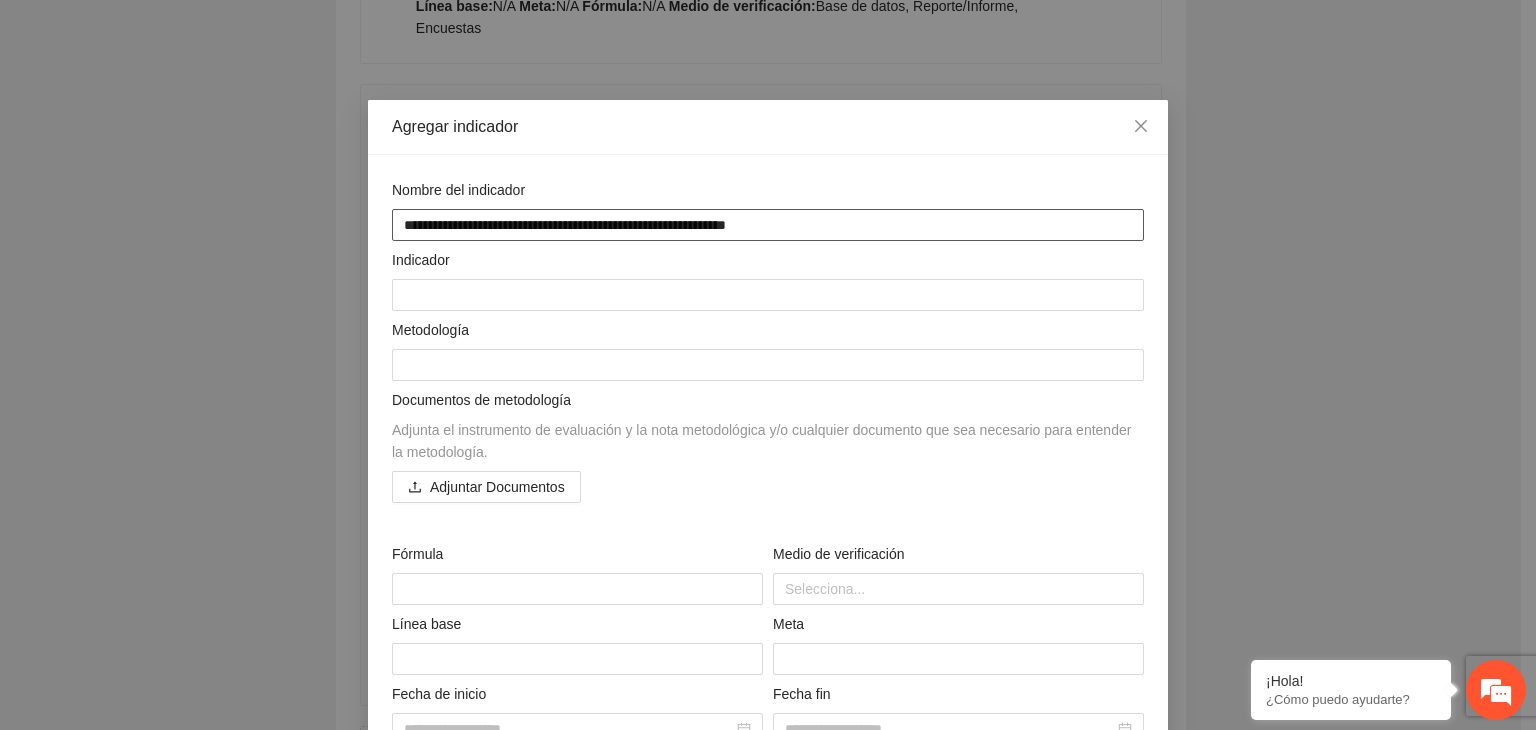 type on "**********" 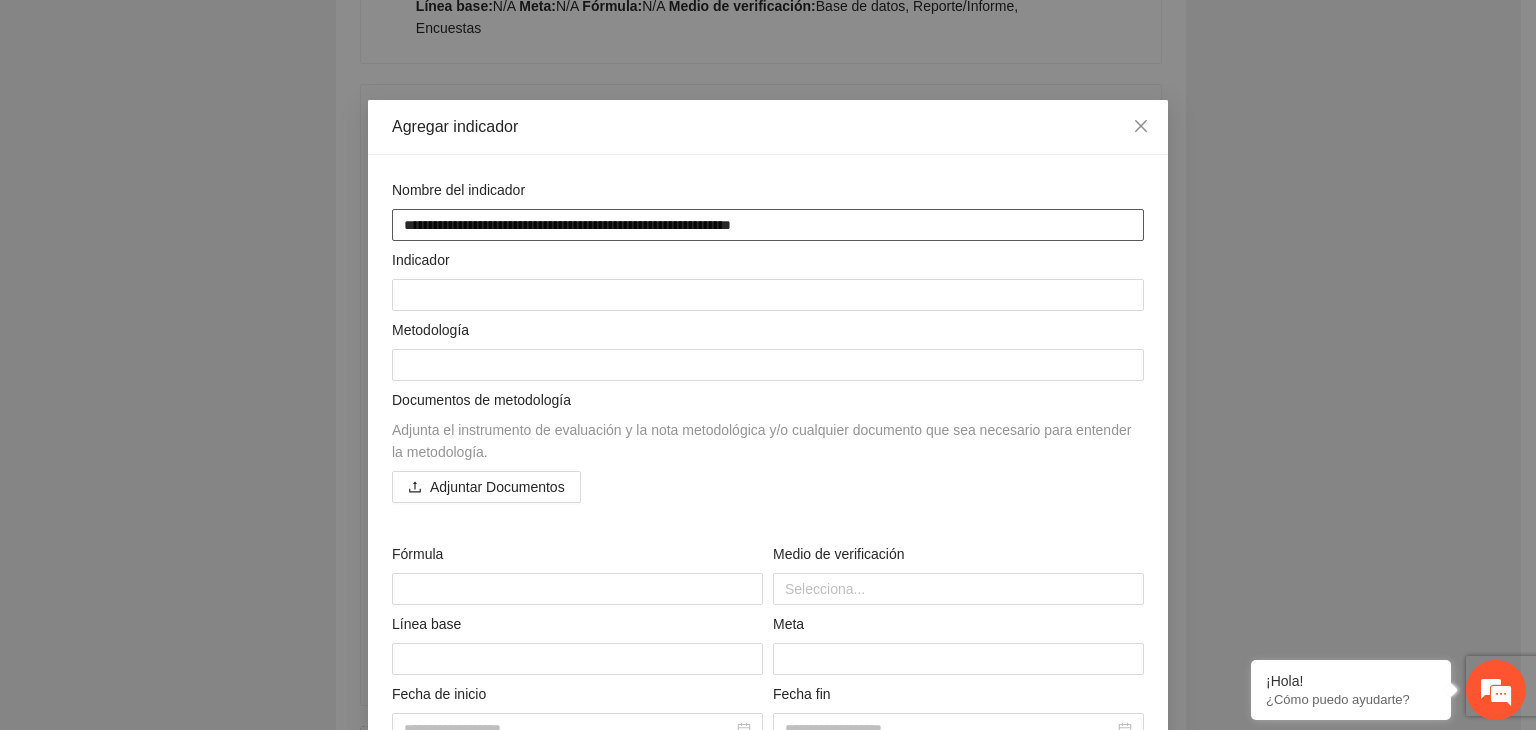 type on "**********" 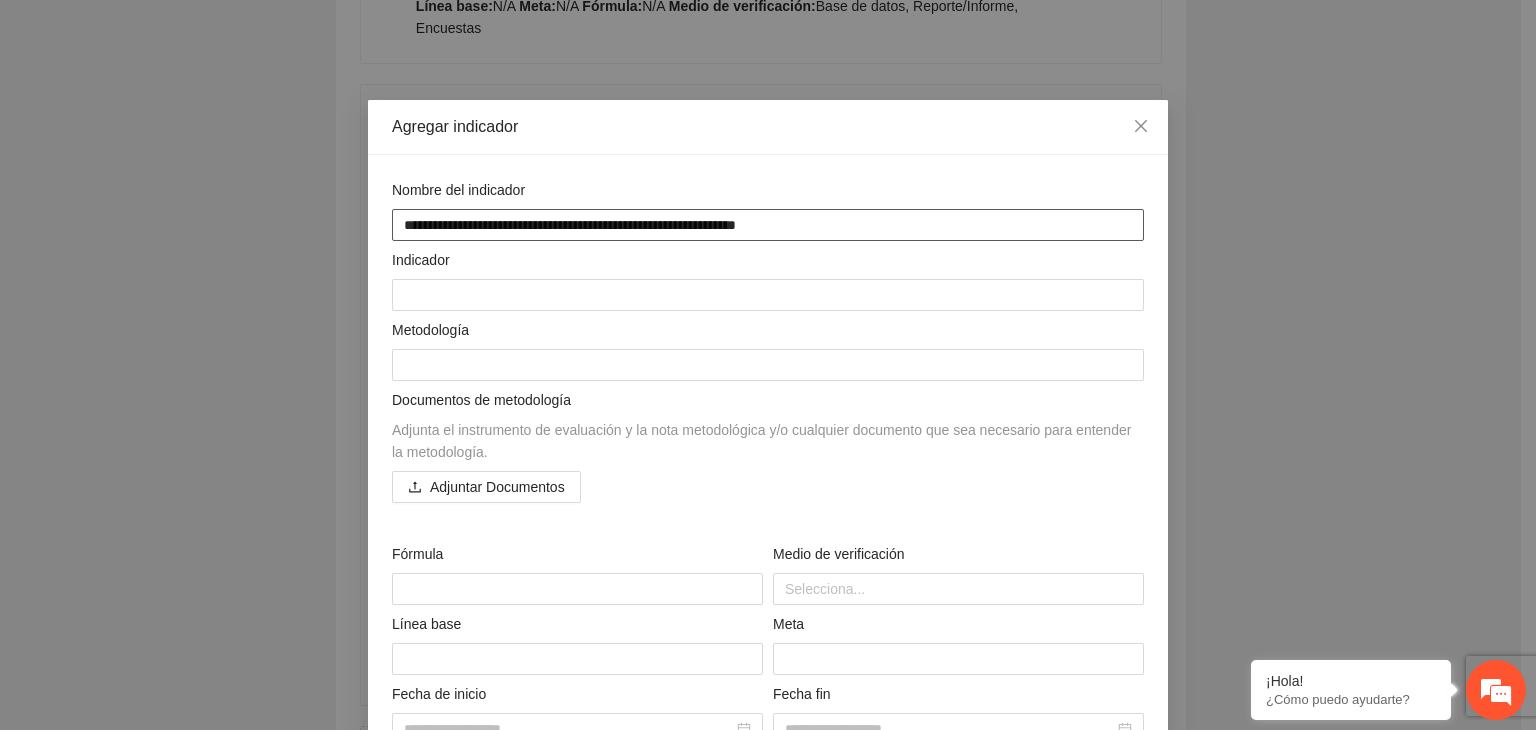 type on "**********" 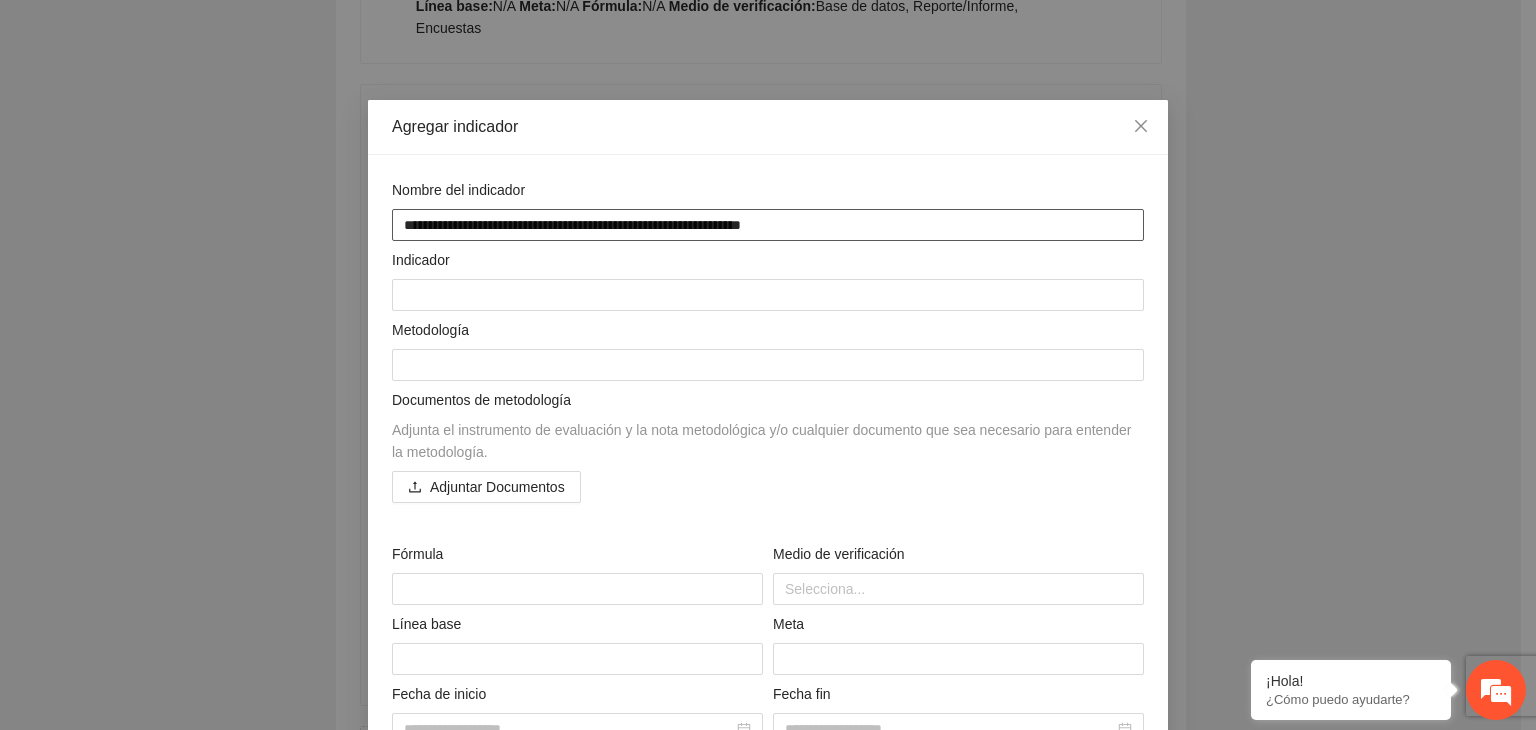 type on "**********" 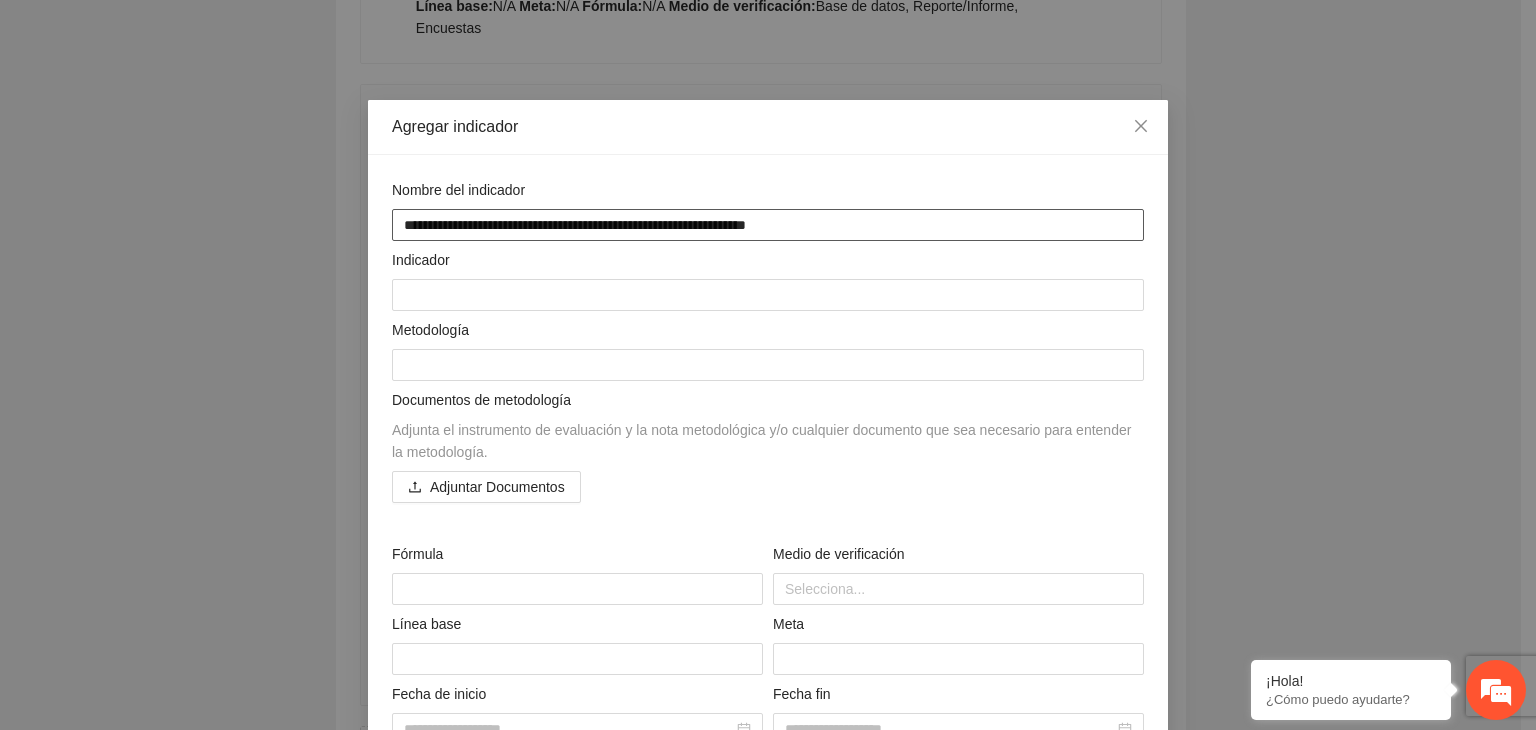 type on "**********" 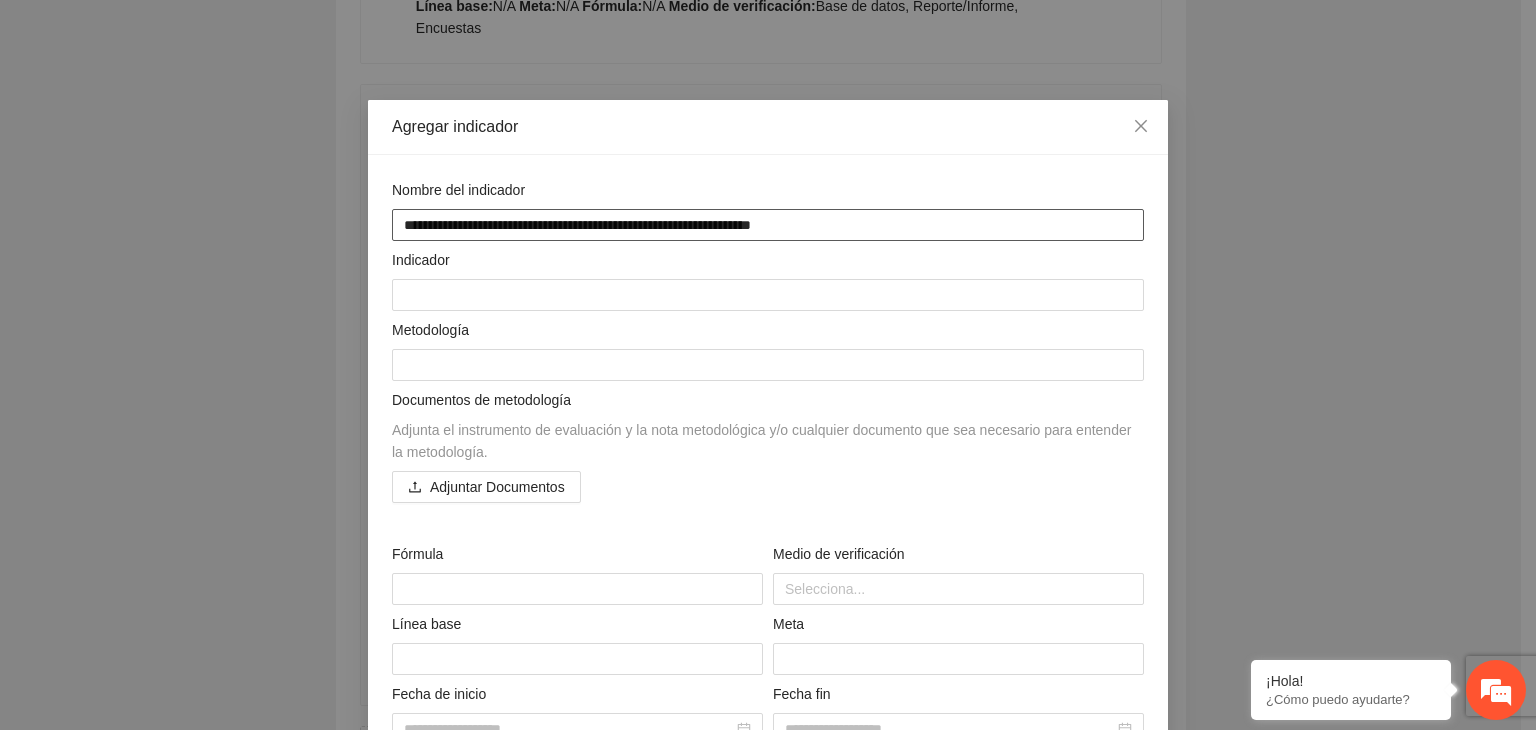 type on "**********" 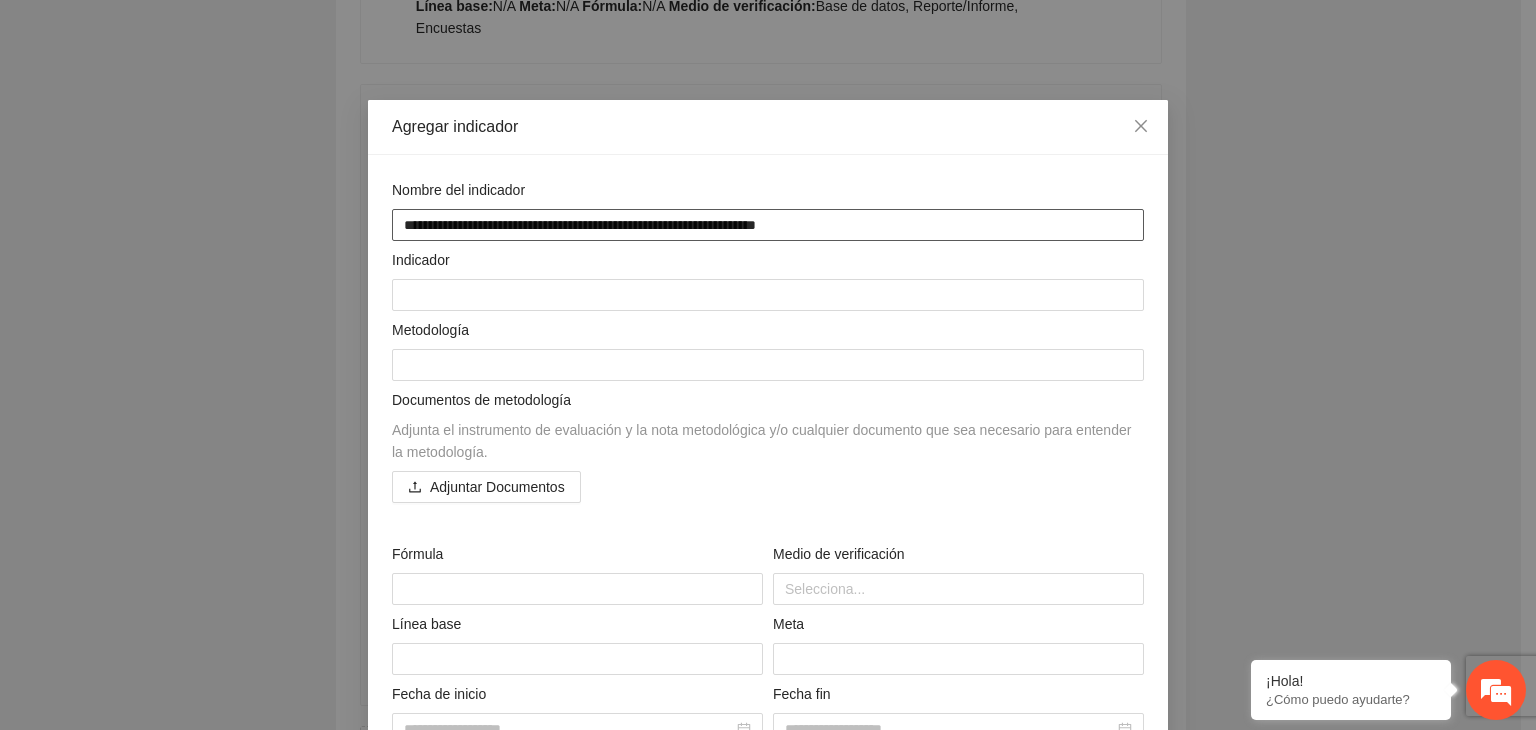 type on "**********" 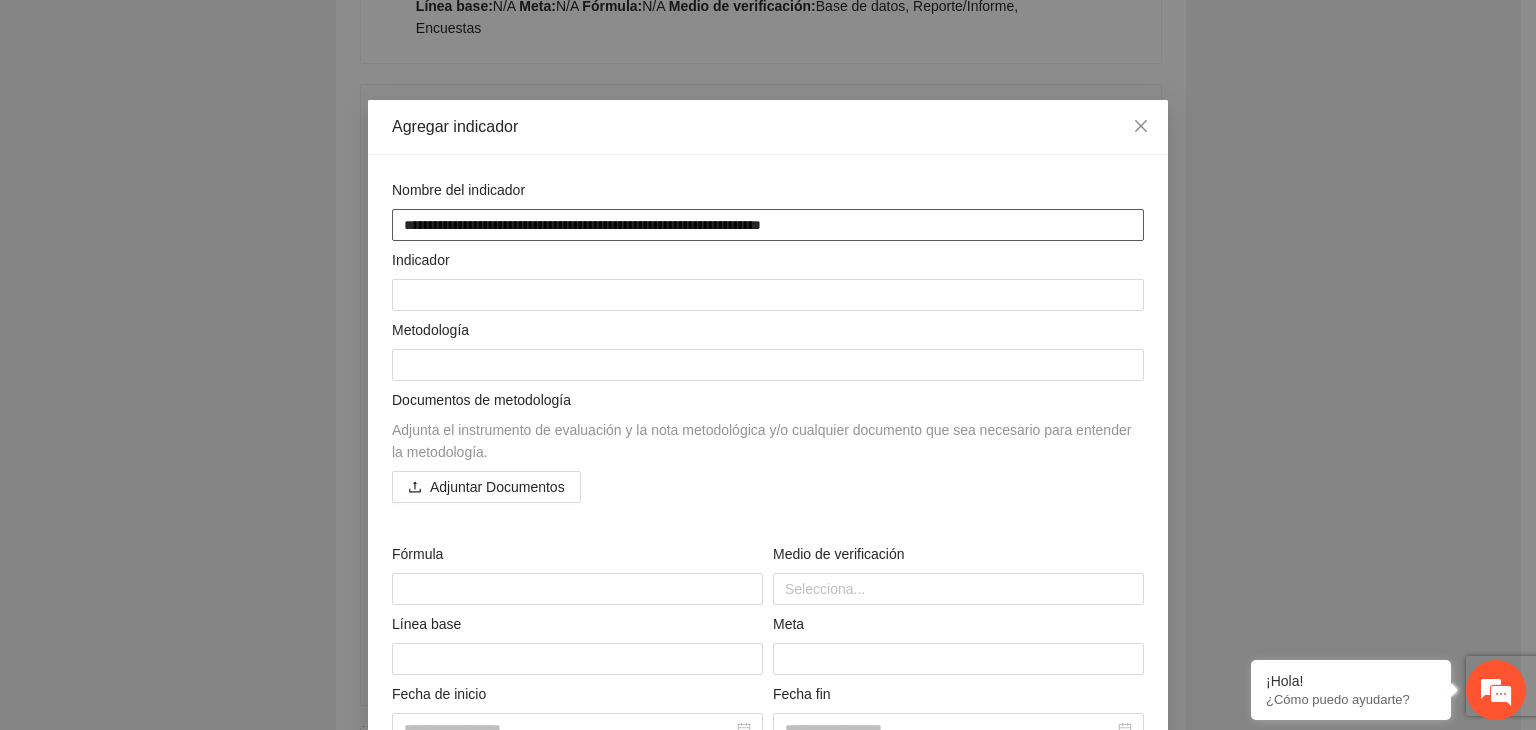 type on "**********" 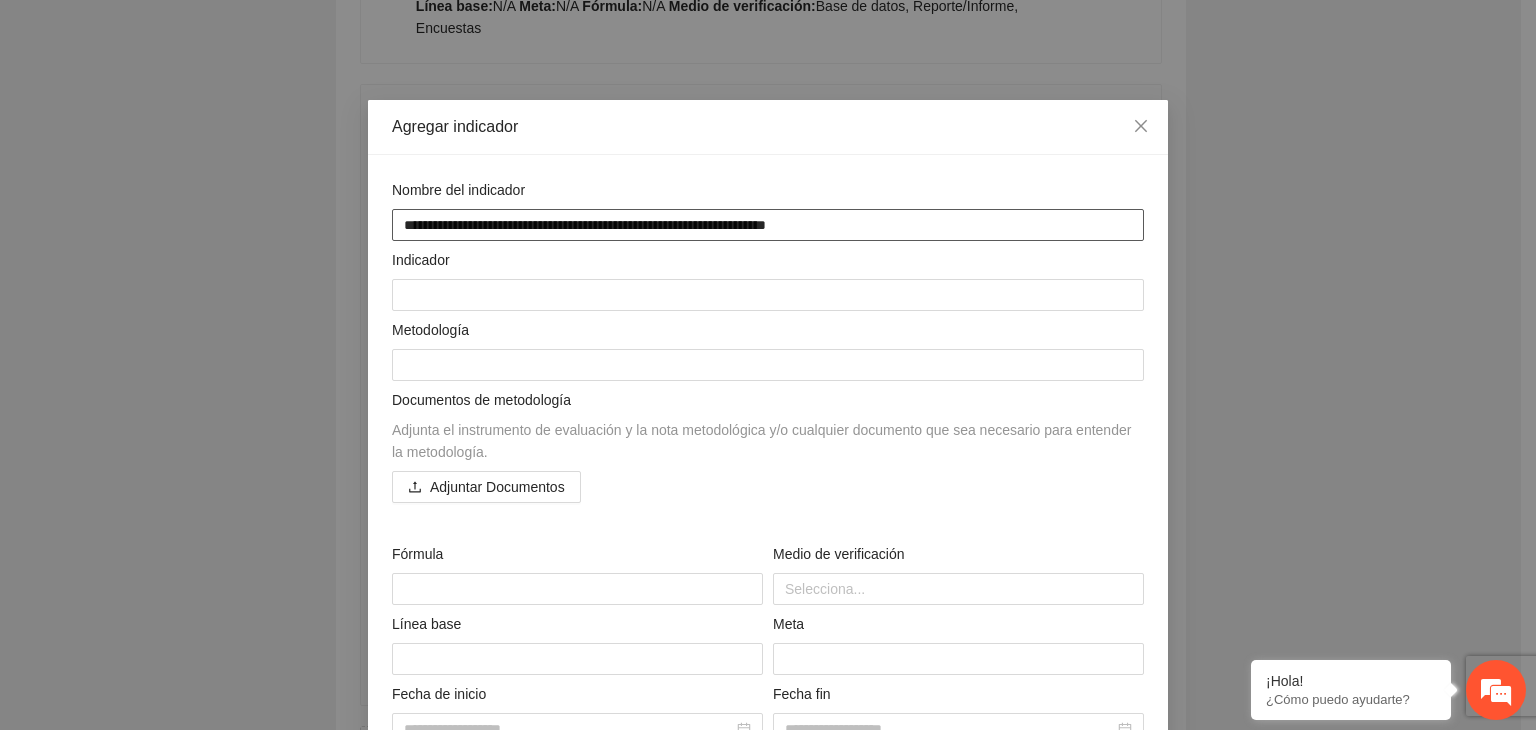 type on "**********" 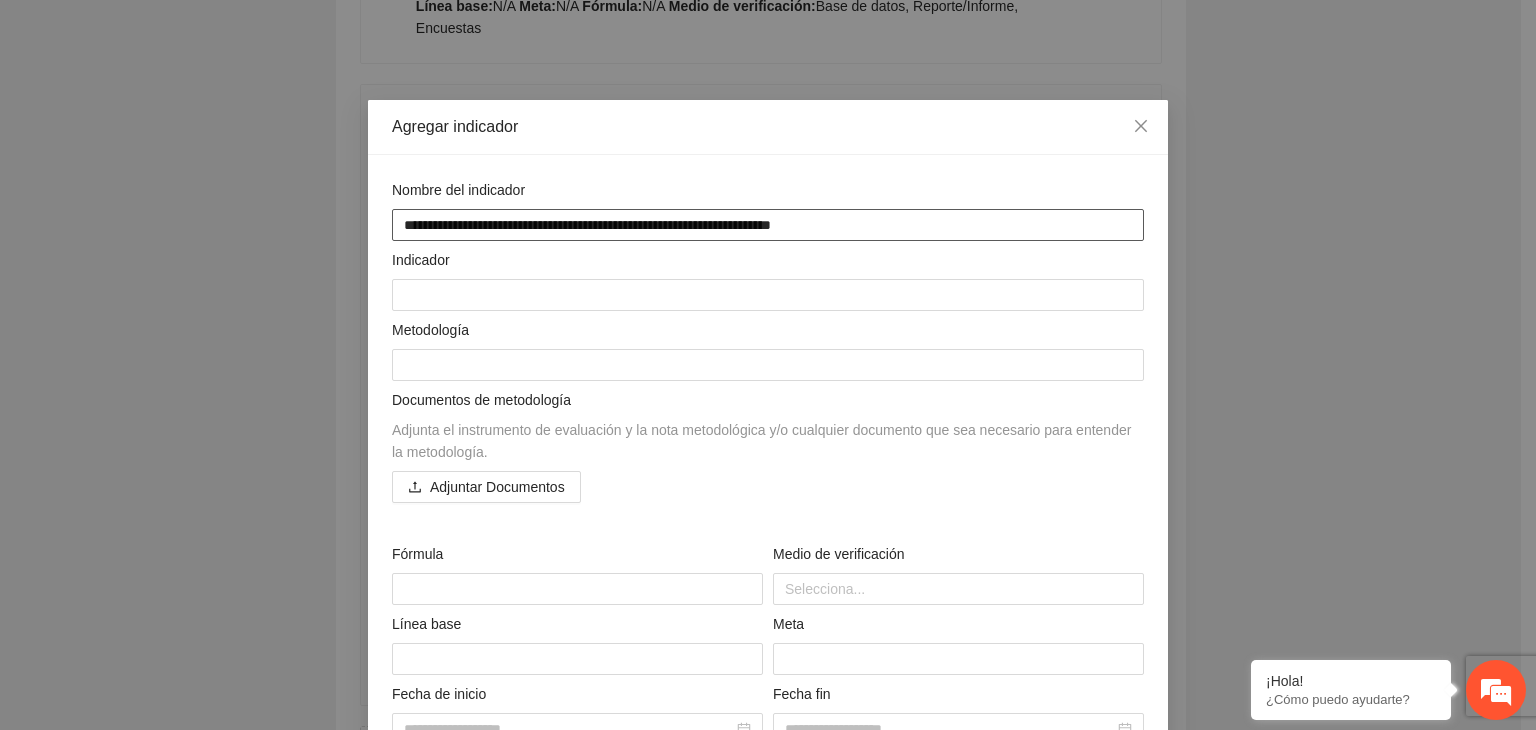 type on "**********" 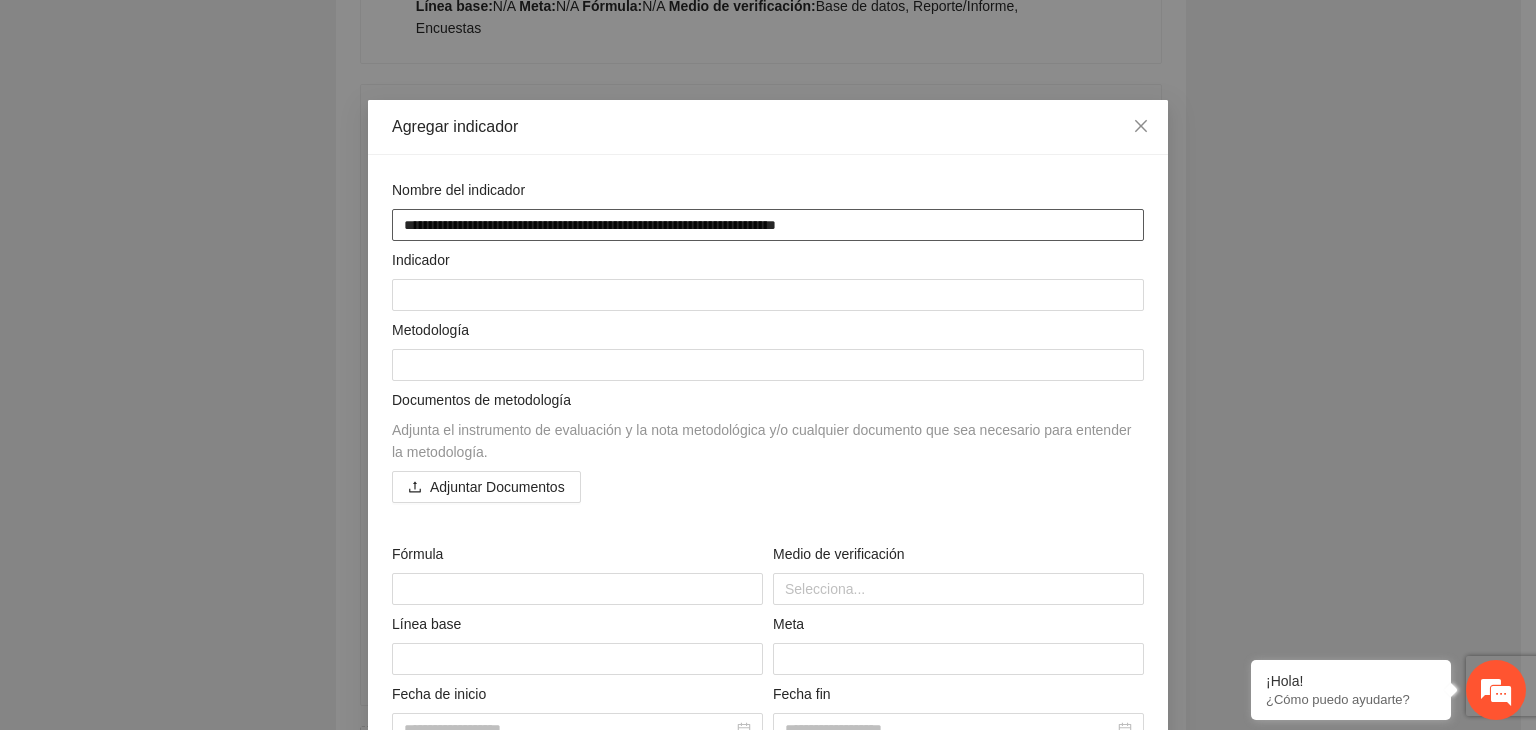 type on "**********" 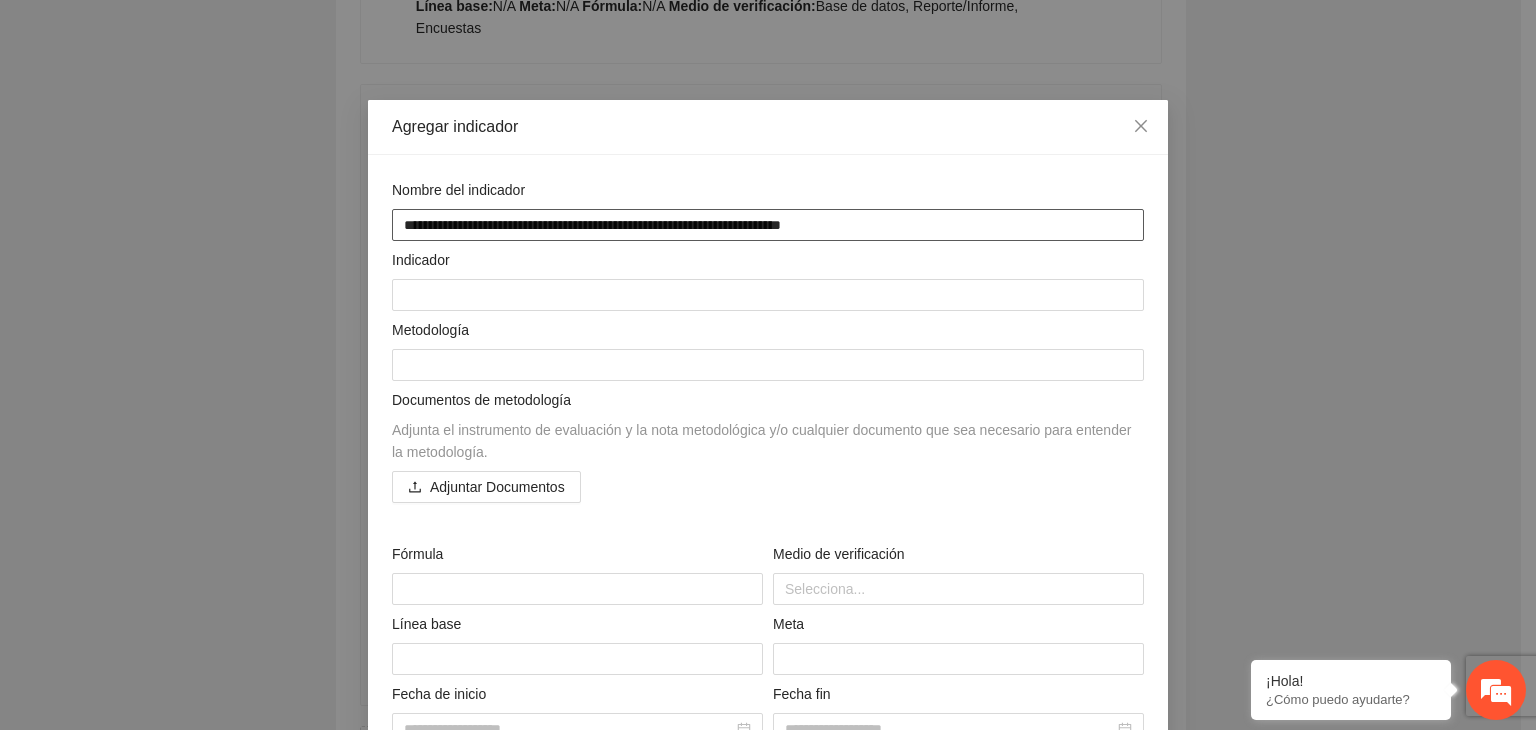 type on "**********" 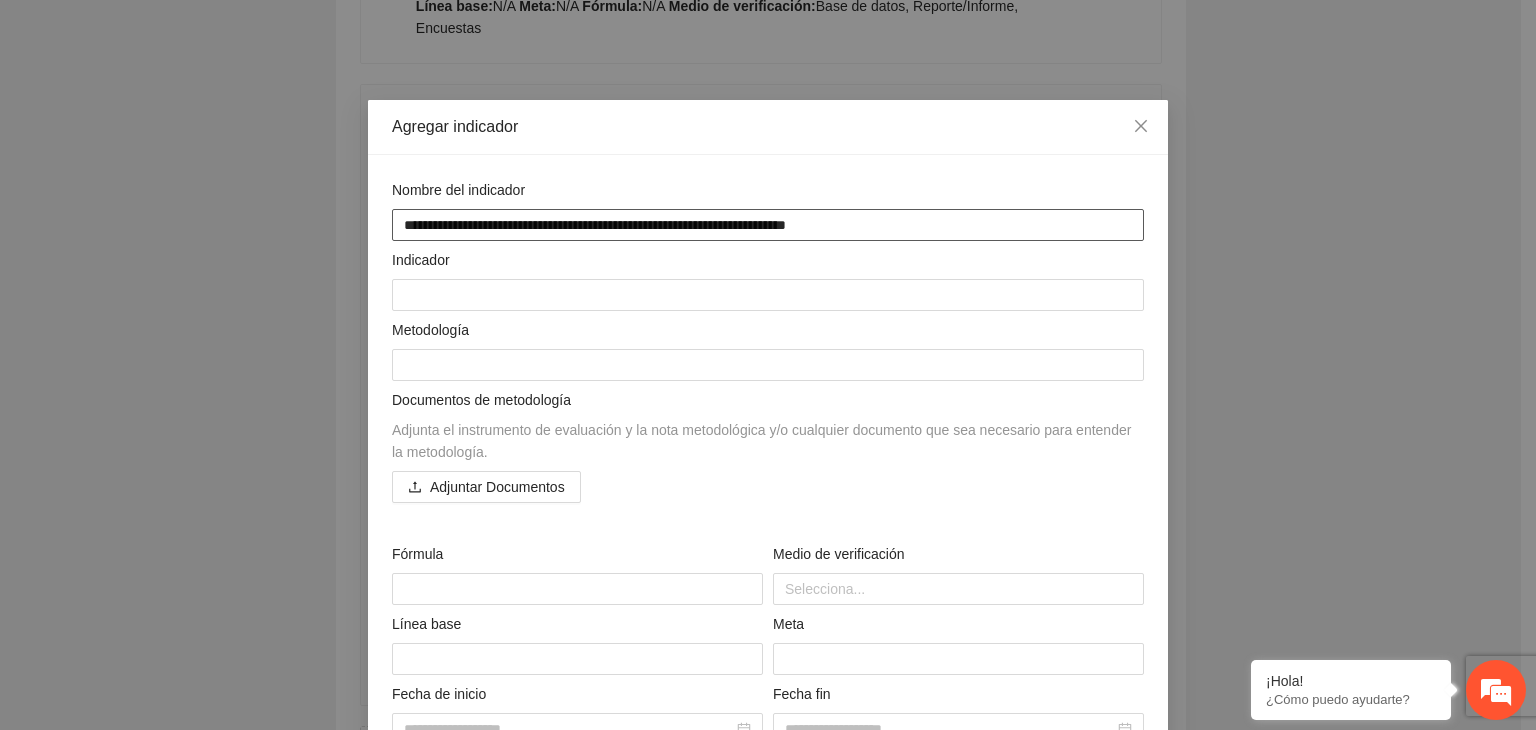 type on "**********" 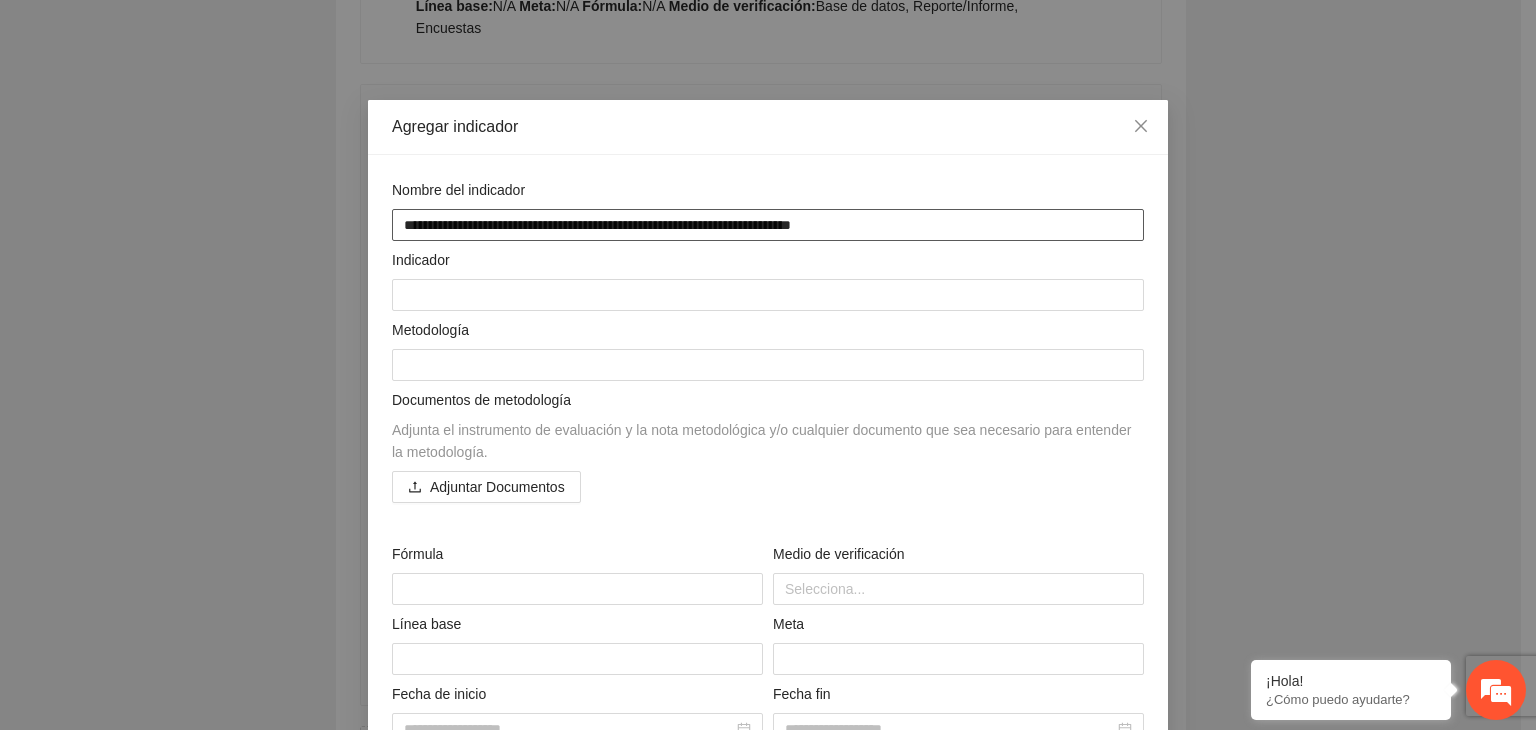 type on "**********" 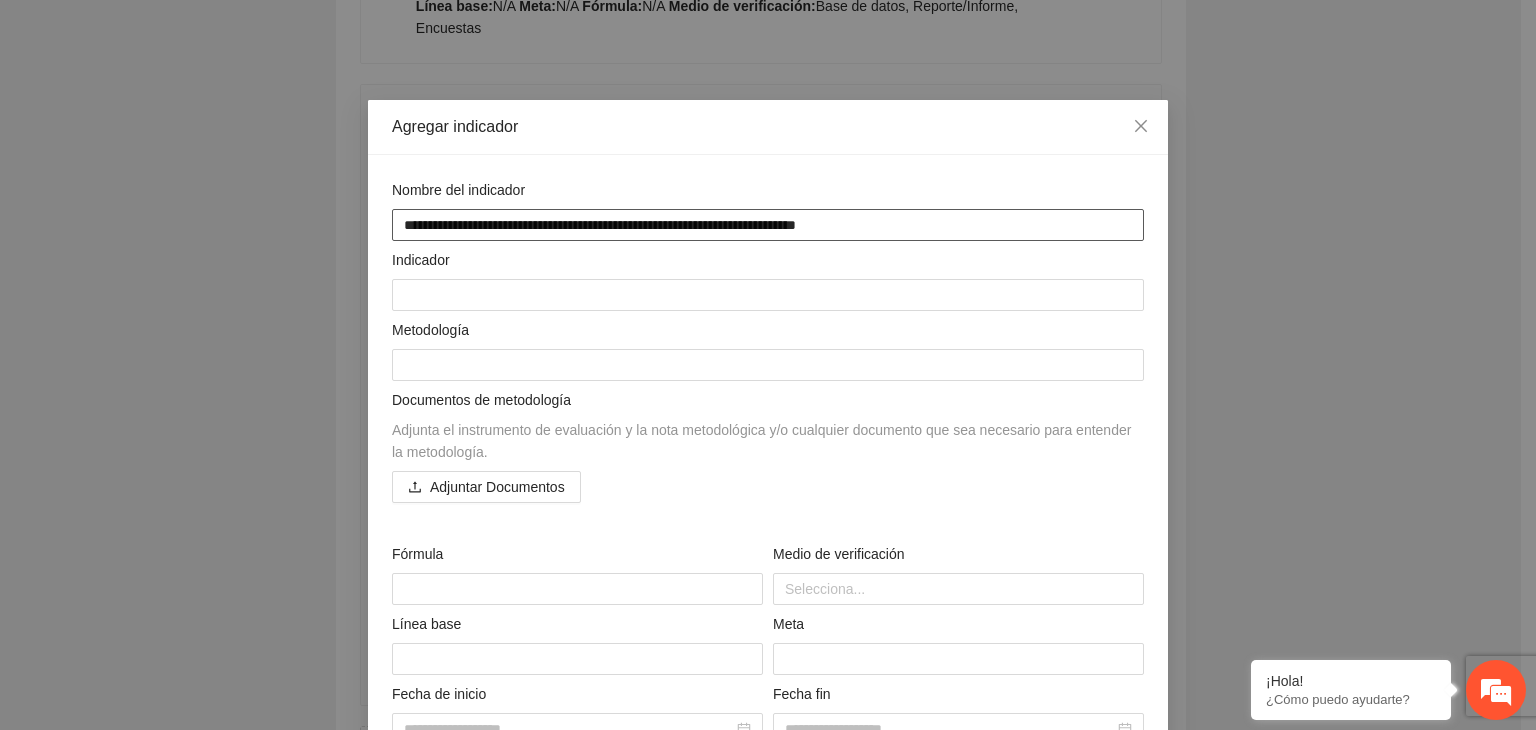 type on "**********" 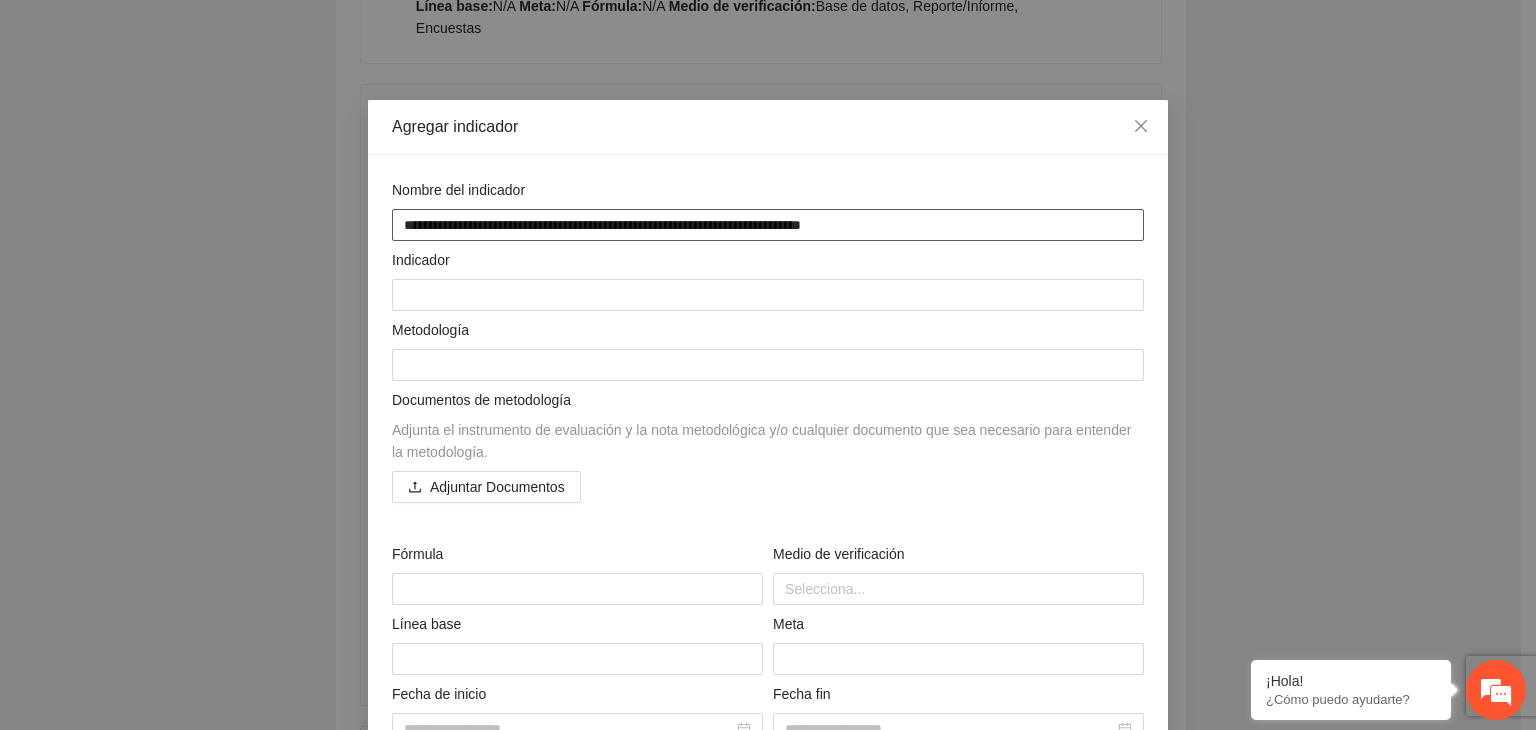 type on "**********" 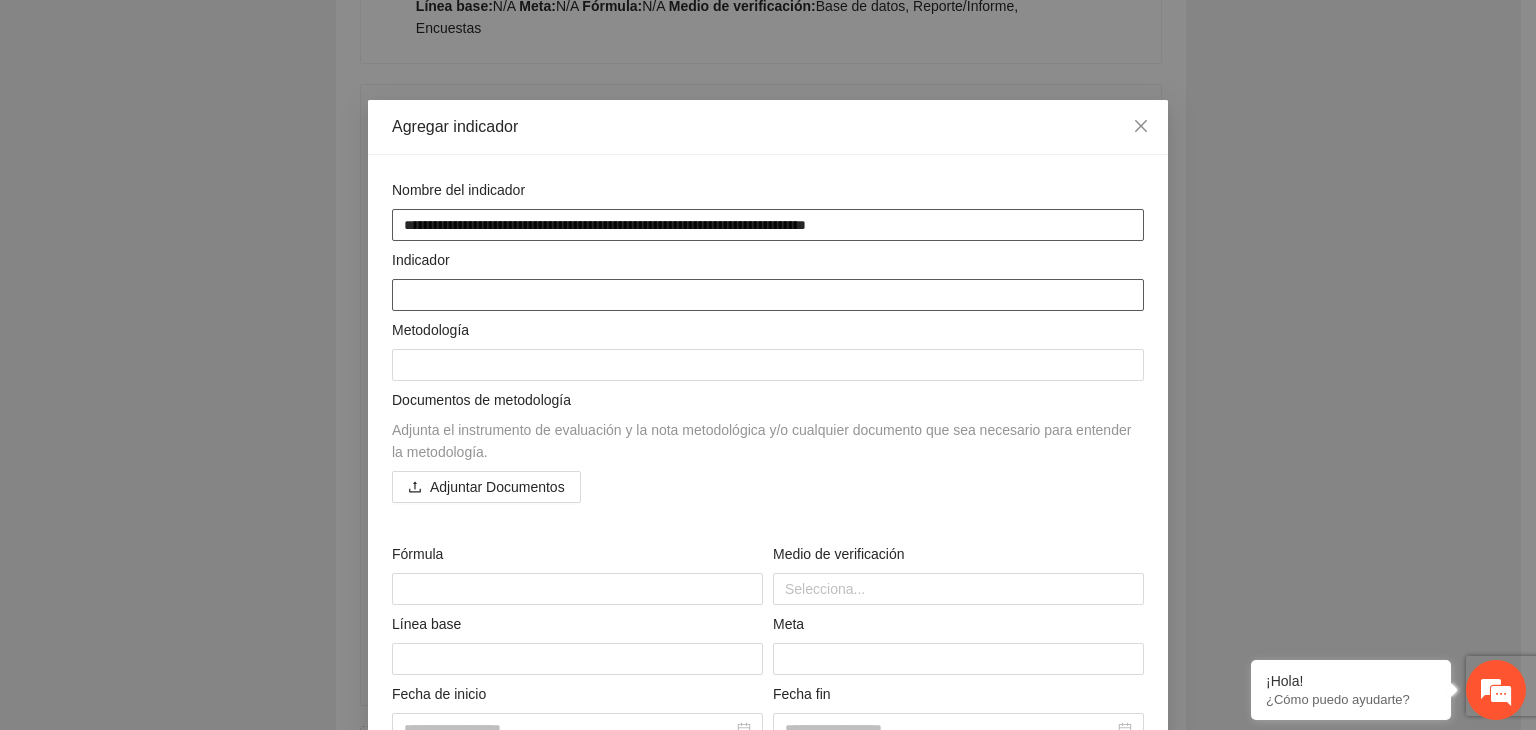type on "**********" 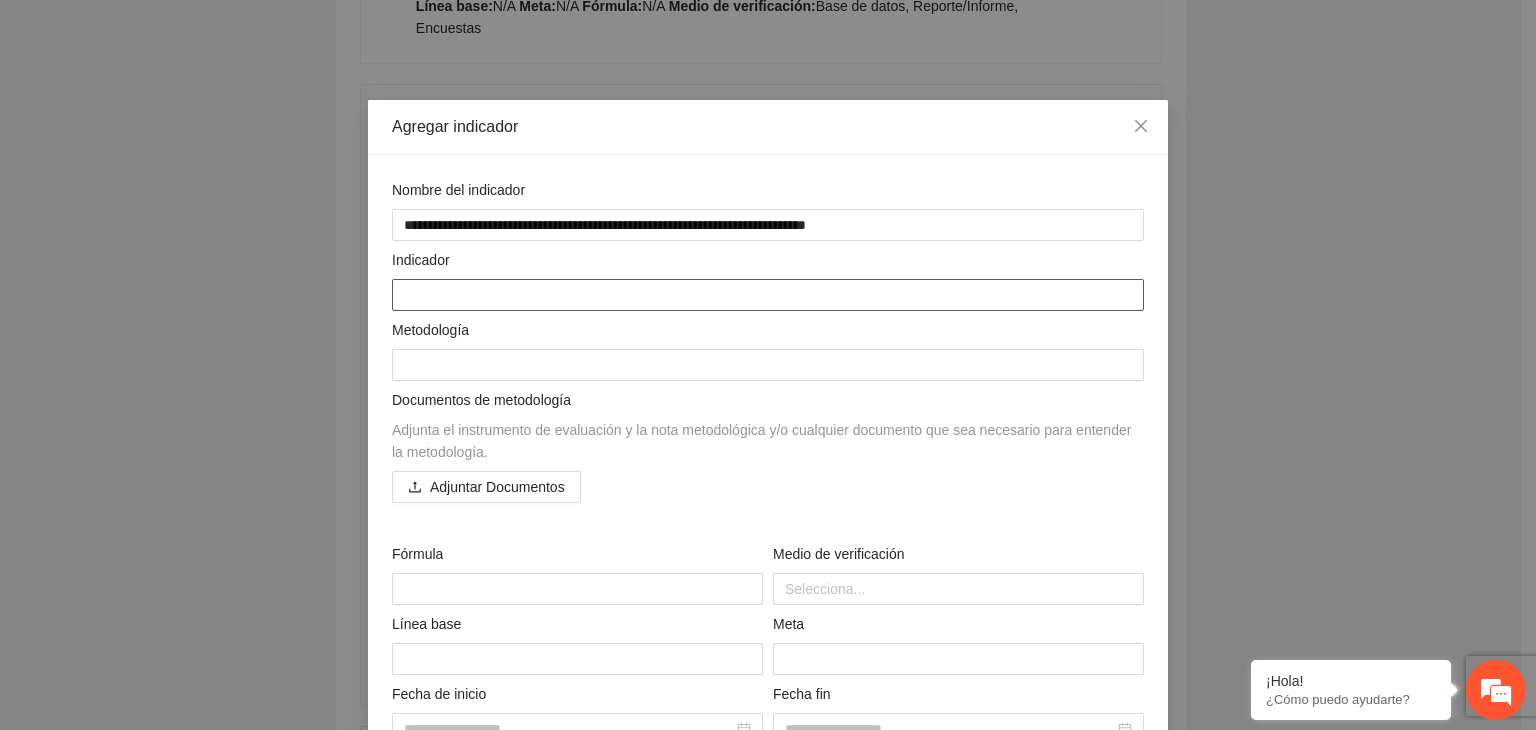 click at bounding box center [768, 295] 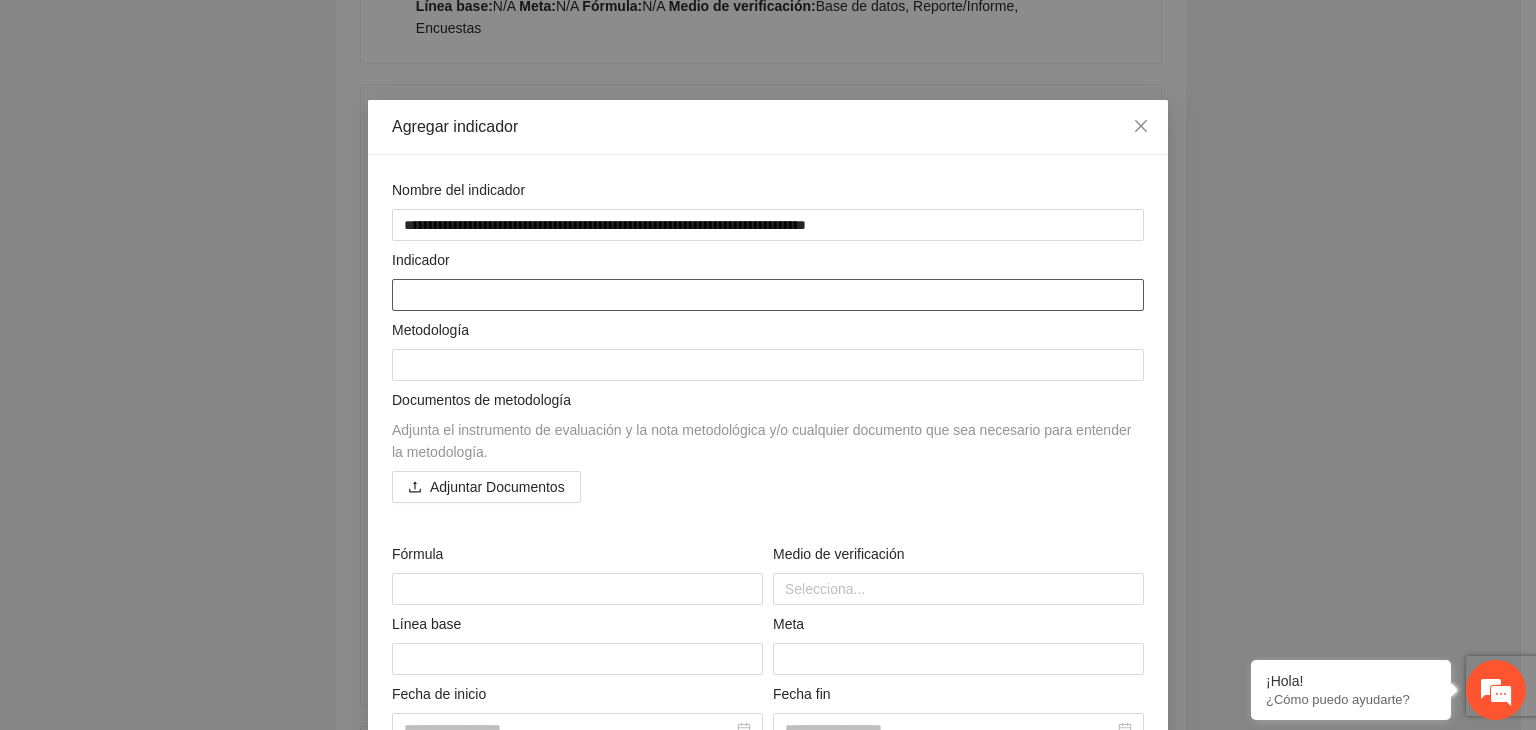 paste on "**********" 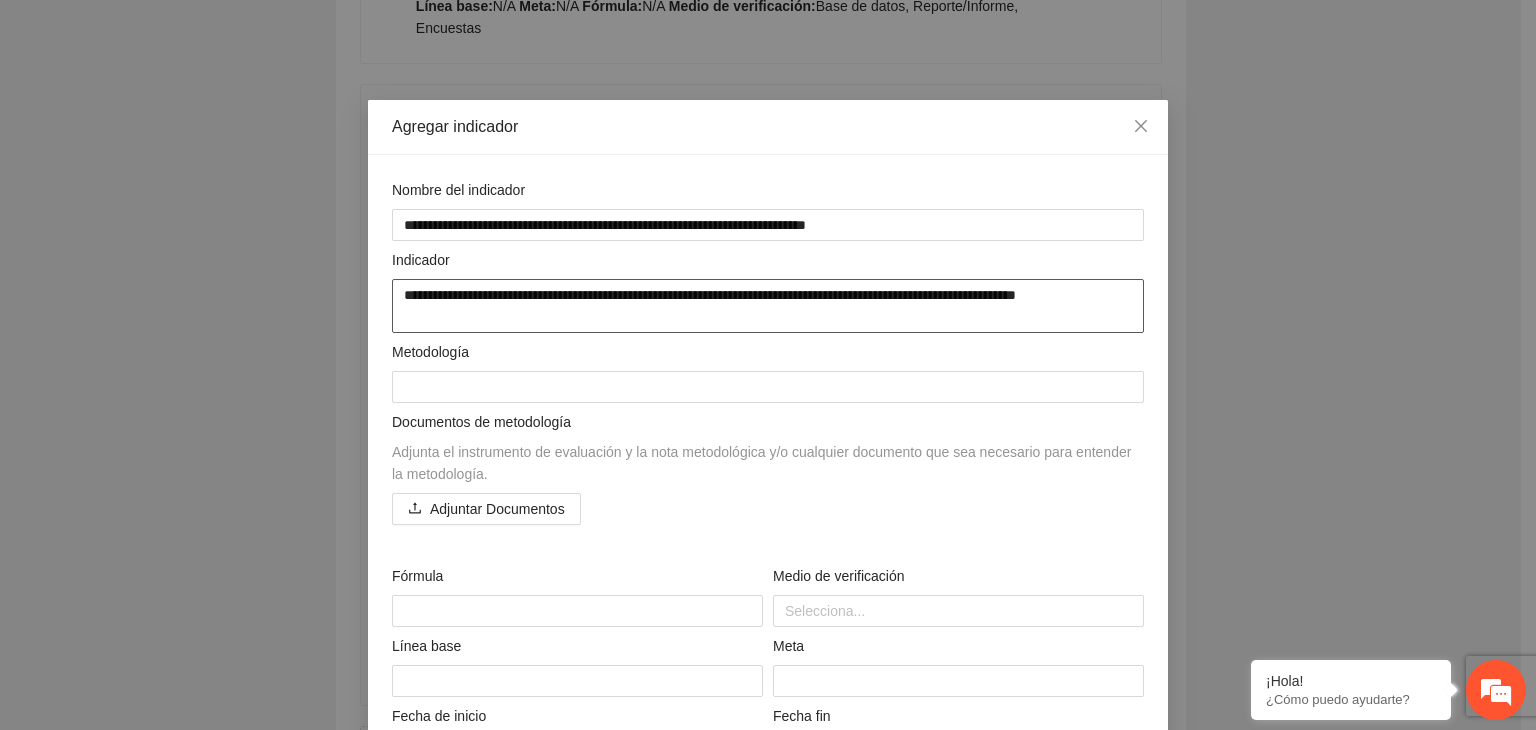 click on "**********" at bounding box center (768, 306) 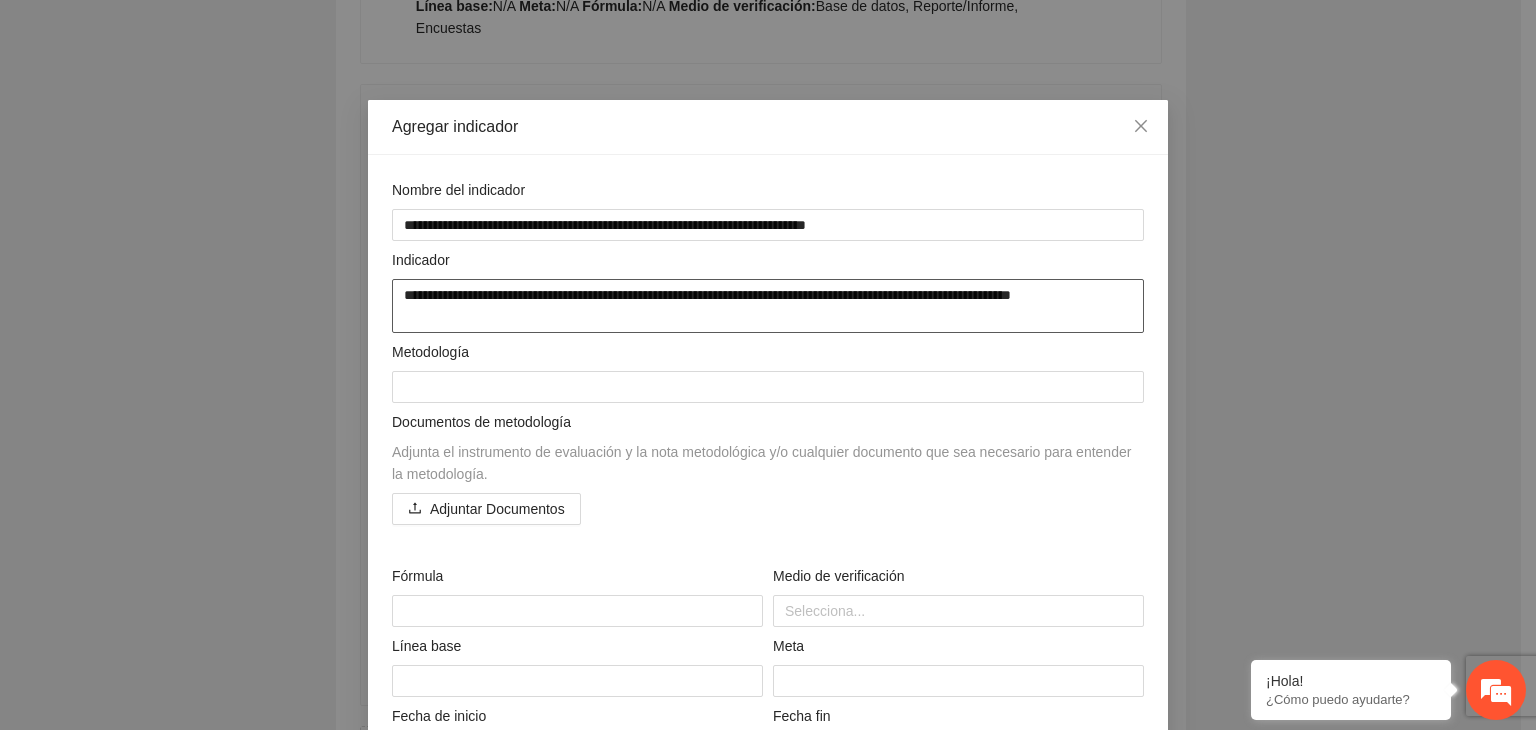 type on "**********" 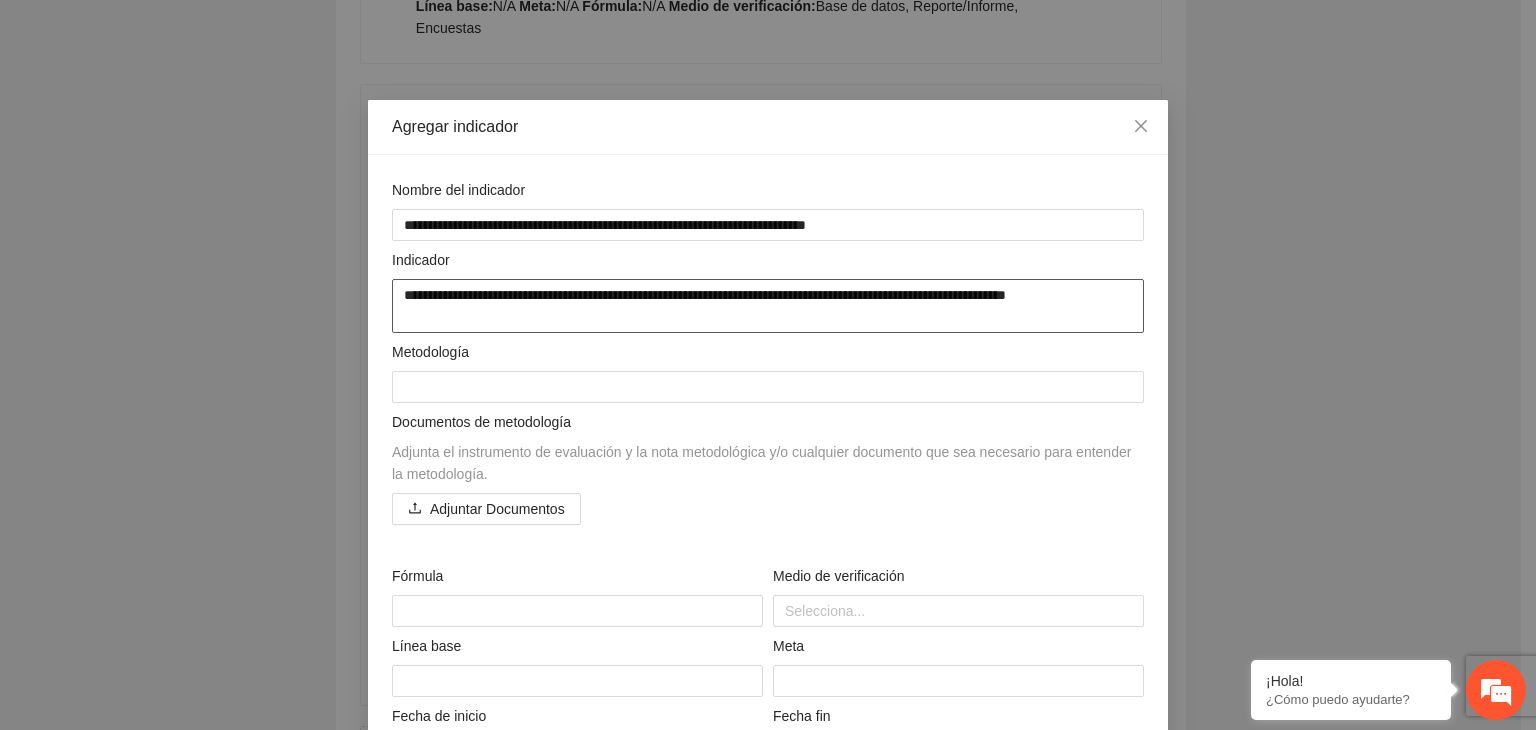 type on "**********" 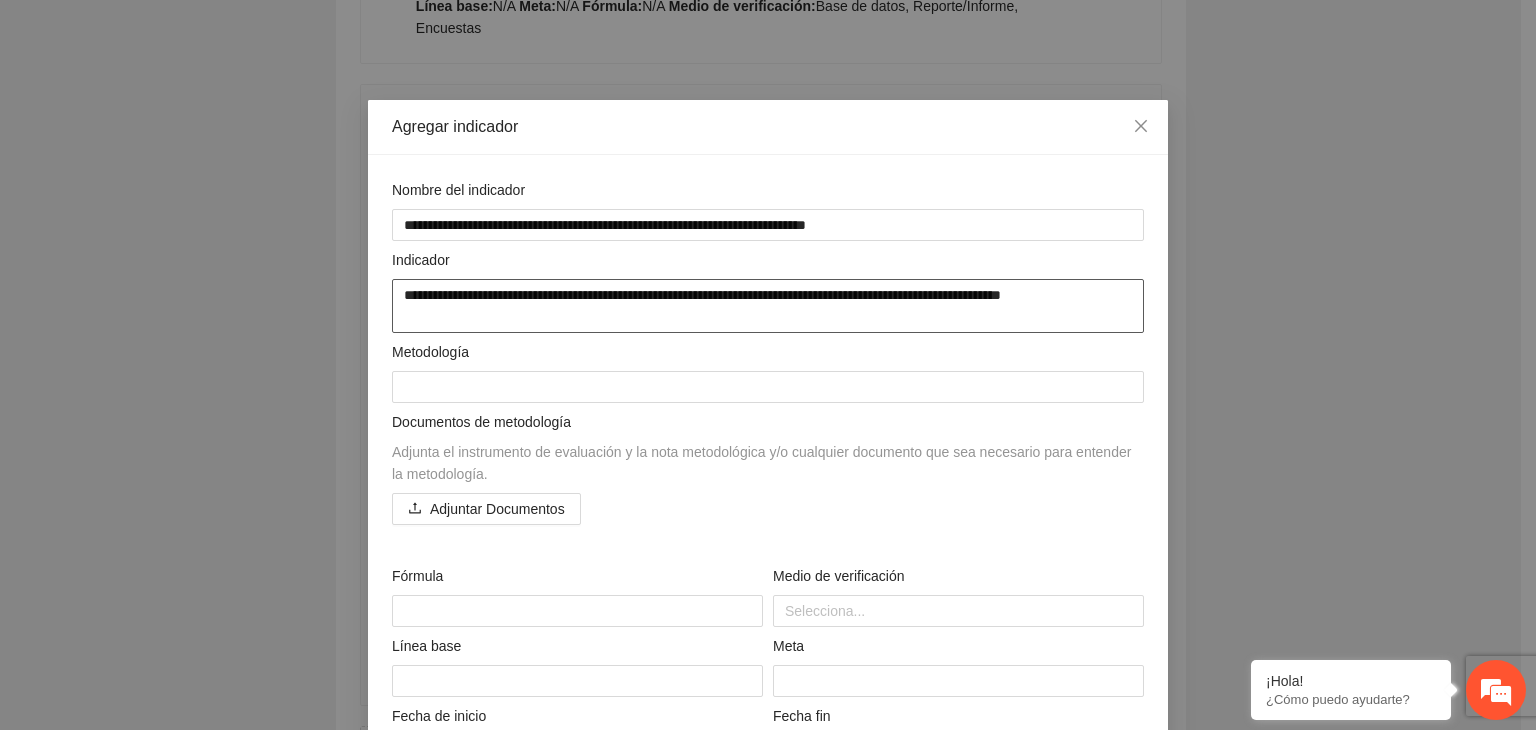 type on "**********" 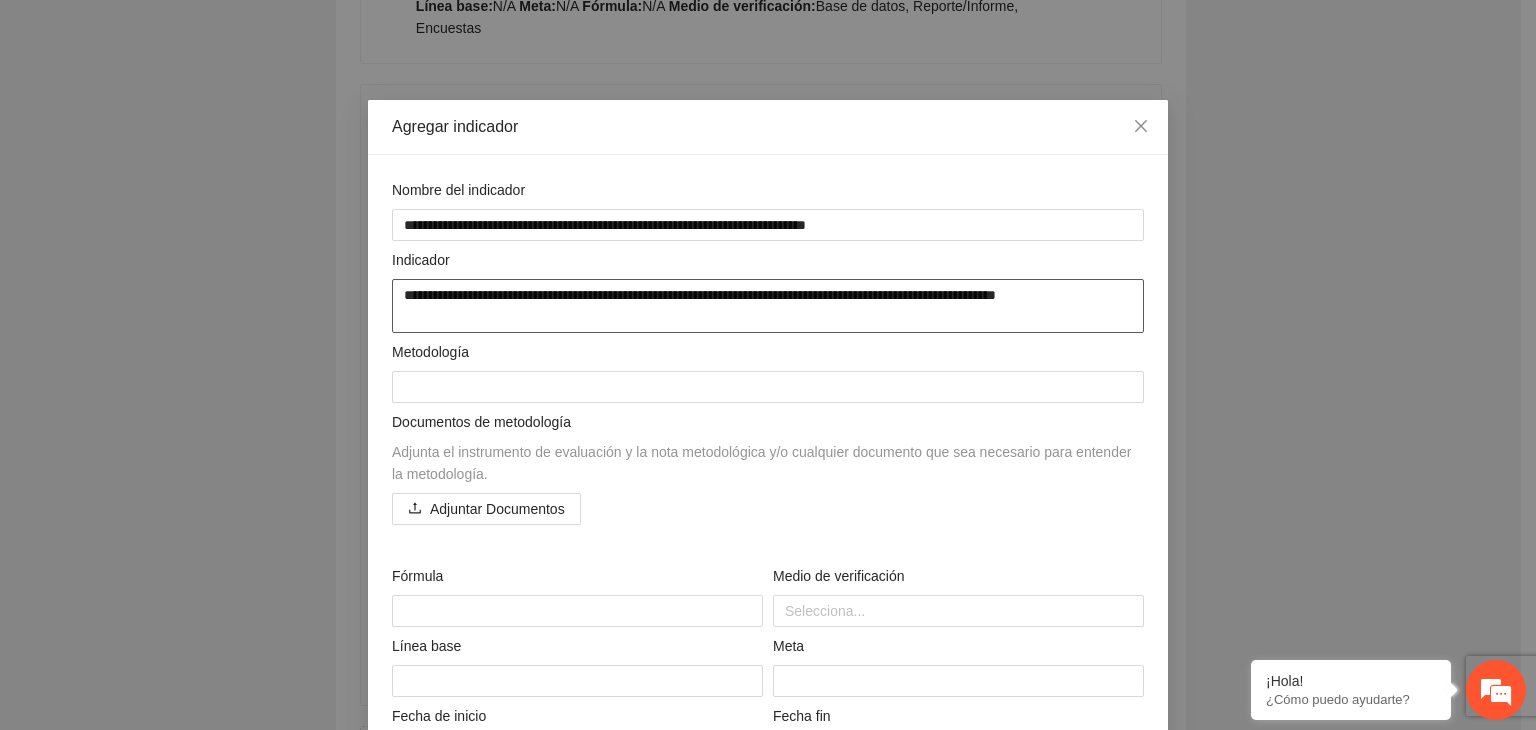 type on "**********" 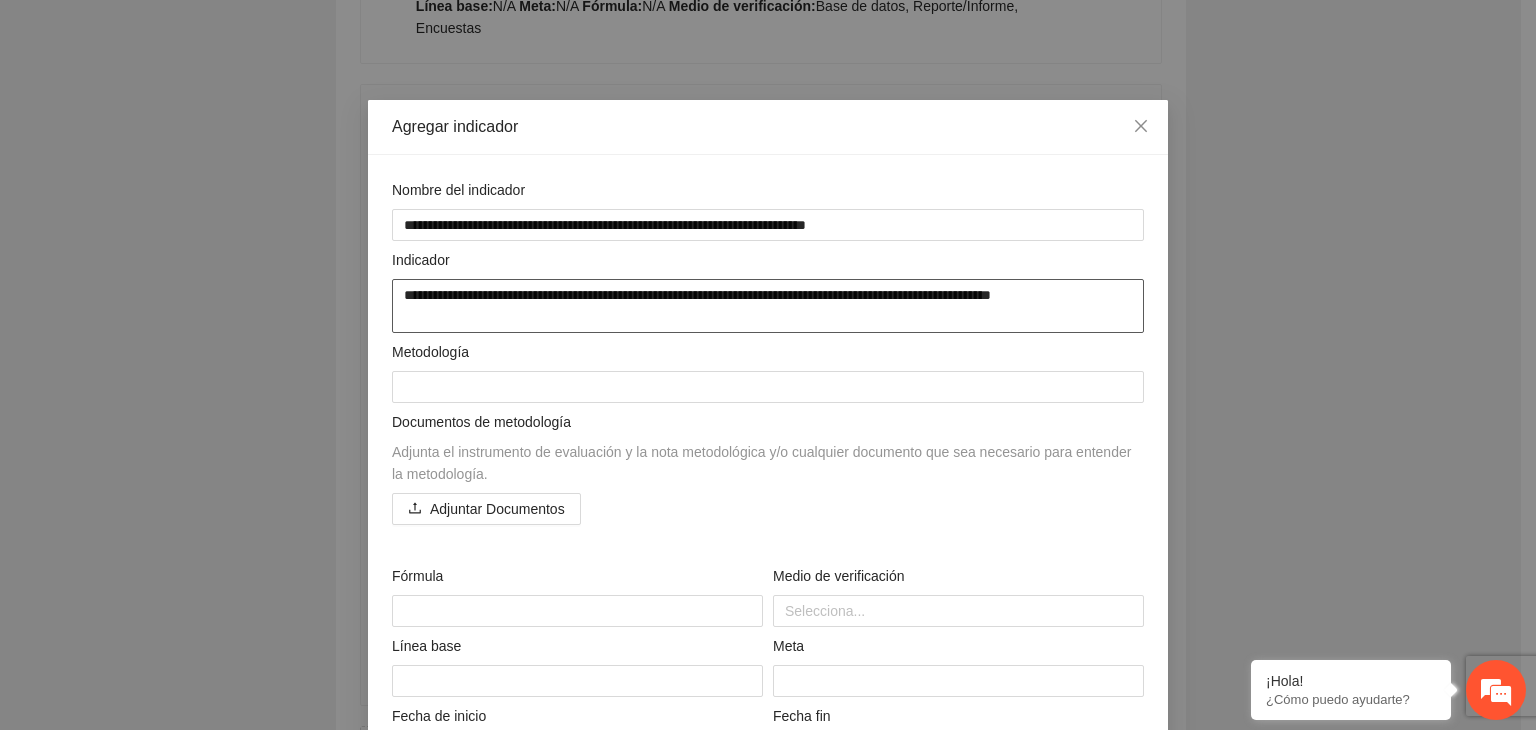 type on "**********" 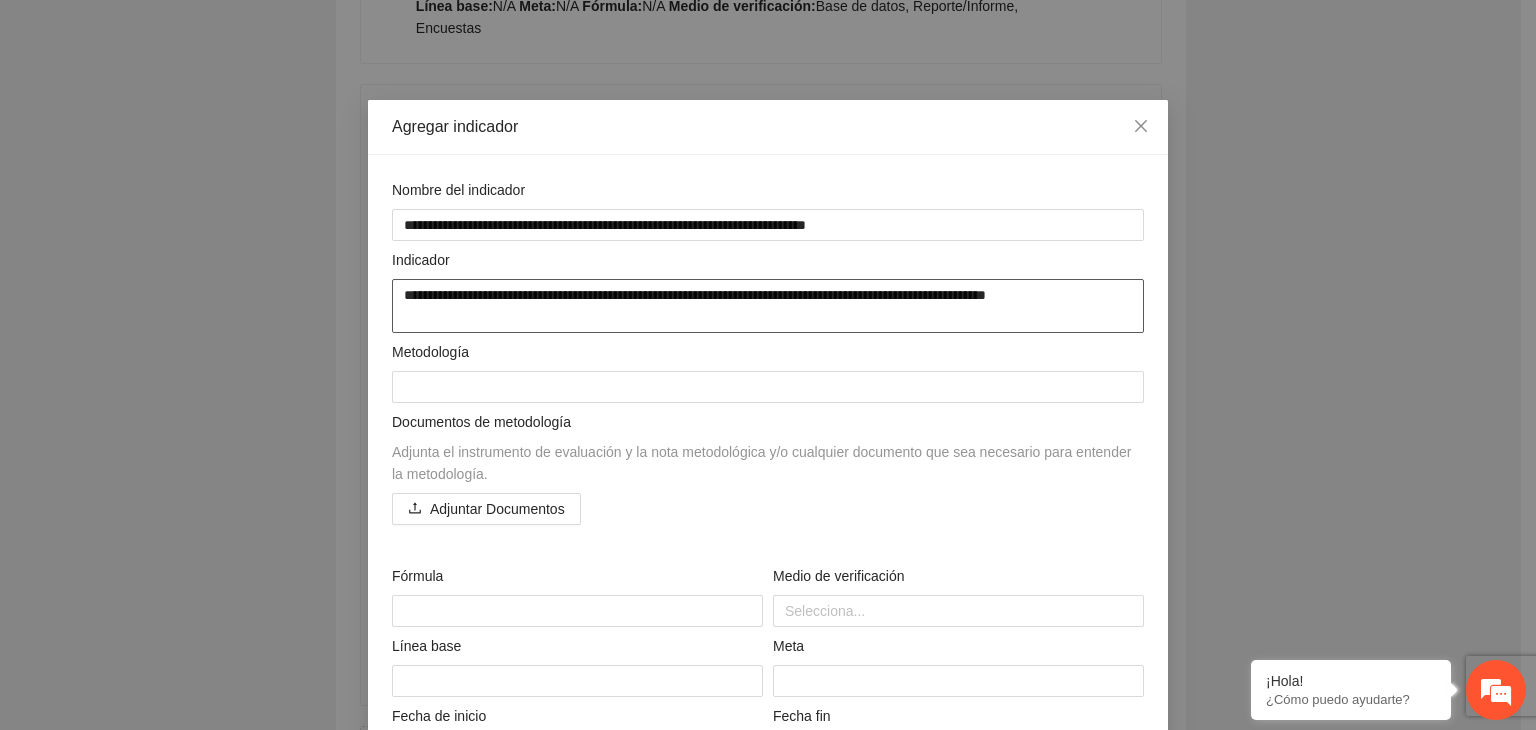 type on "**********" 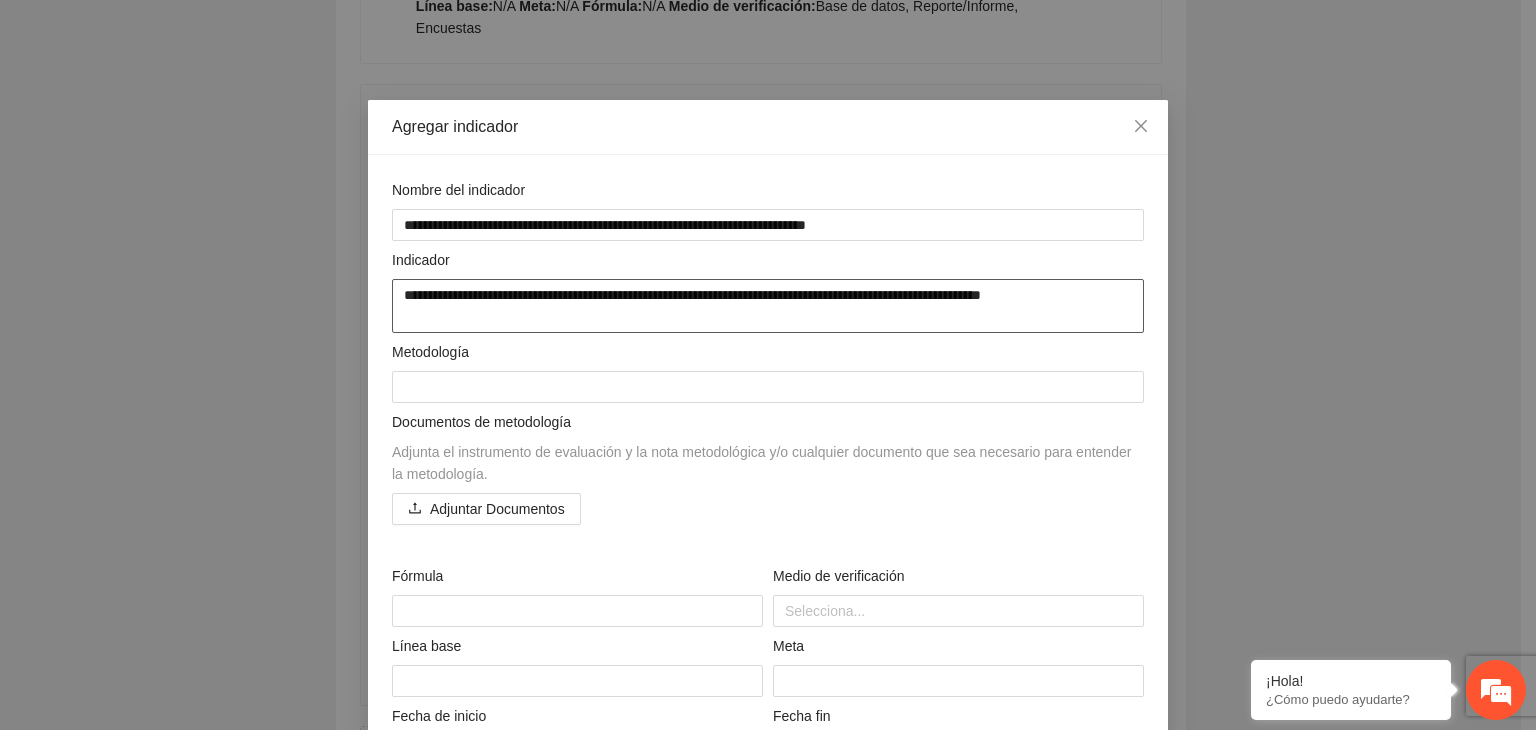 type on "**********" 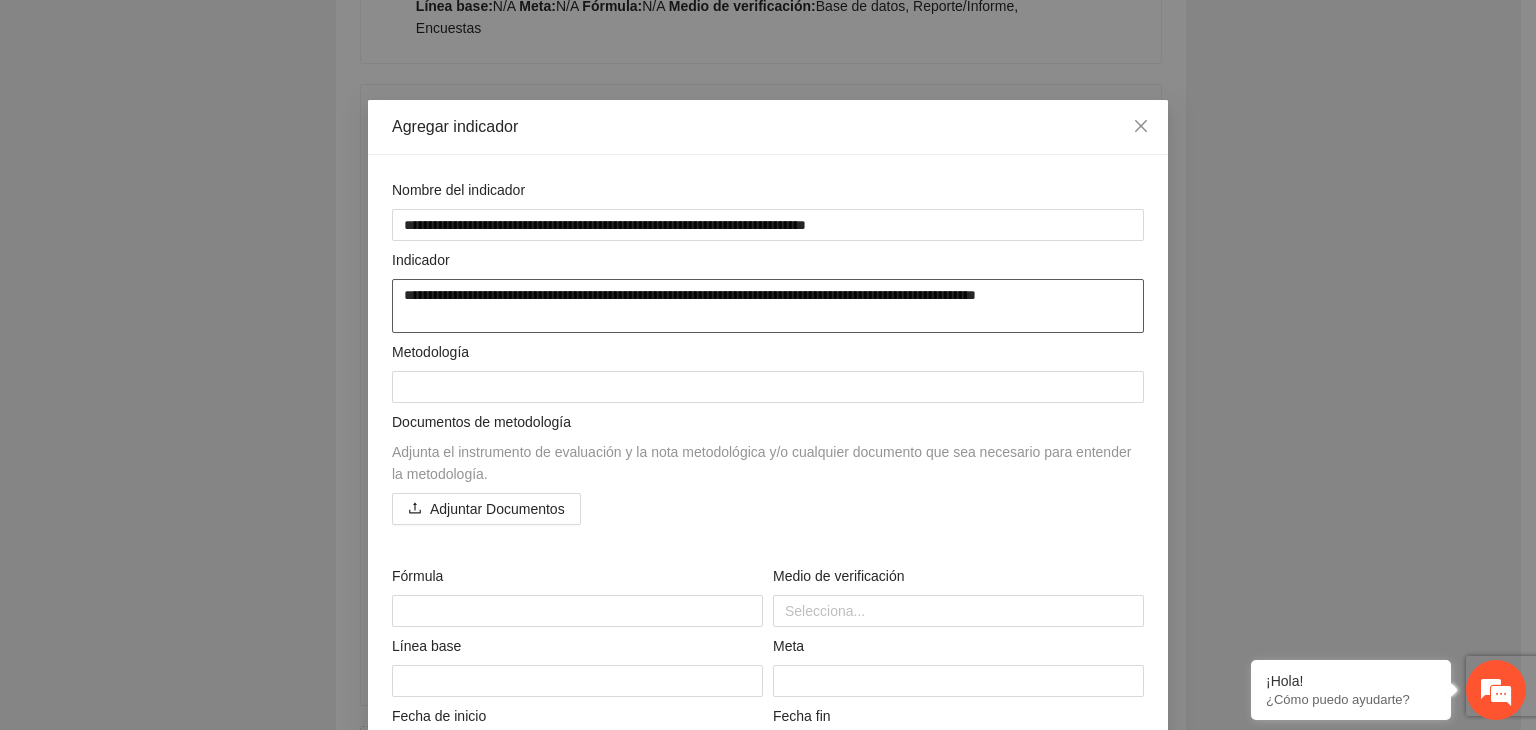 type on "**********" 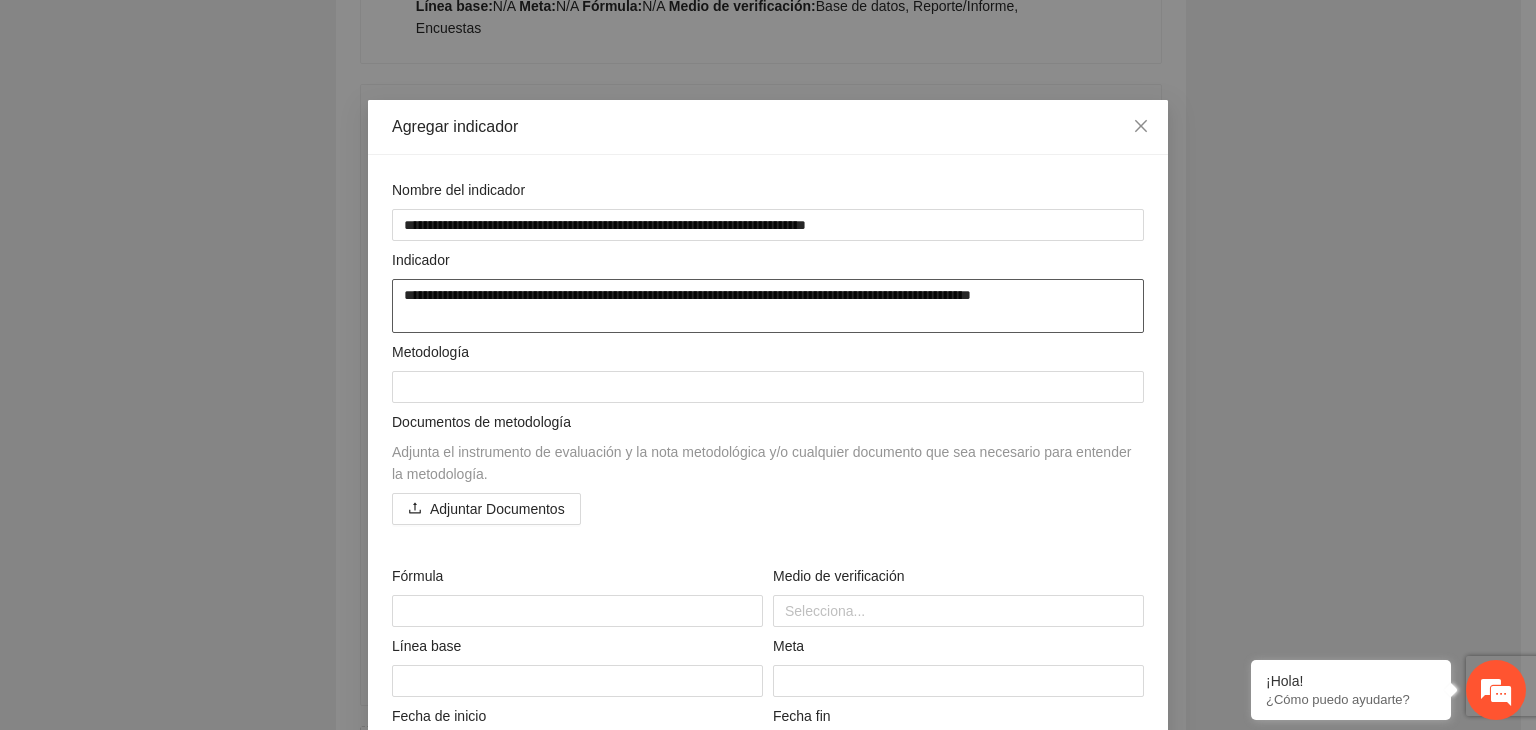 type on "**********" 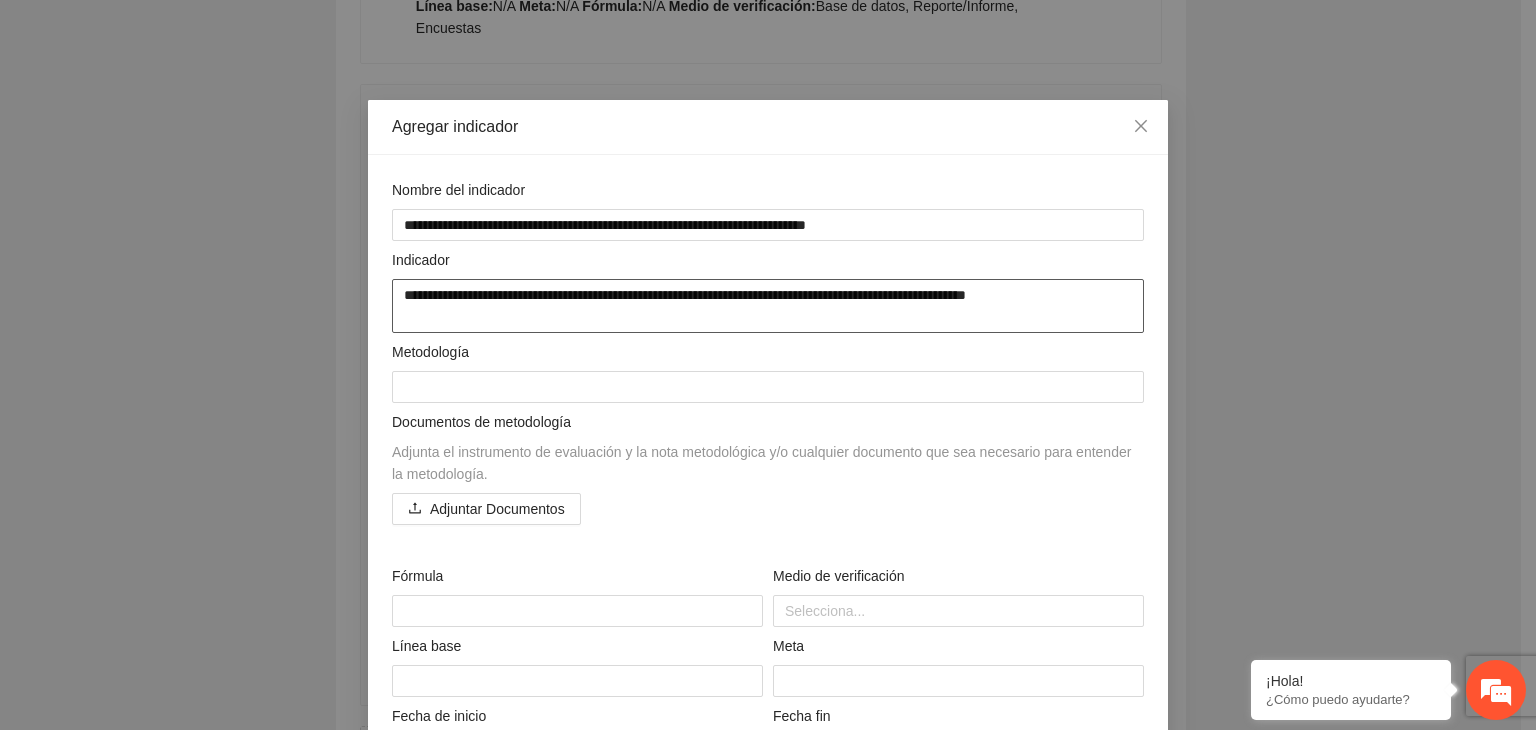 type on "**********" 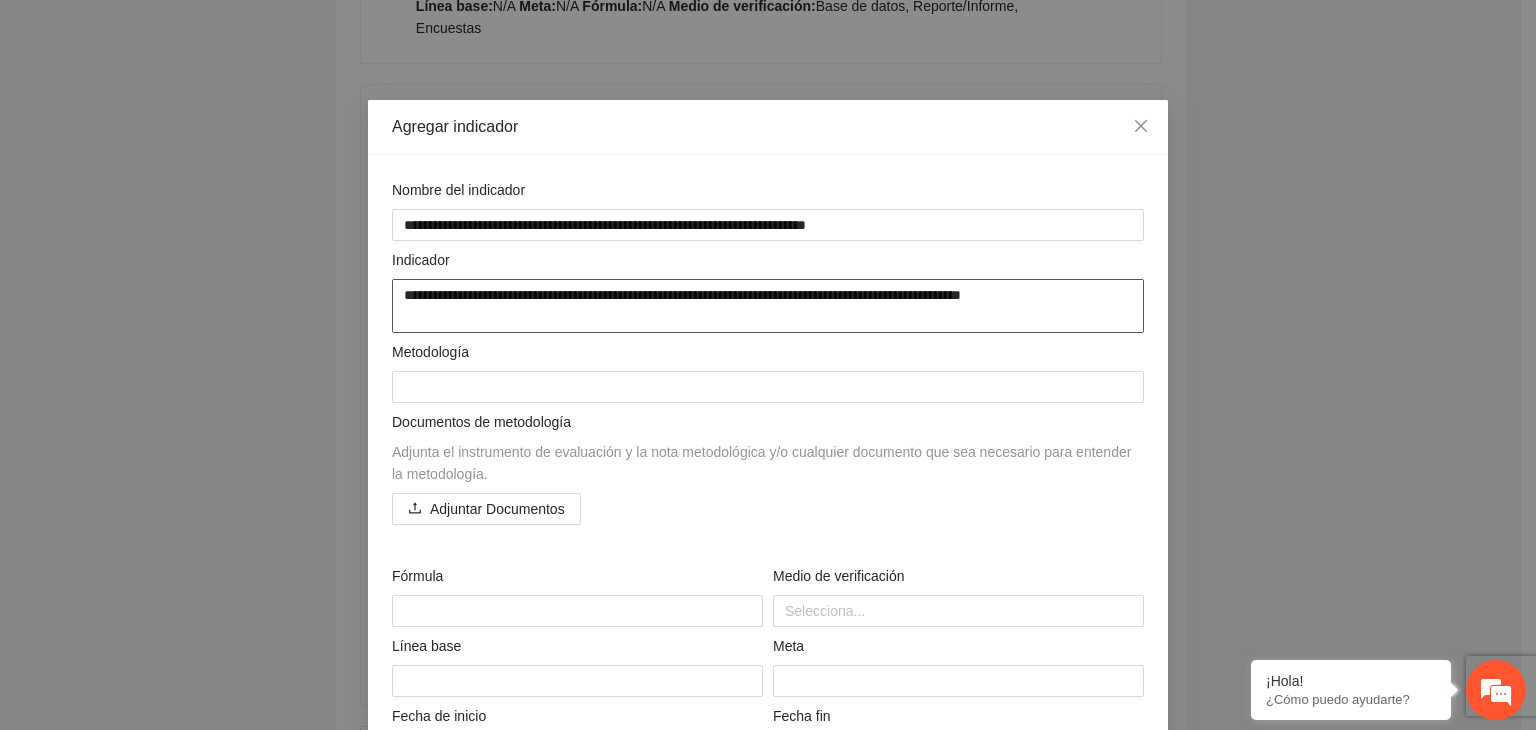 type on "**********" 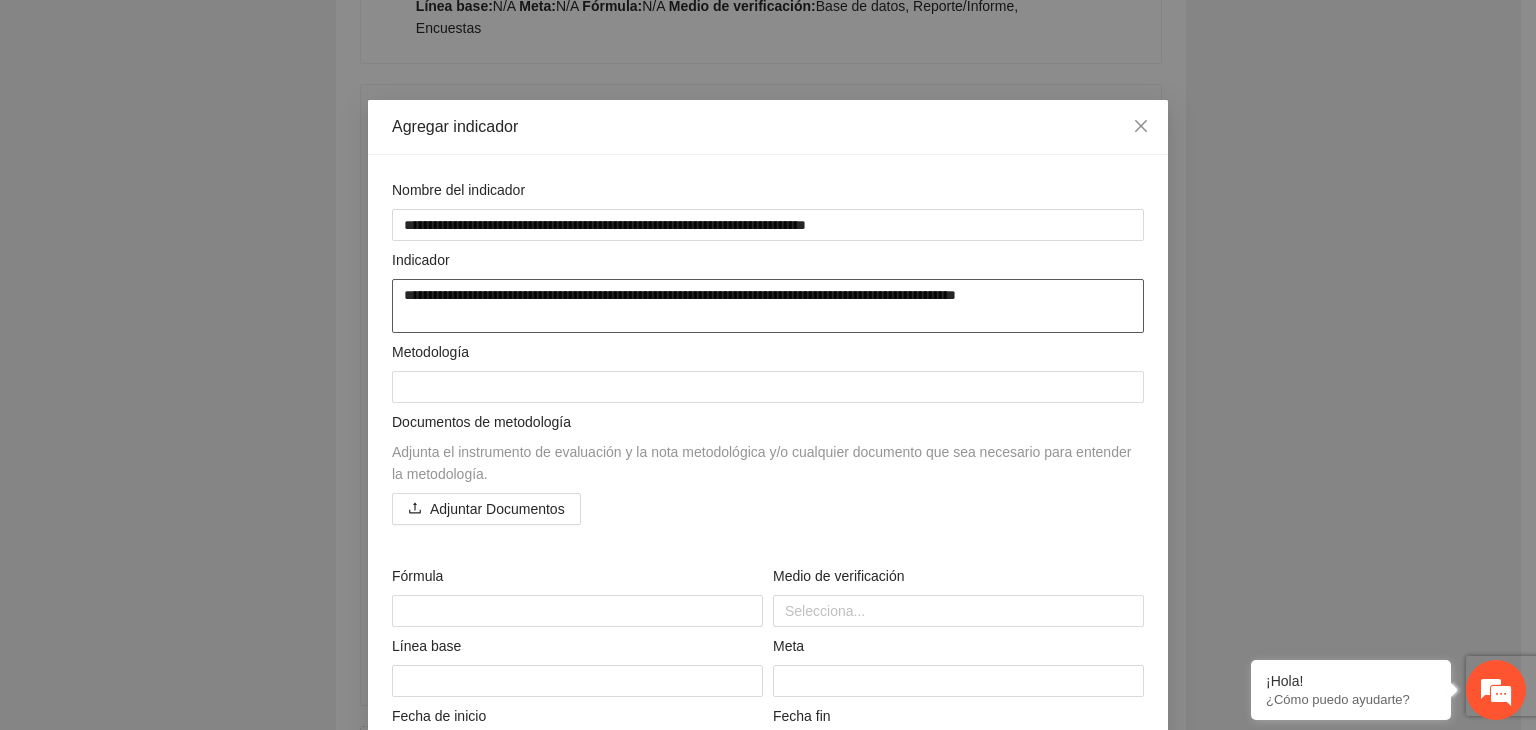 type on "**********" 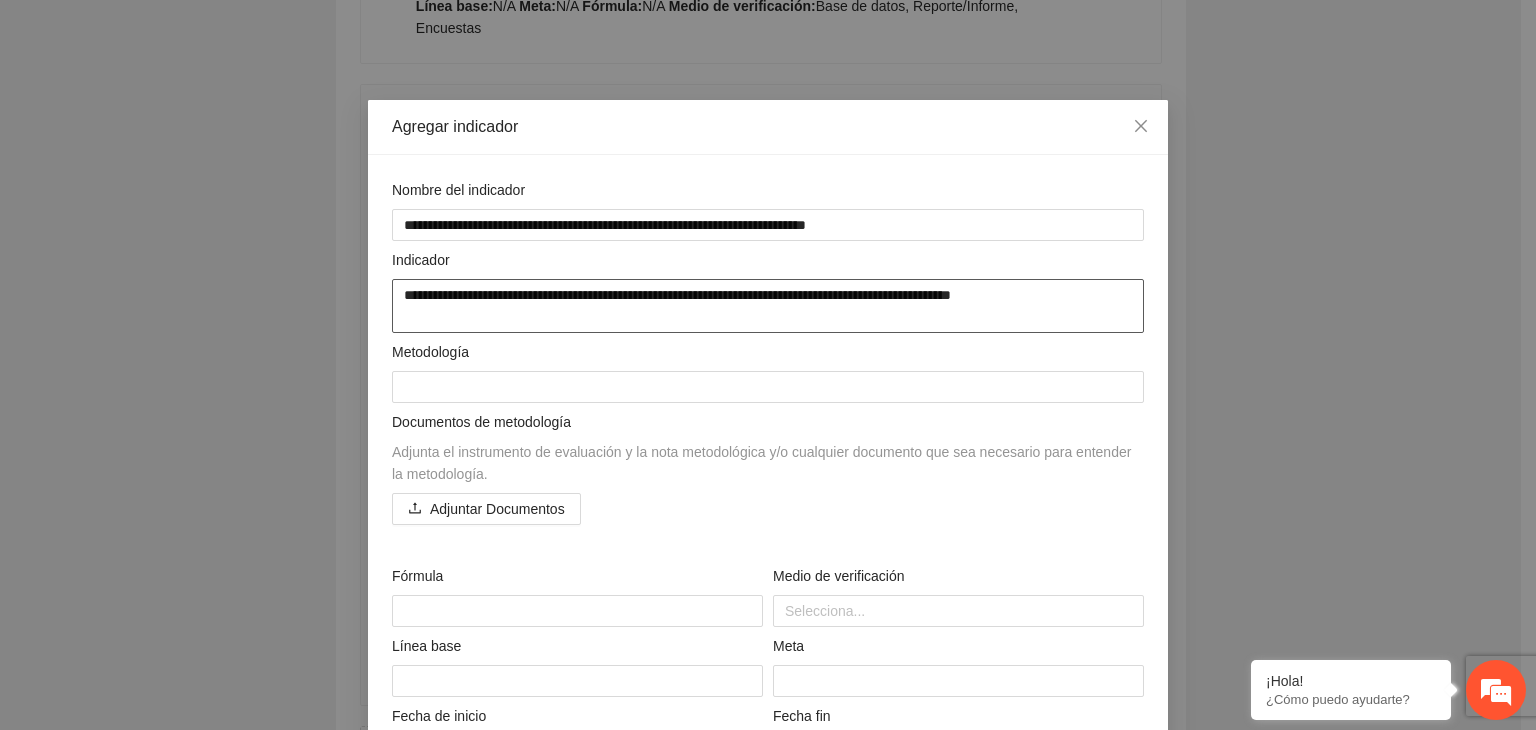 type on "**********" 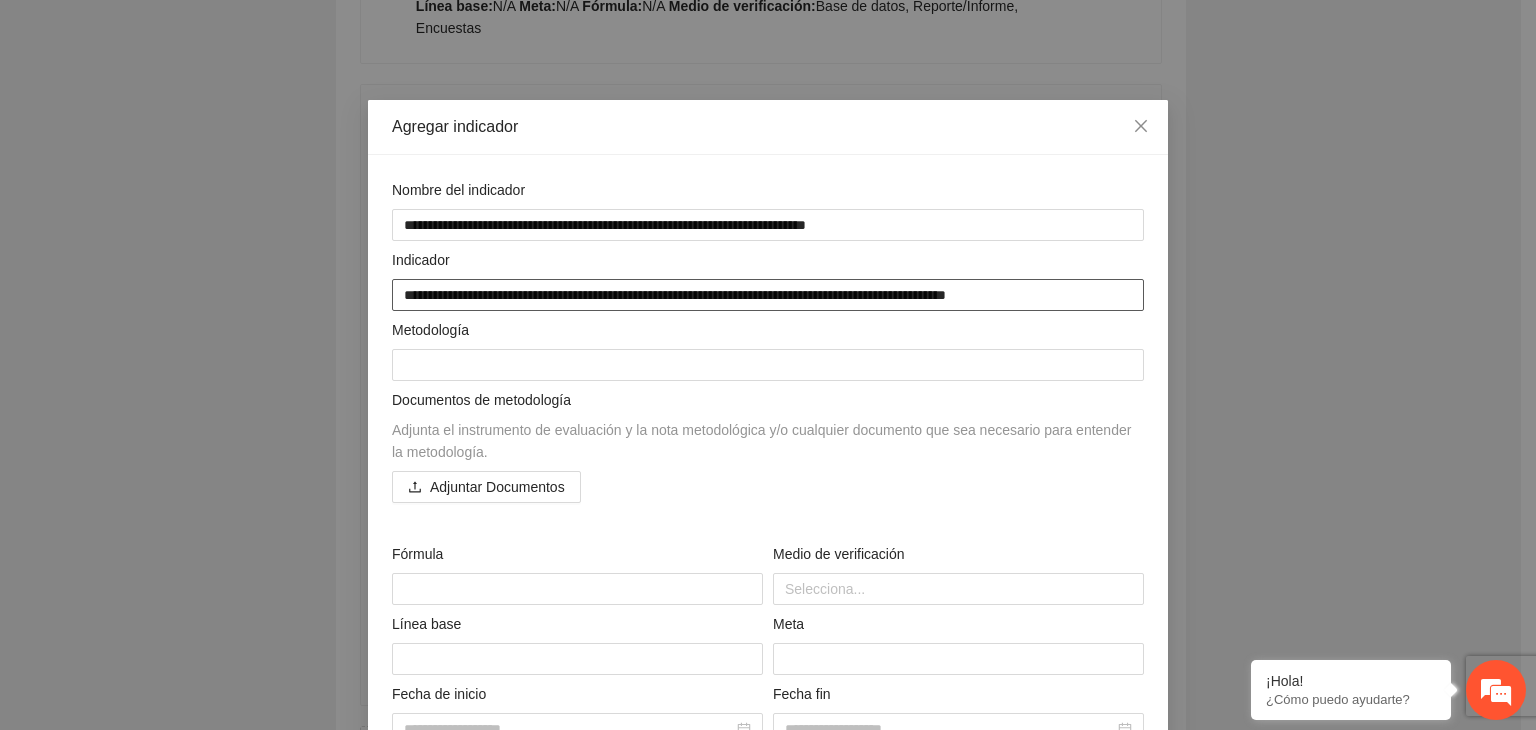 type on "**********" 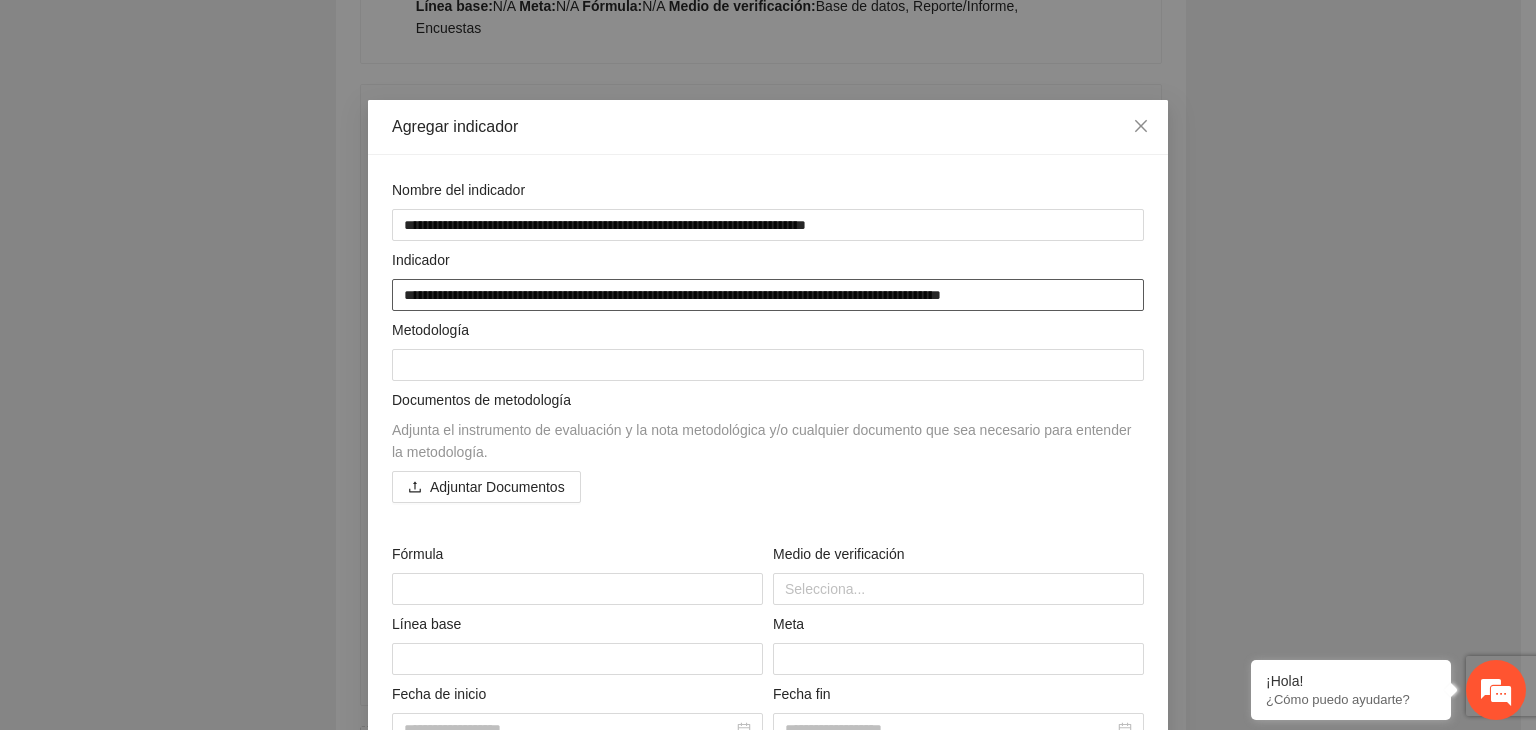 type on "**********" 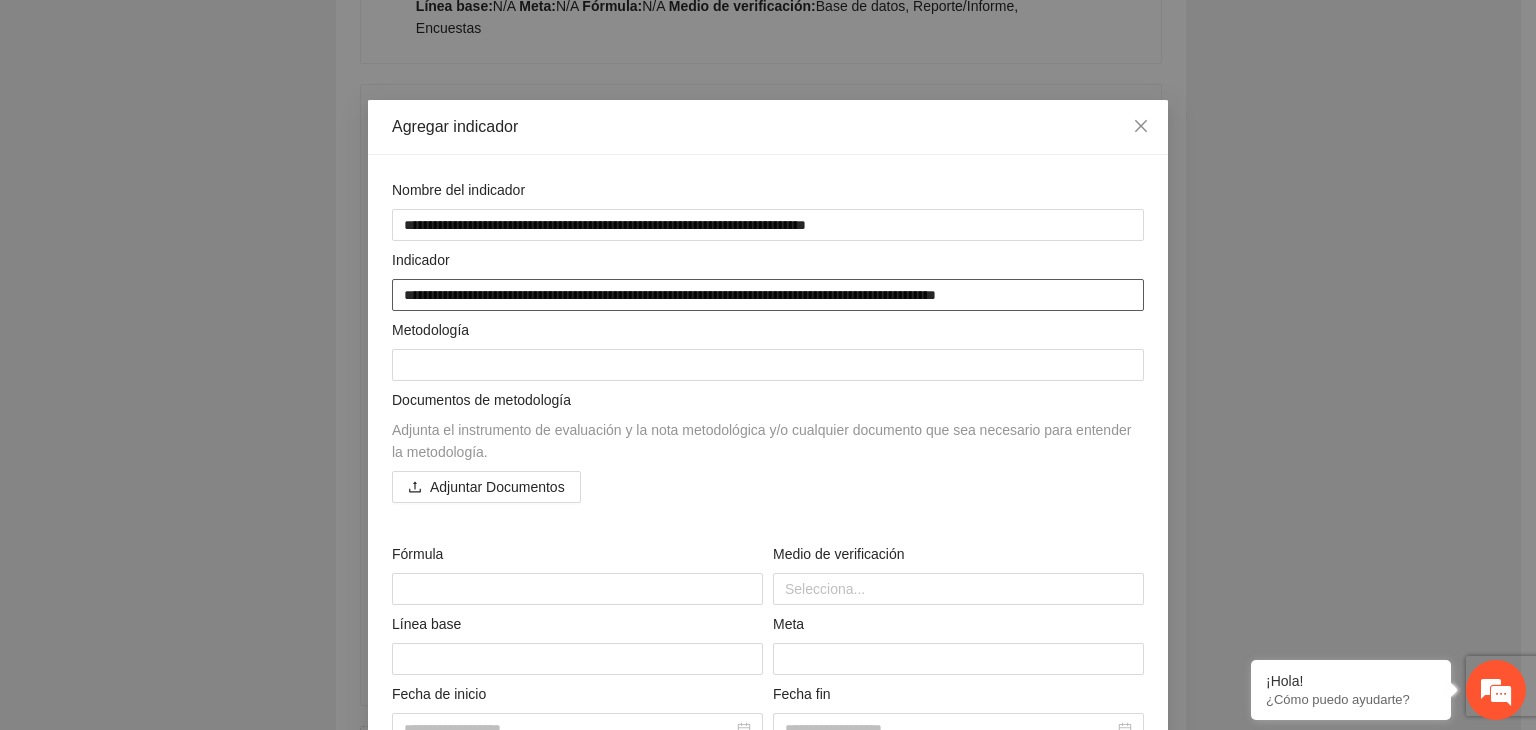 type on "**********" 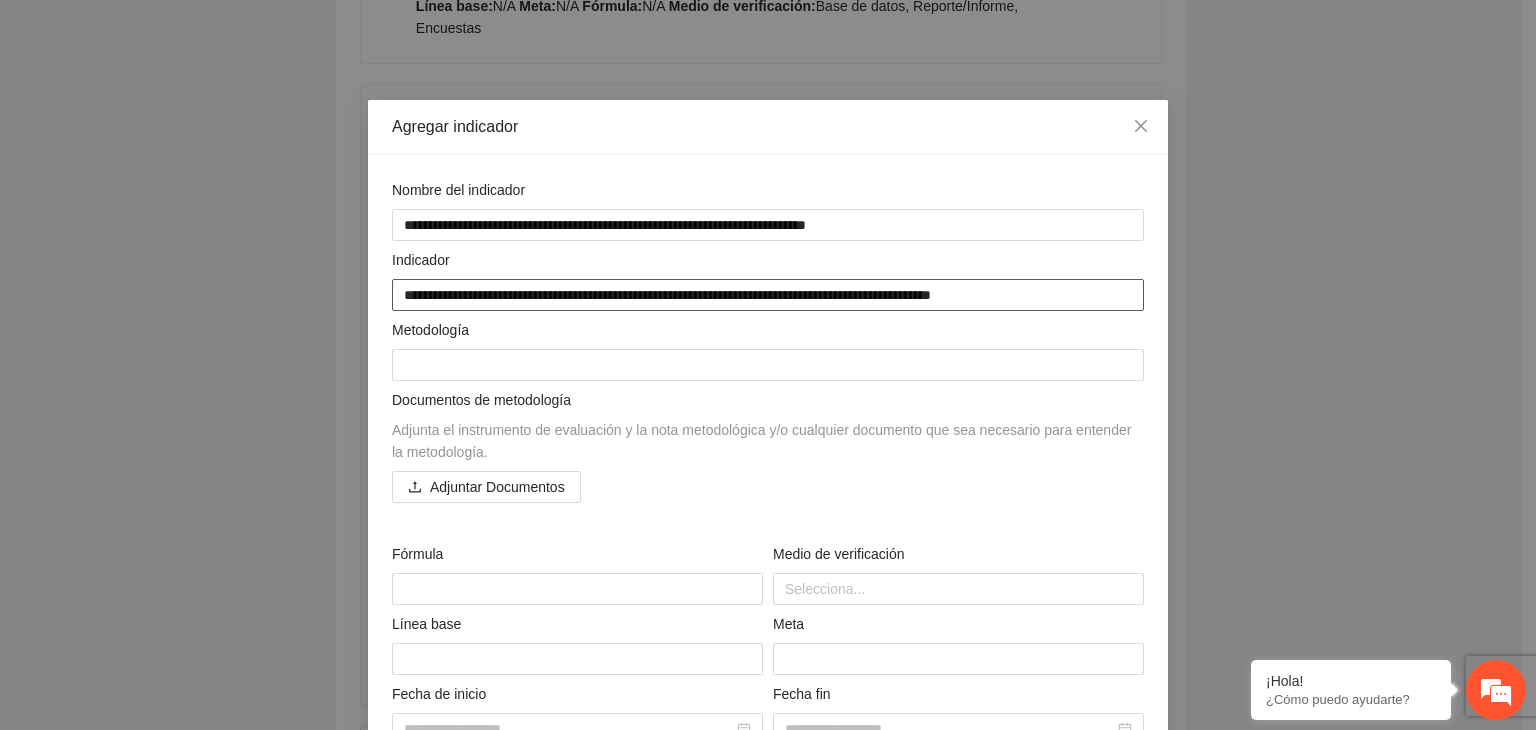 type on "**********" 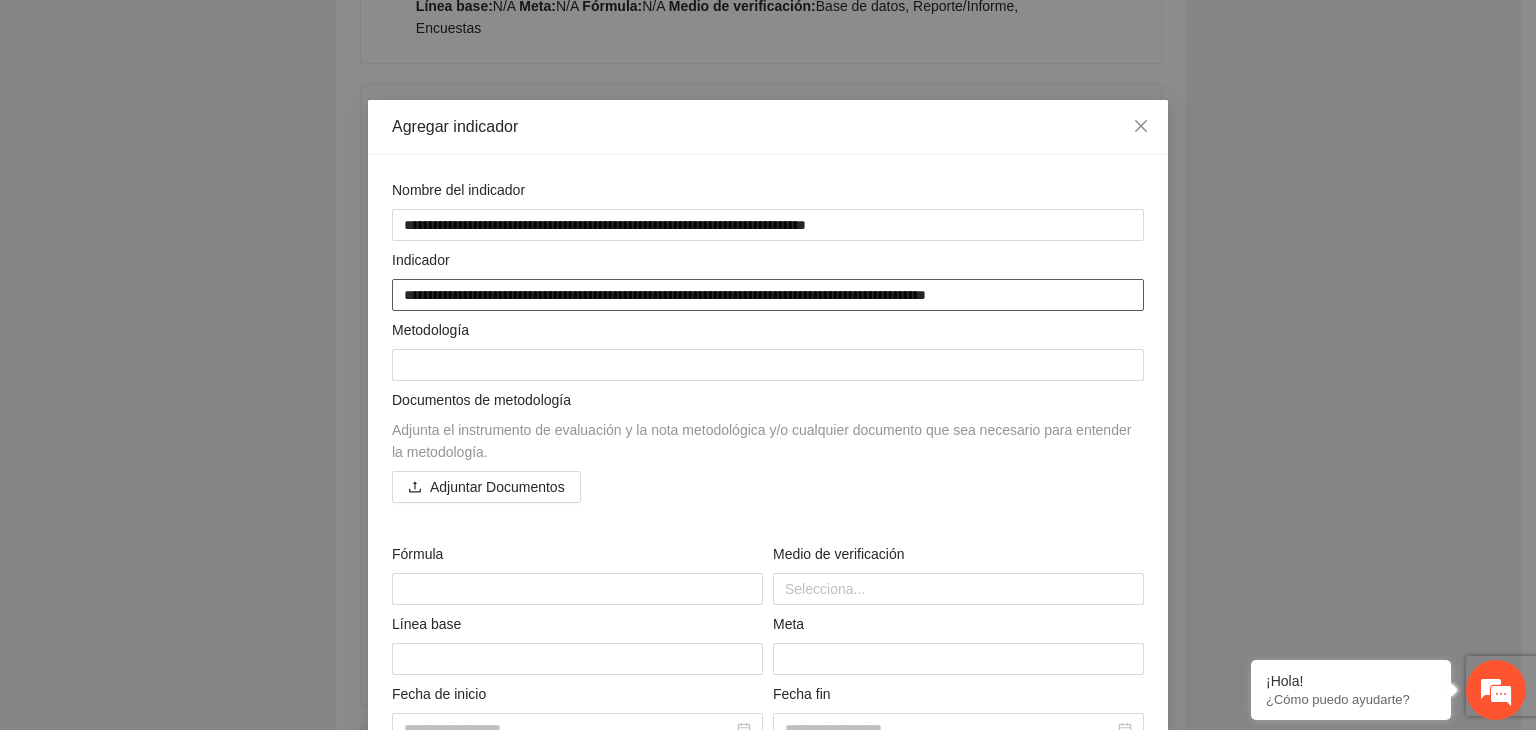type on "**********" 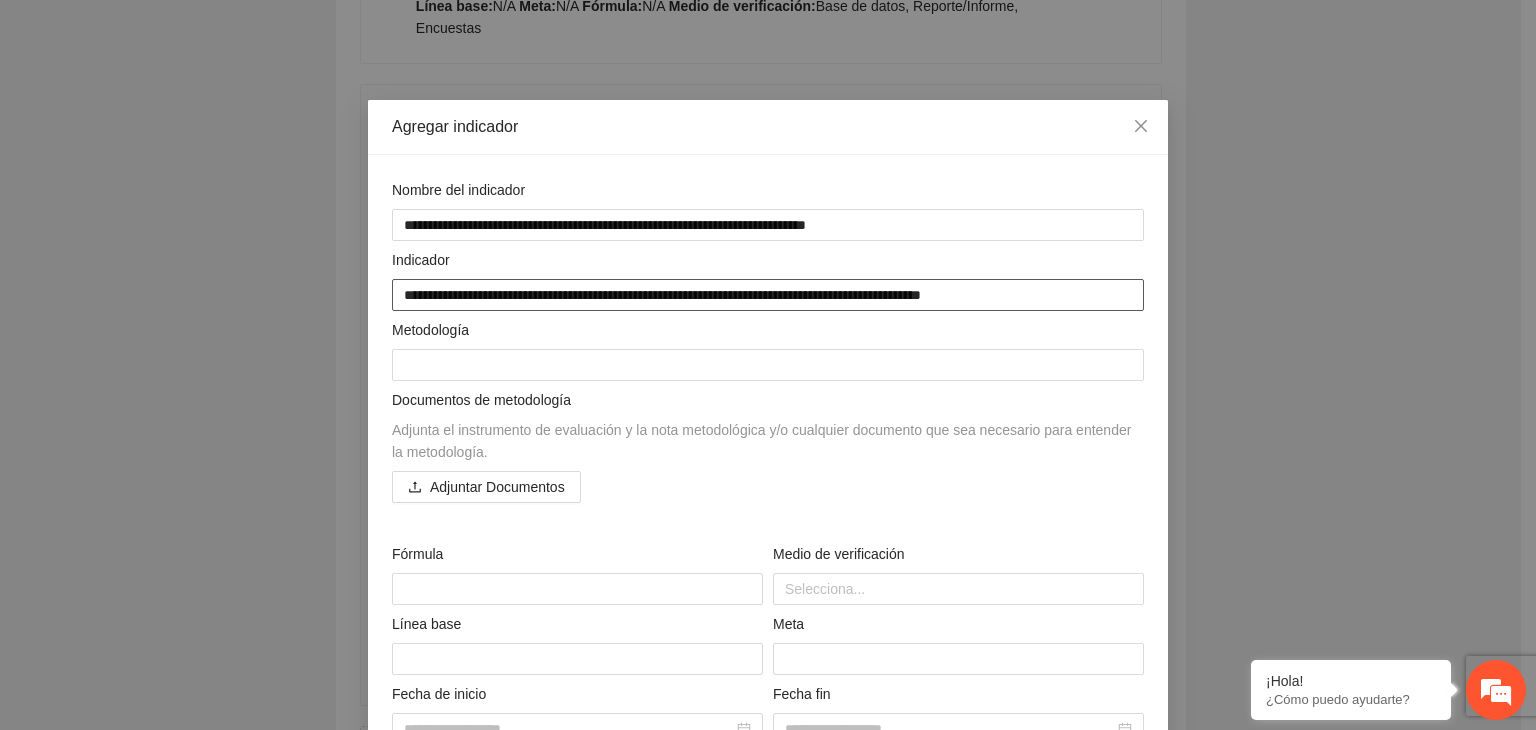 type on "**********" 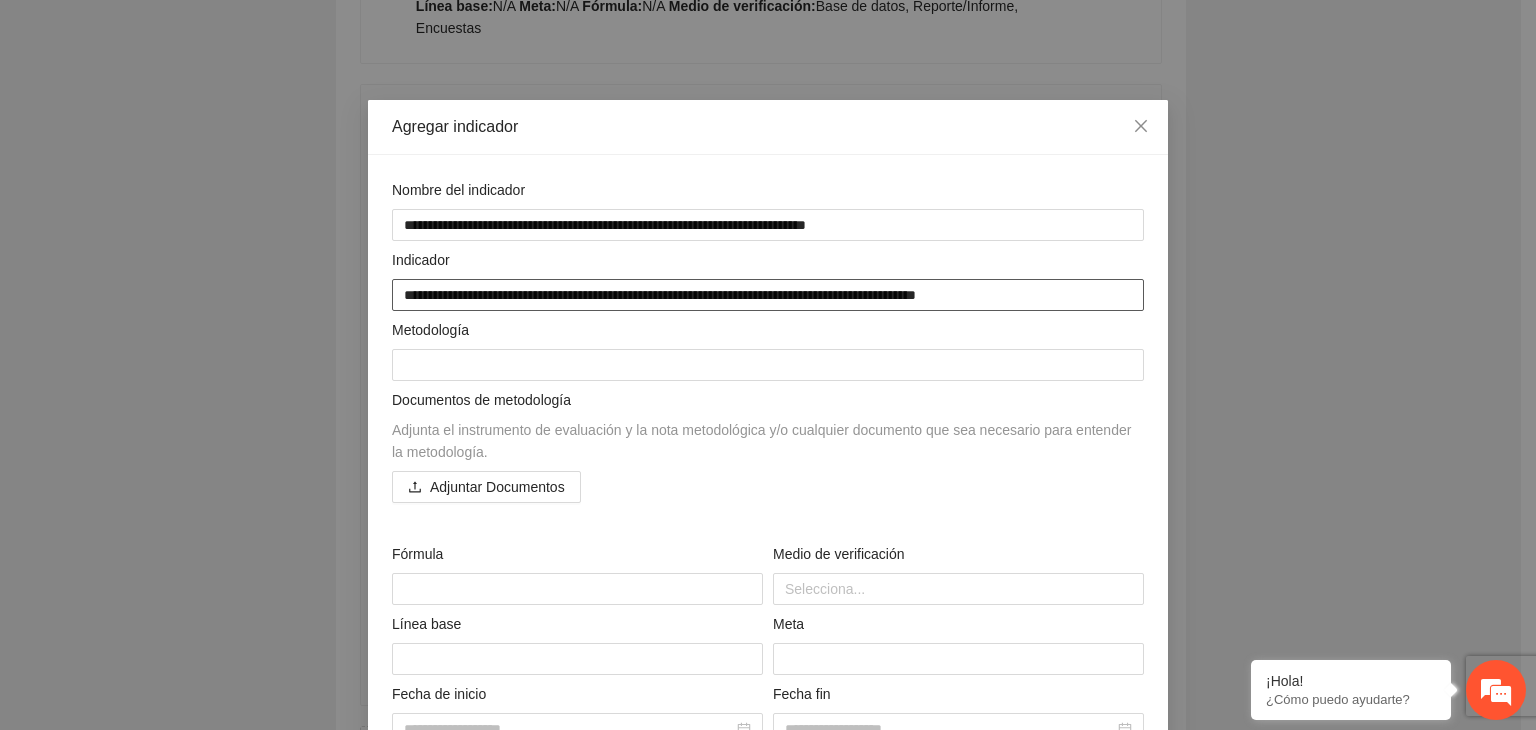 type on "**********" 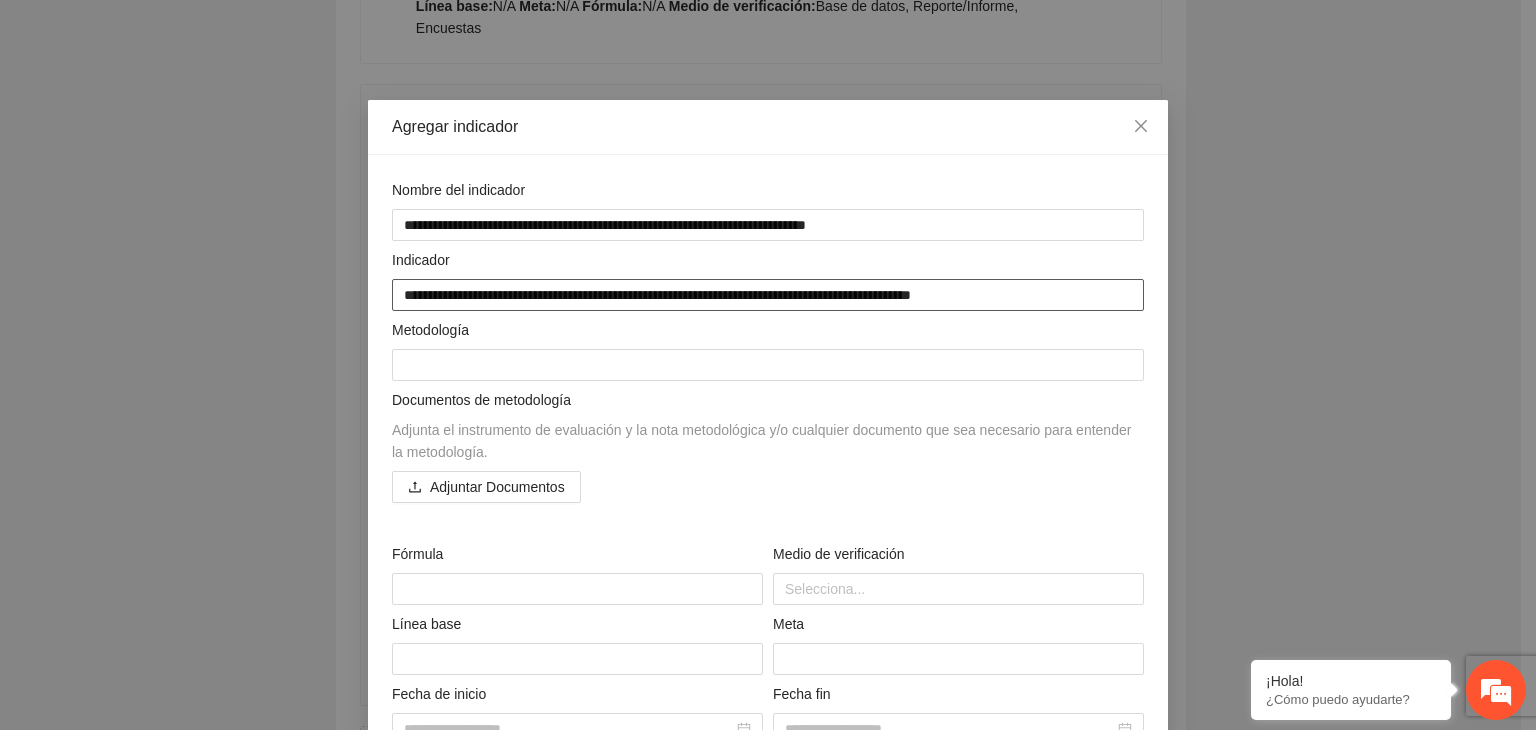 type on "**********" 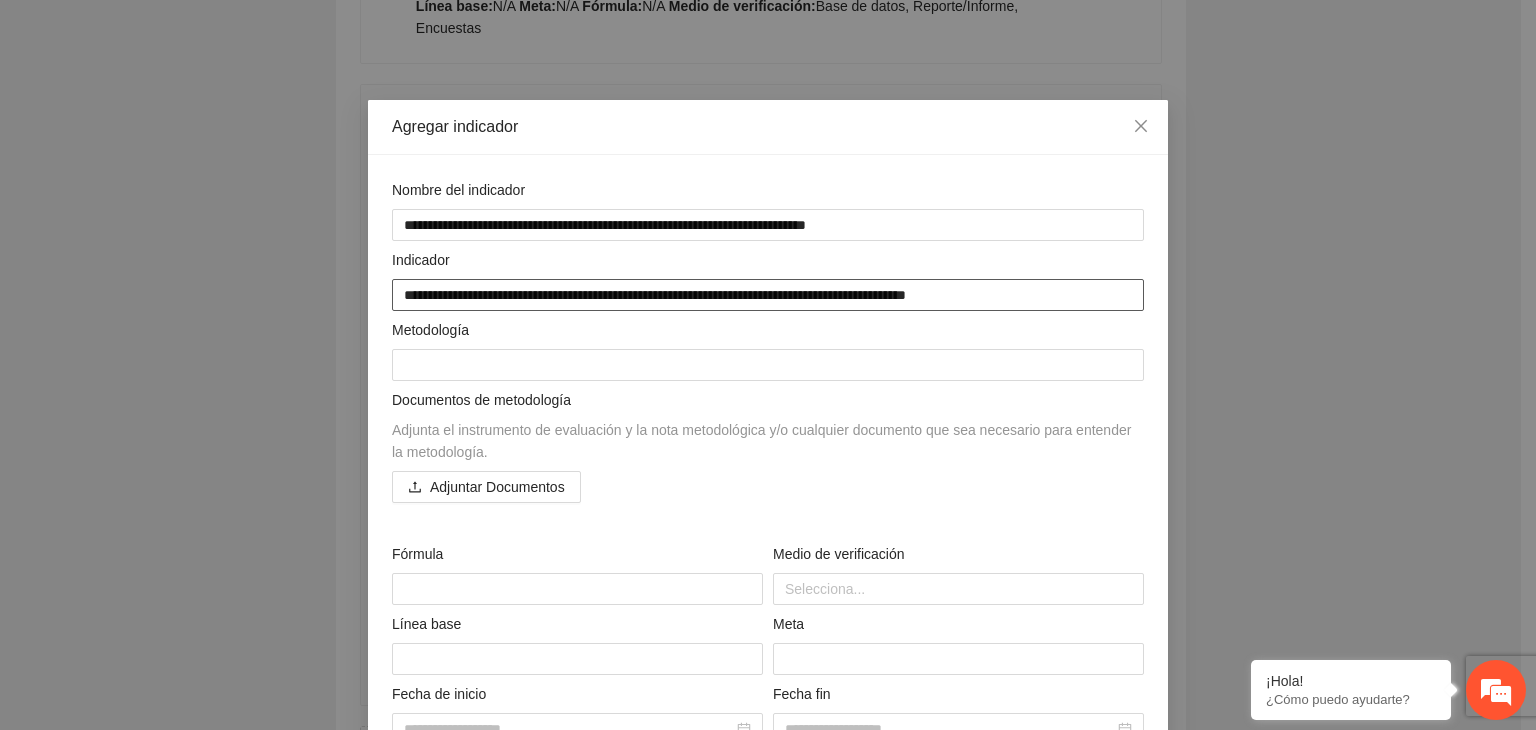 type on "**********" 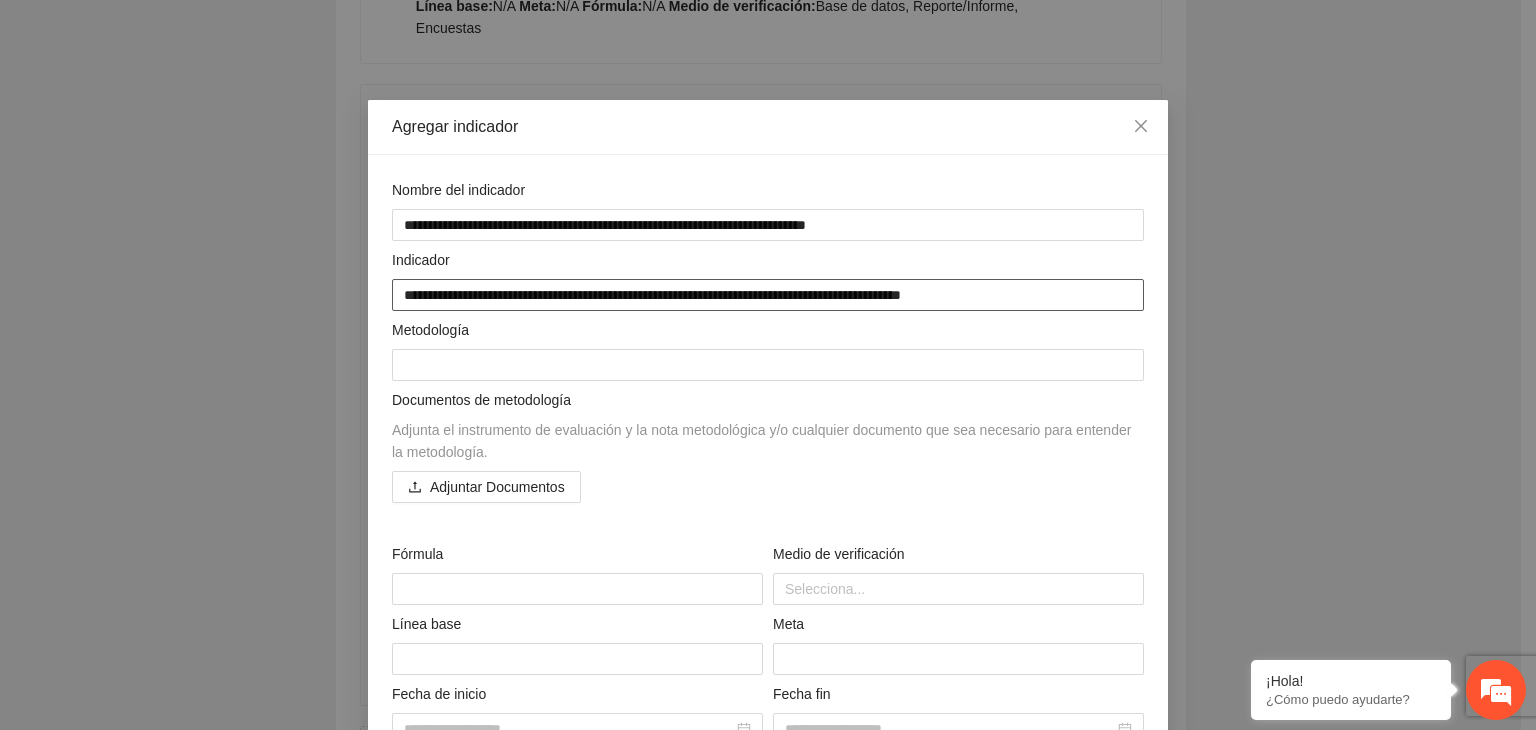 type on "**********" 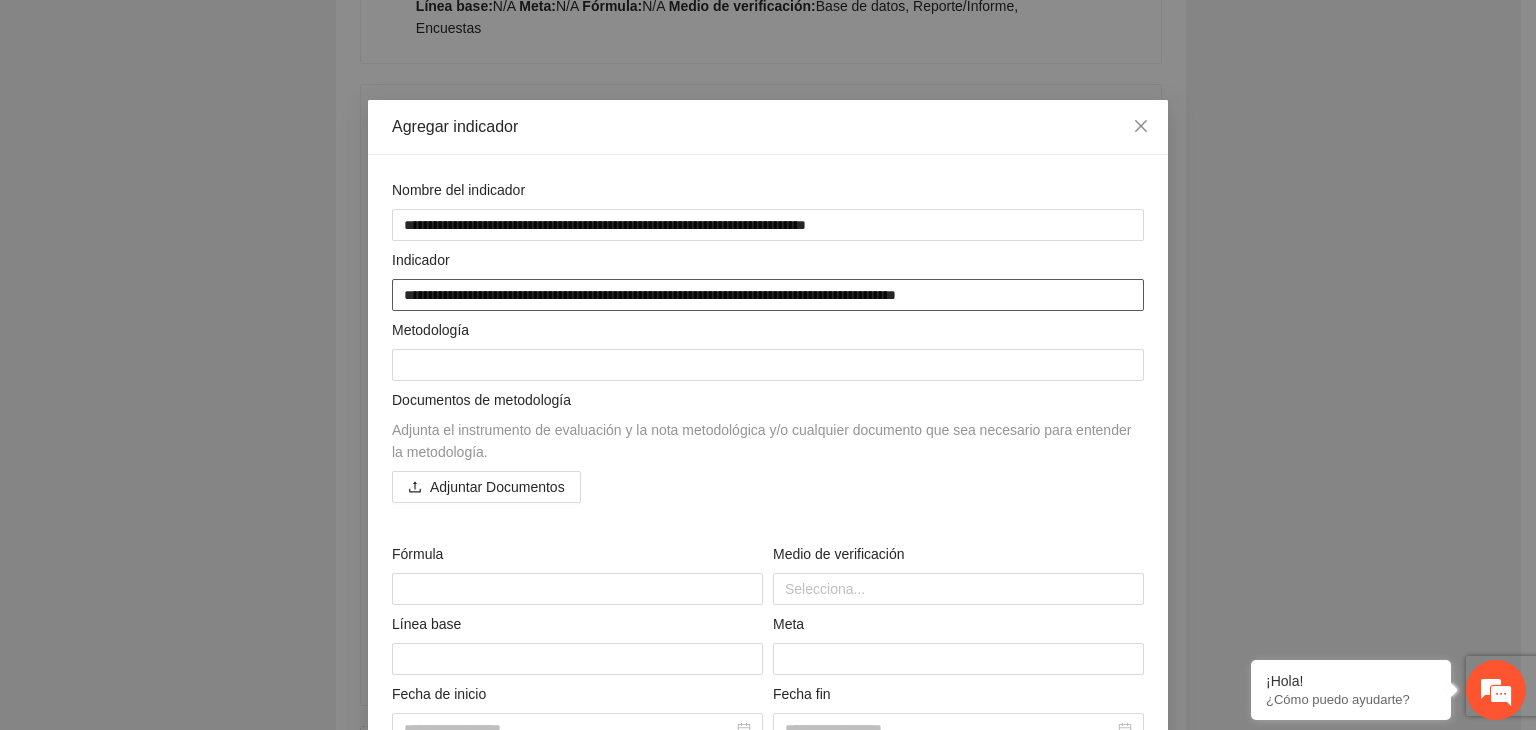 type on "**********" 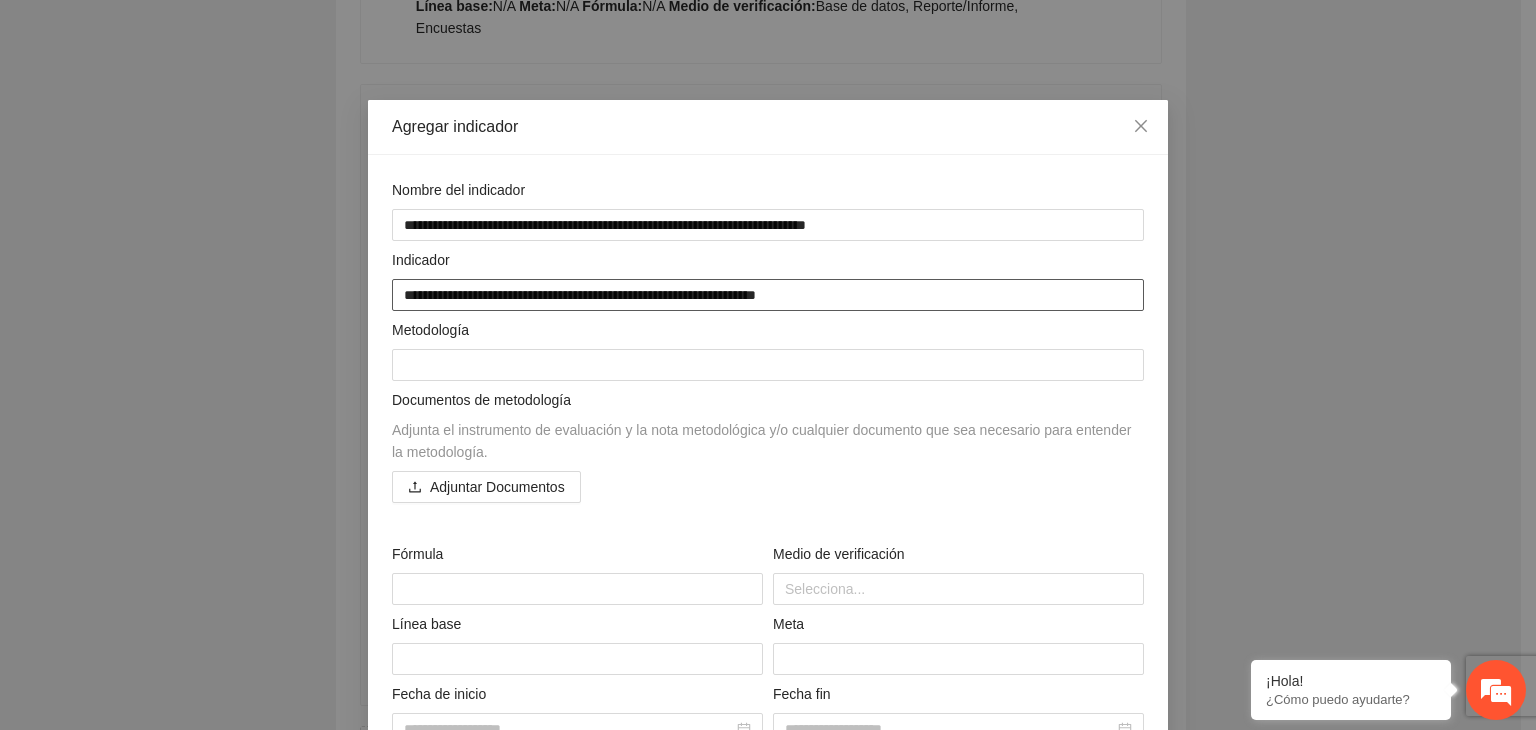 click on "**********" at bounding box center [768, 295] 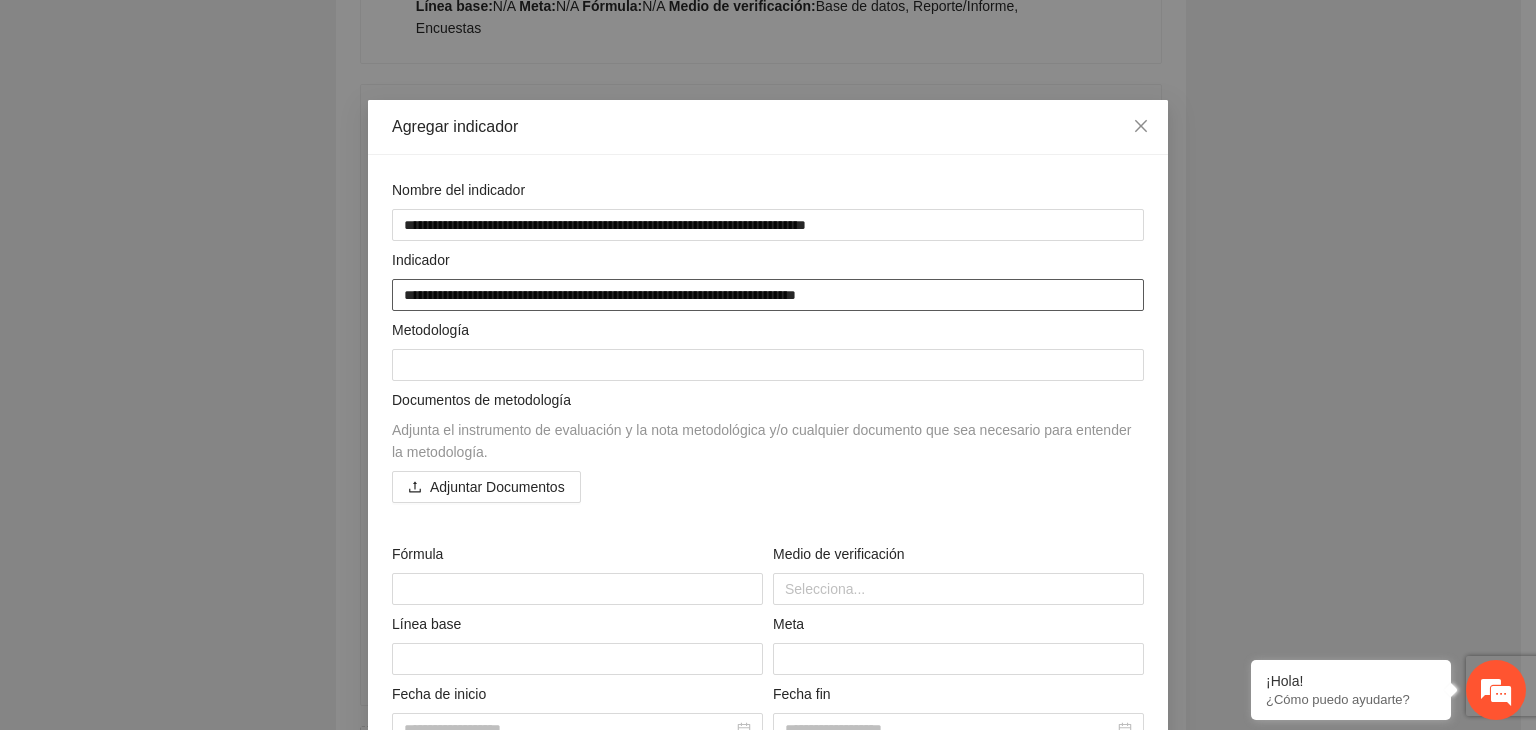 click on "**********" at bounding box center [768, 295] 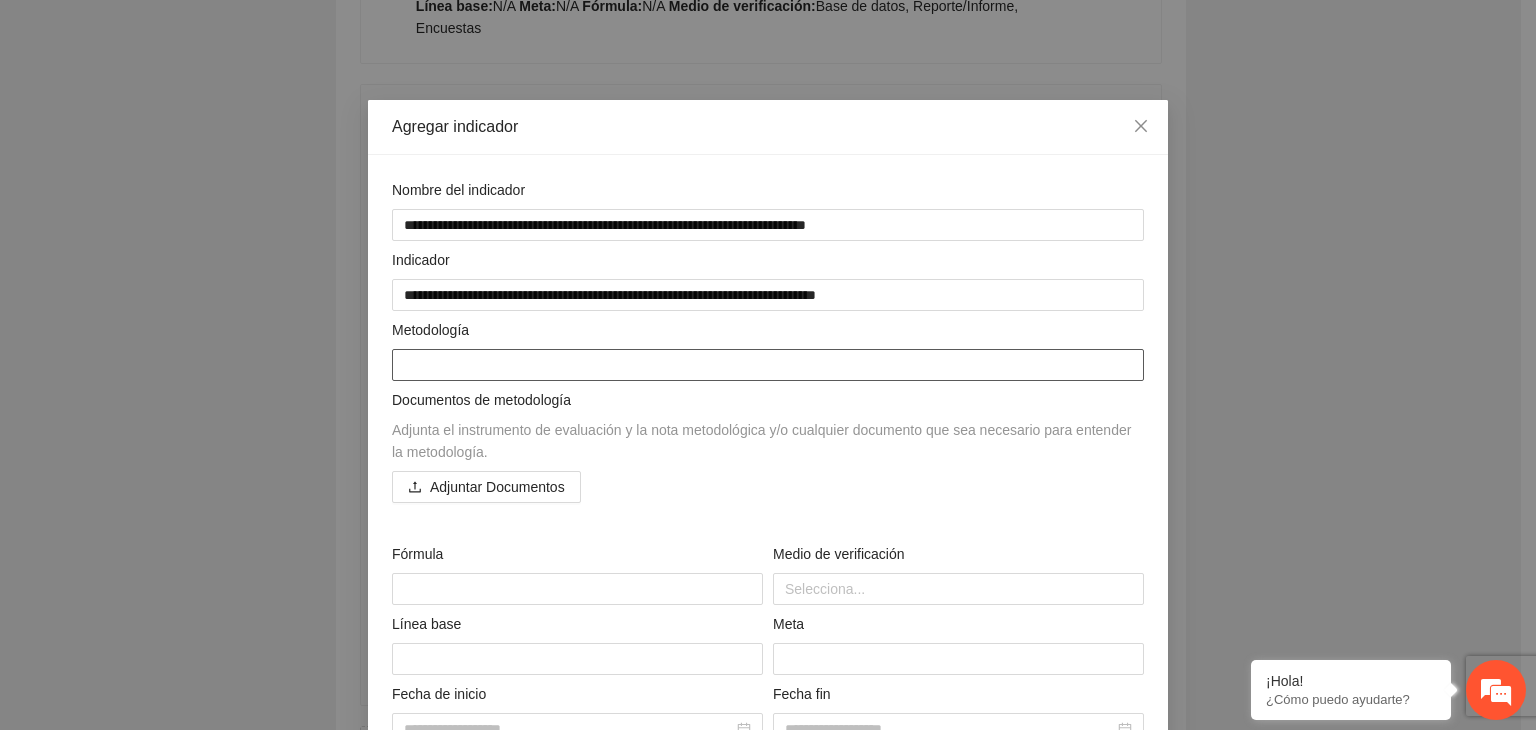 click at bounding box center [768, 365] 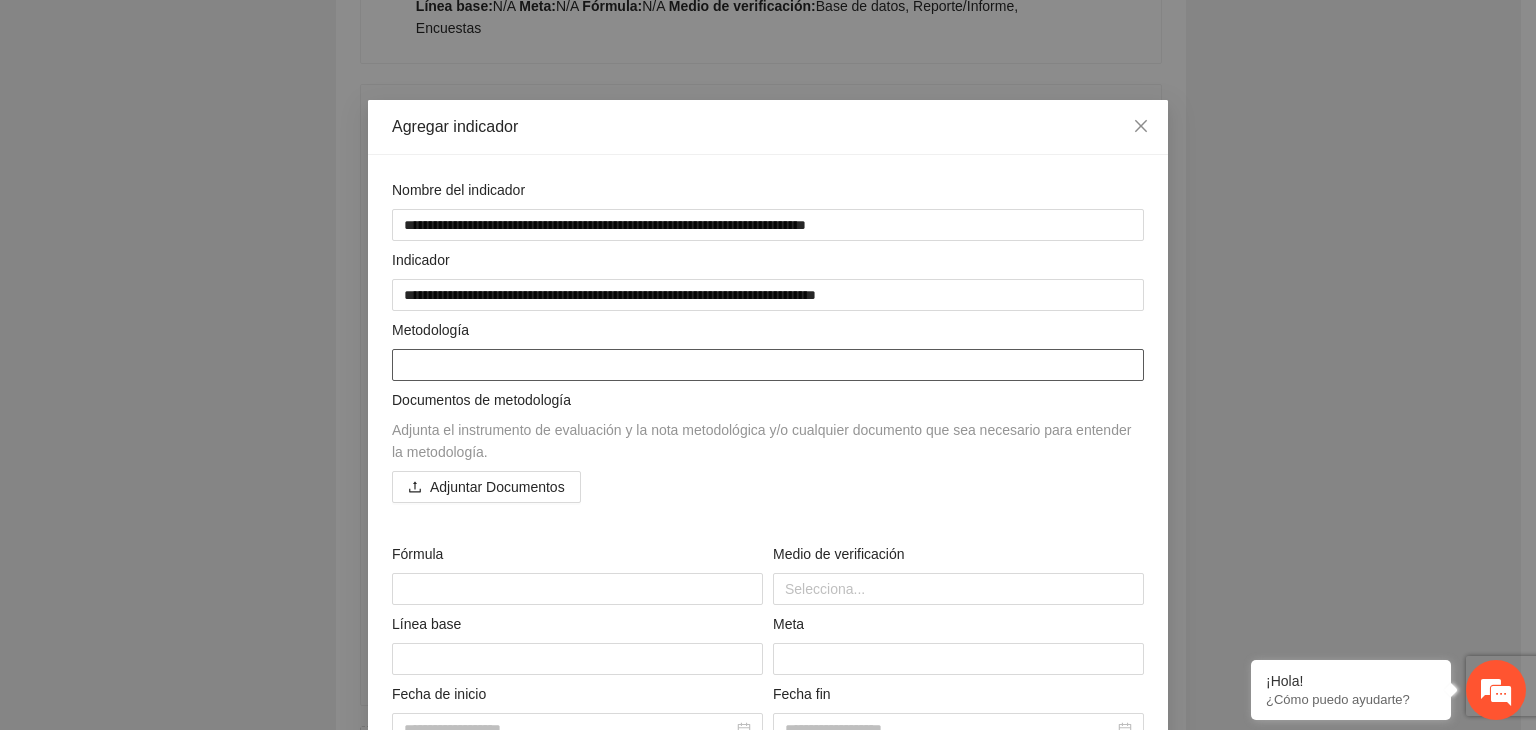 paste on "**********" 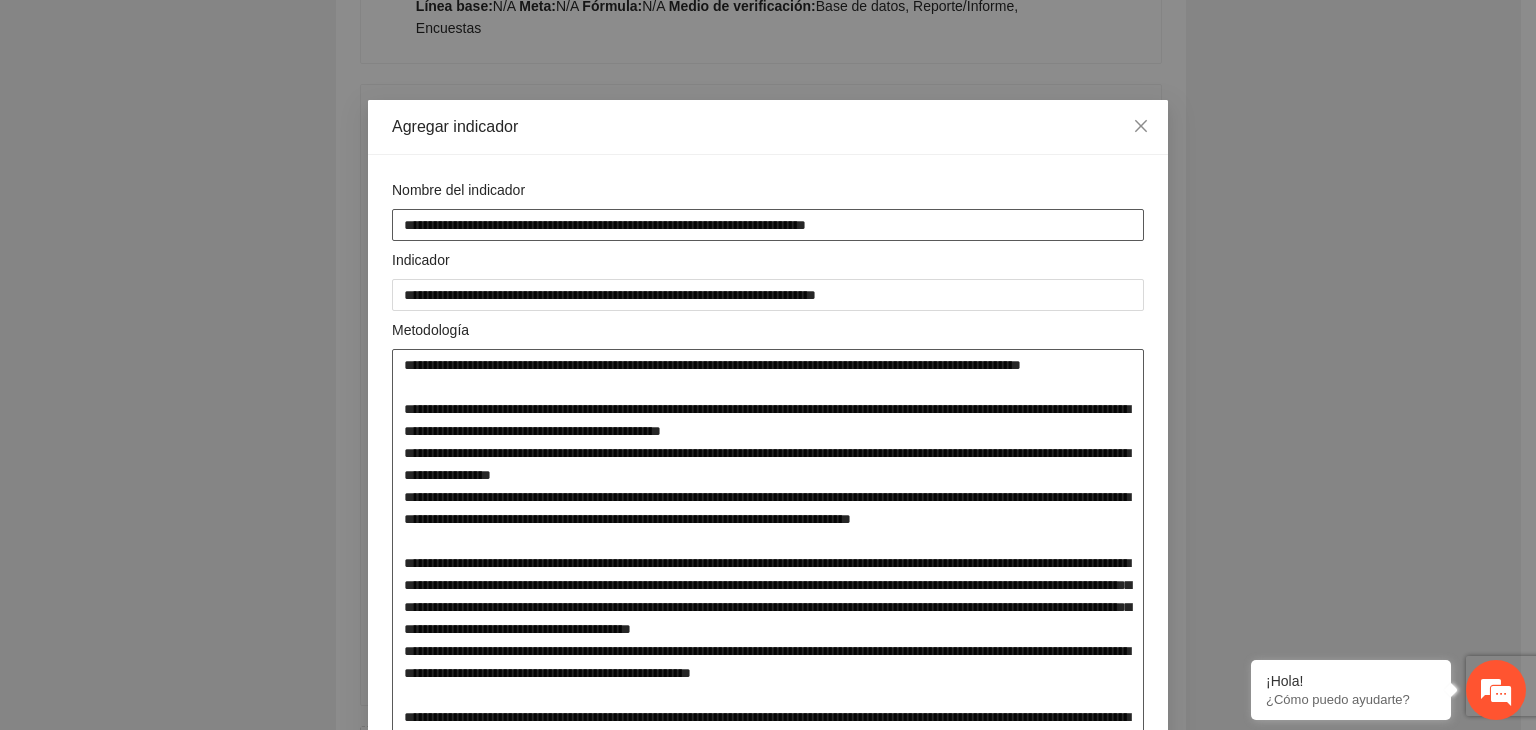 scroll, scrollTop: 0, scrollLeft: 0, axis: both 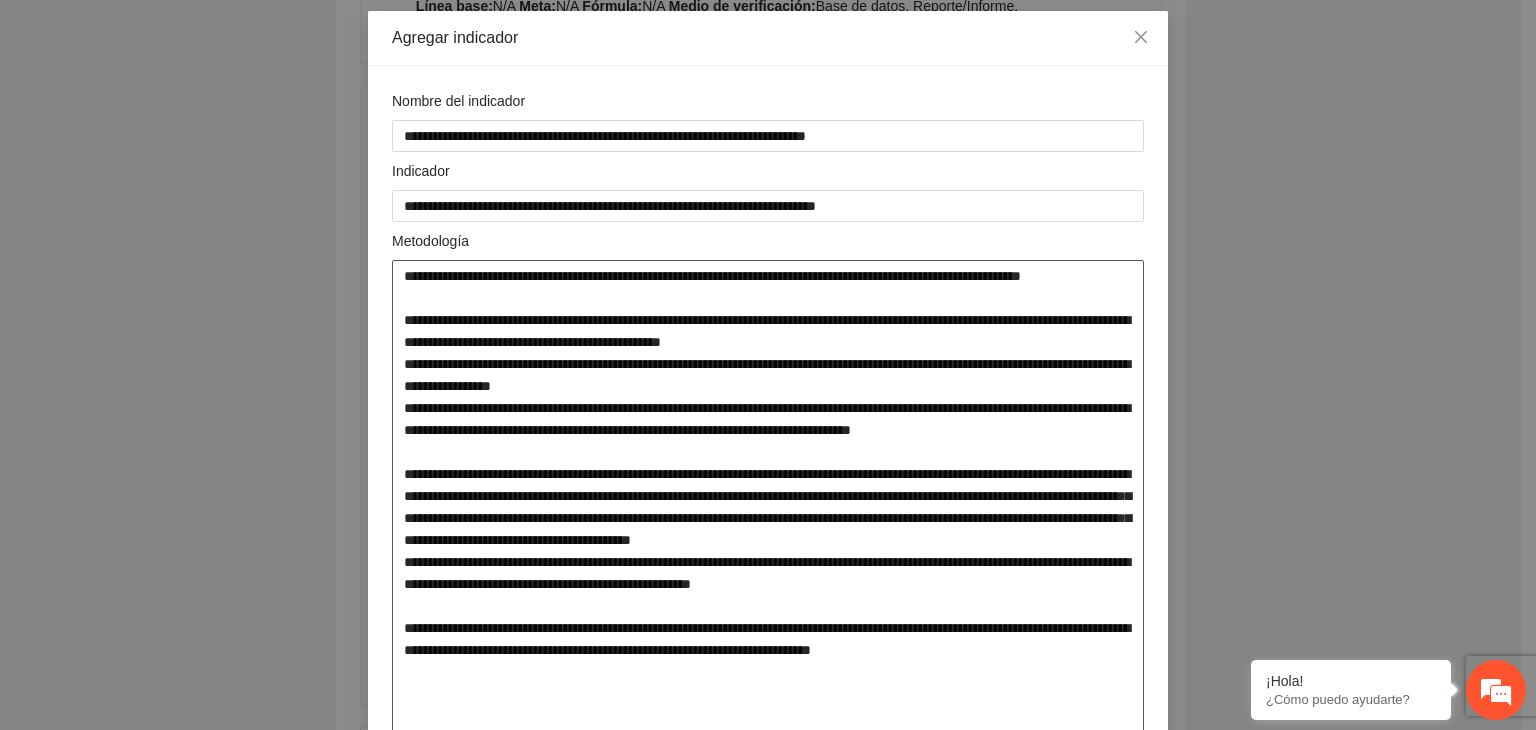 click at bounding box center (768, 496) 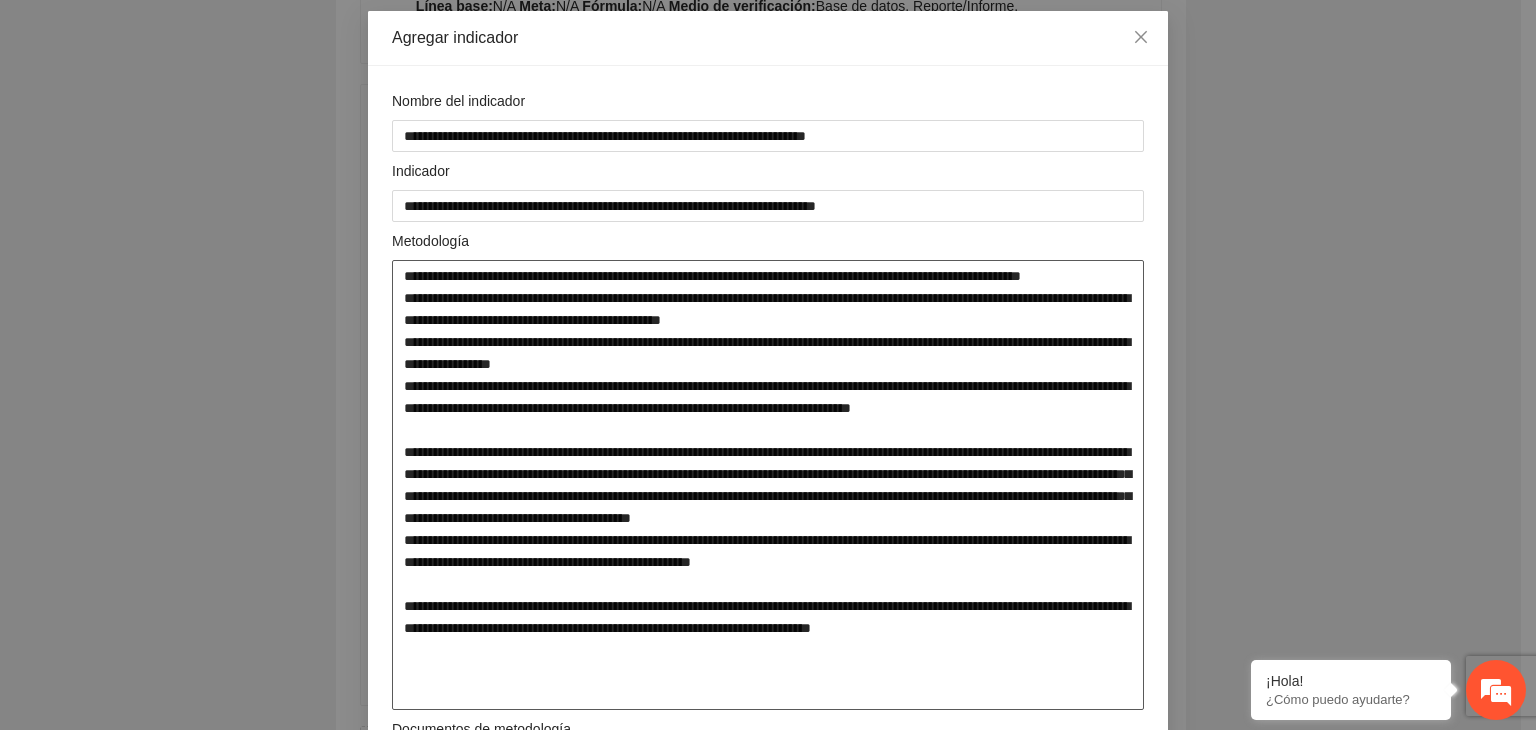 click at bounding box center [768, 485] 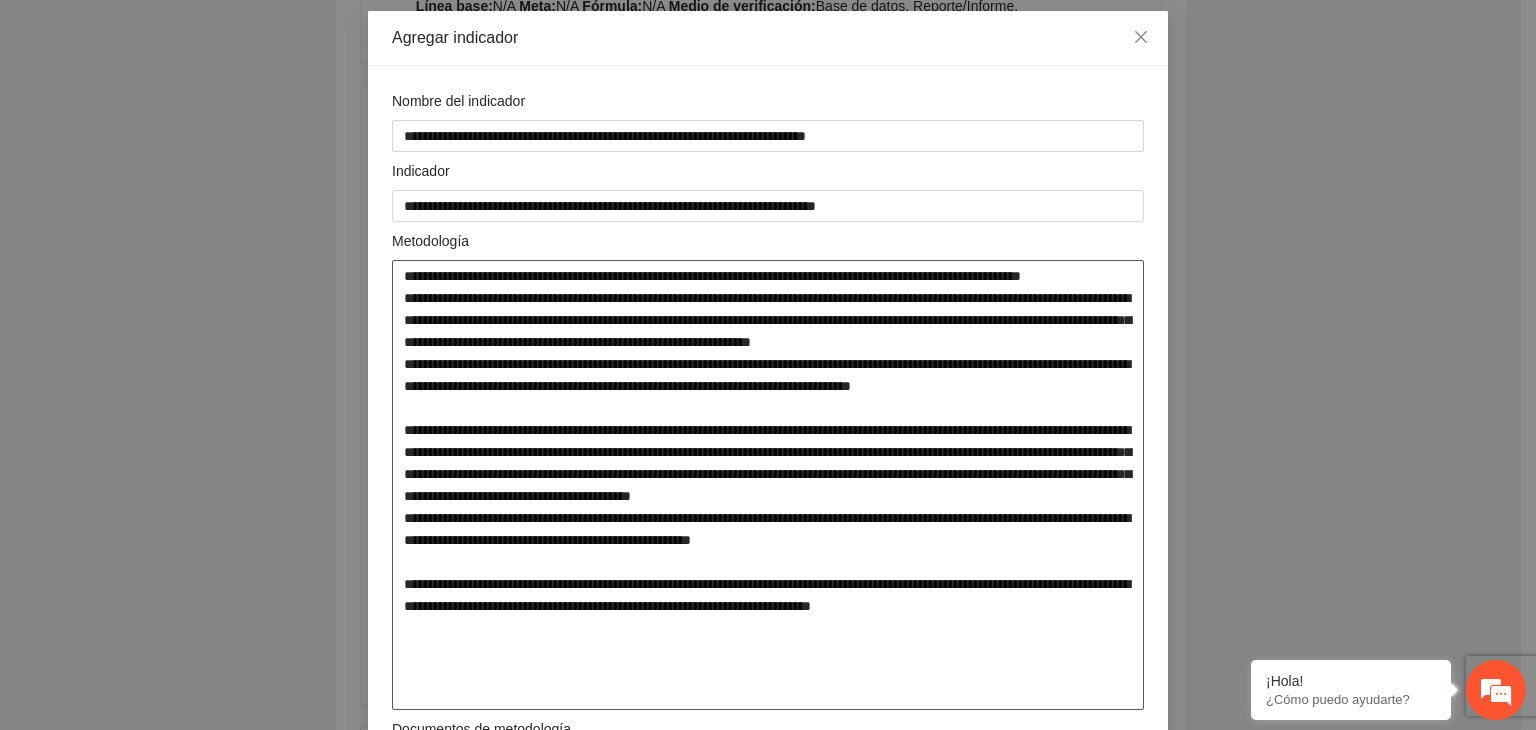 click at bounding box center (768, 485) 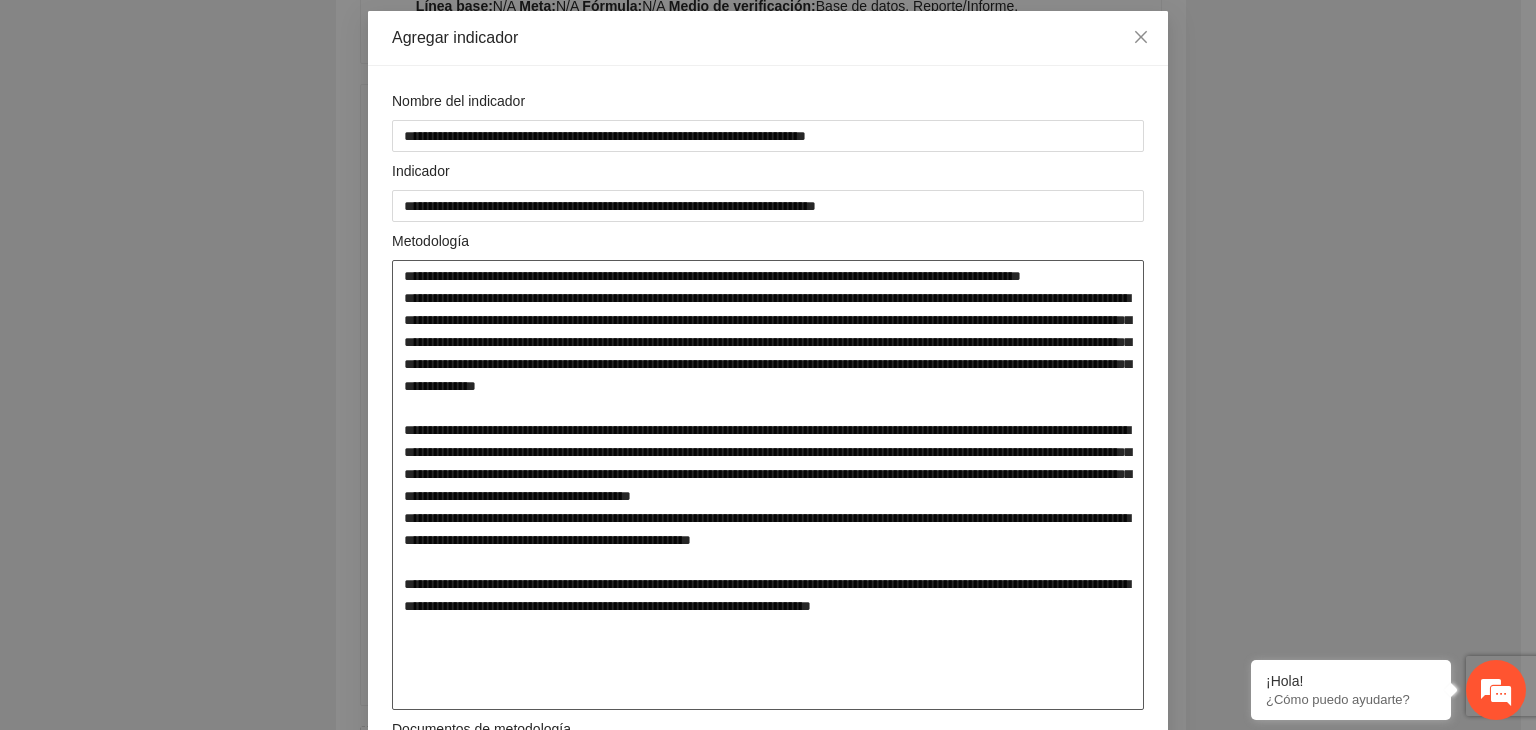 click at bounding box center (768, 485) 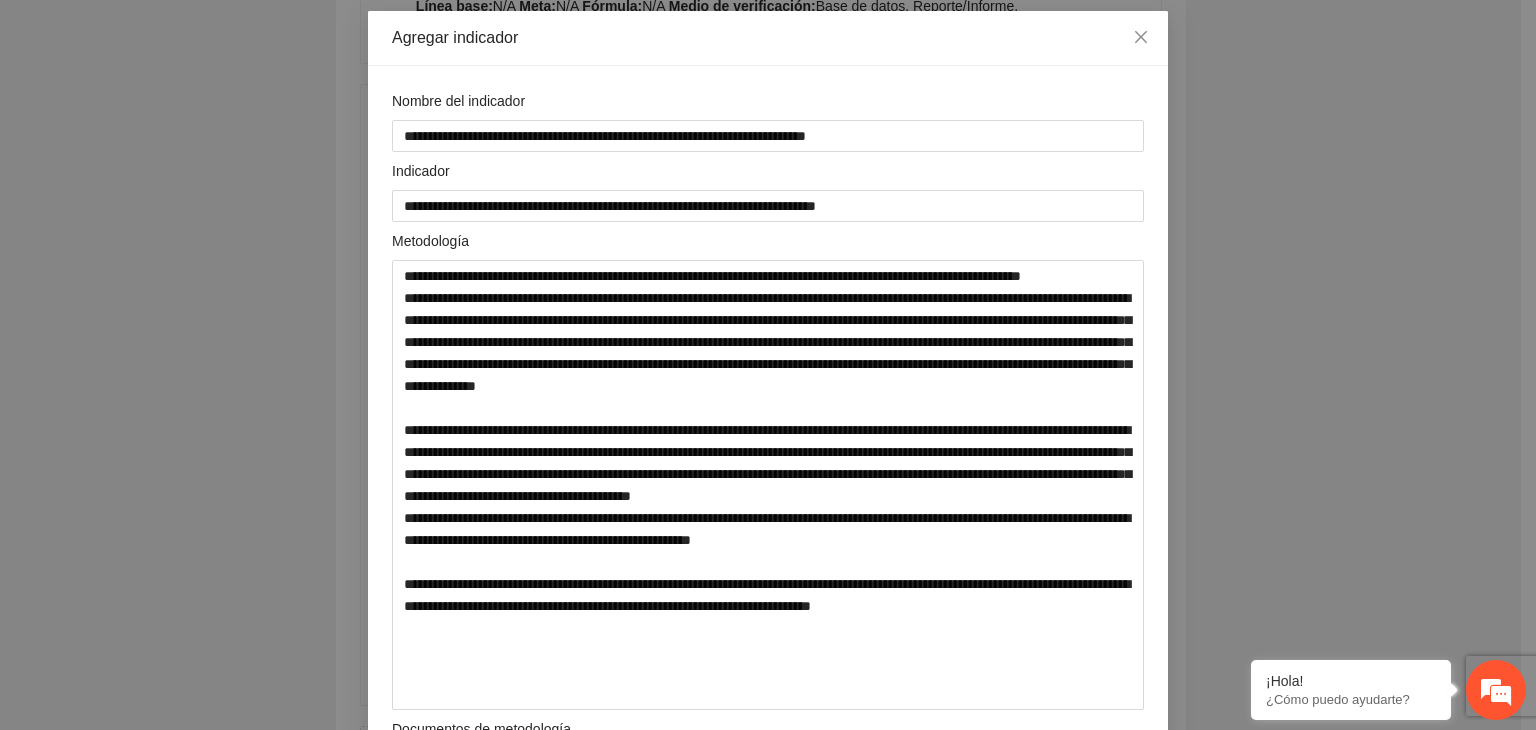 click on "**********" at bounding box center [768, 365] 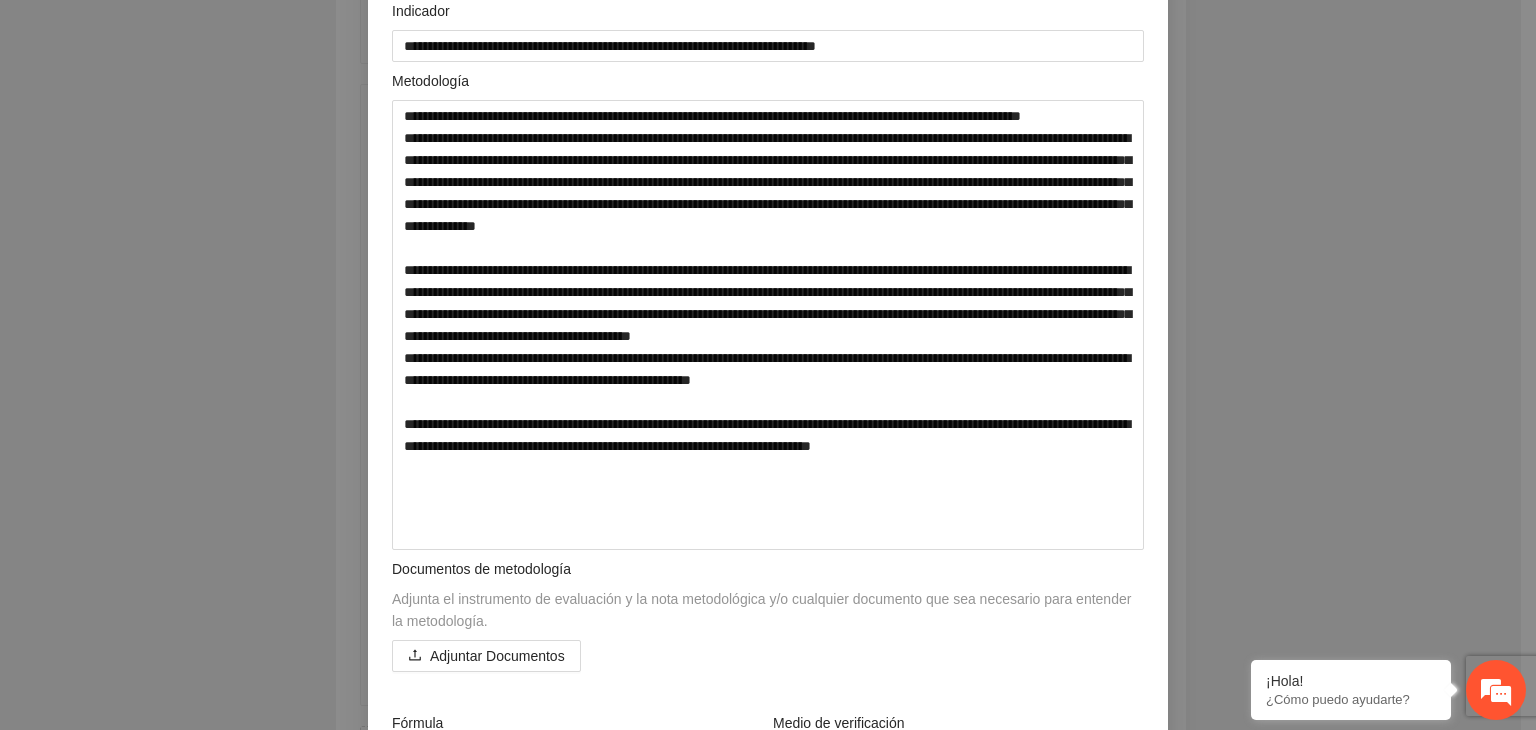 scroll, scrollTop: 289, scrollLeft: 0, axis: vertical 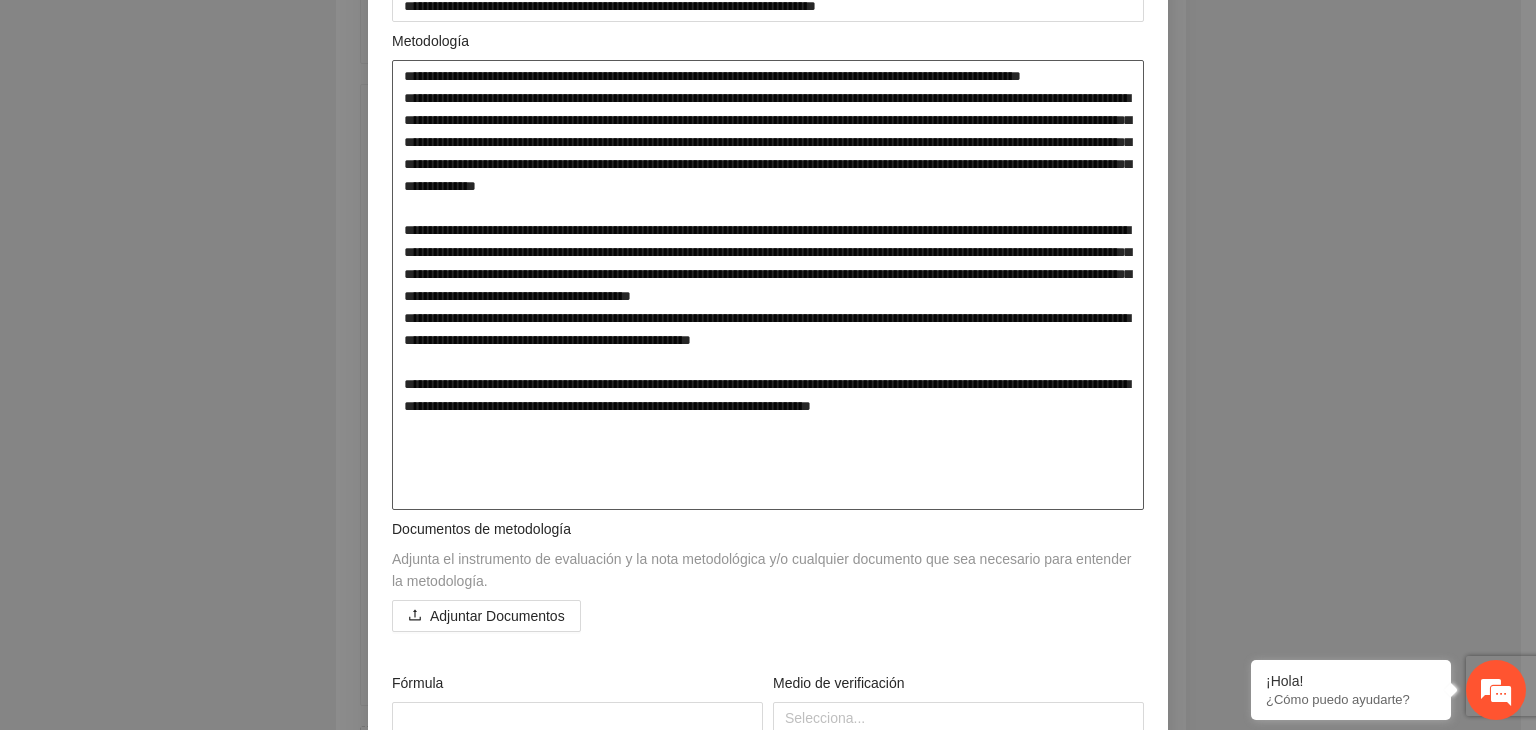click at bounding box center [768, 285] 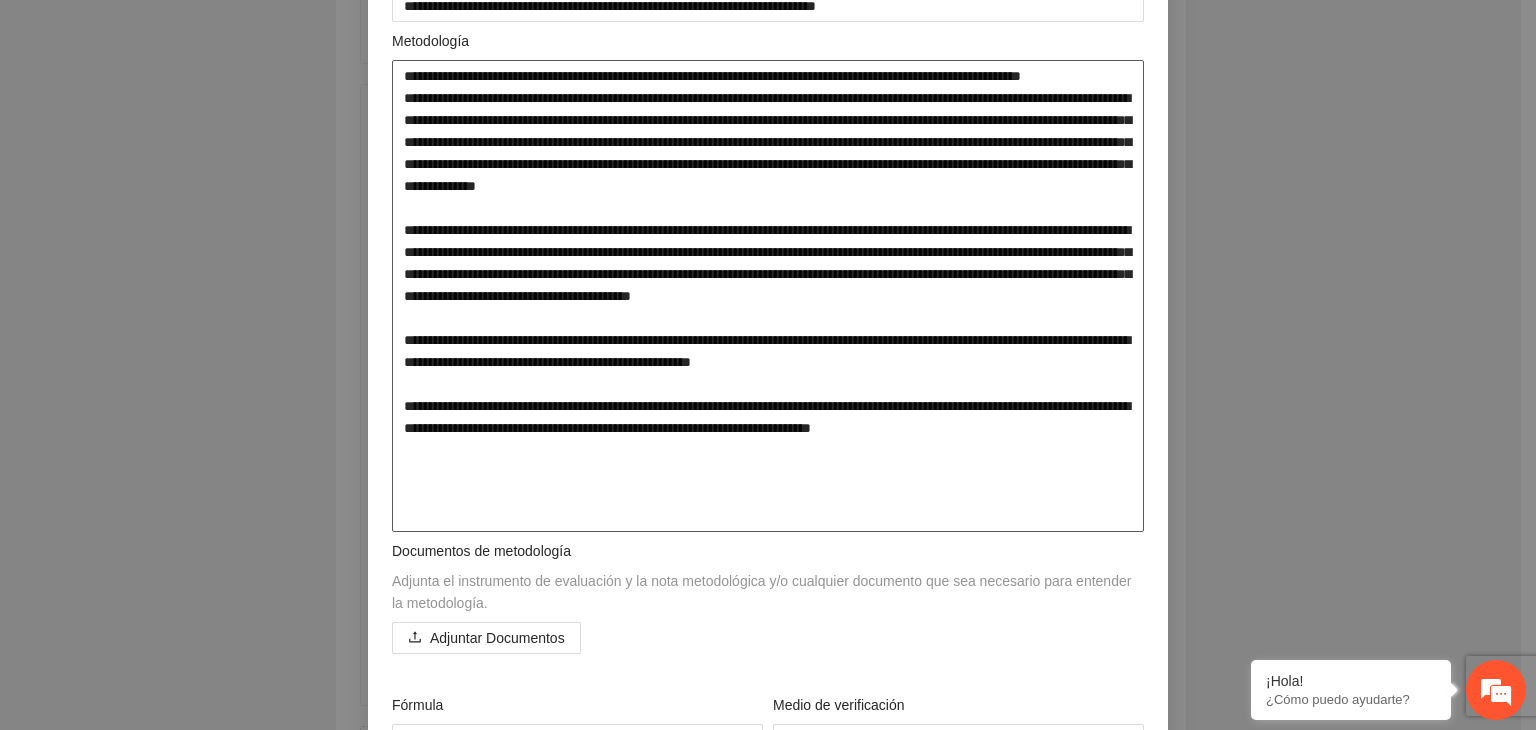 drag, startPoint x: 394, startPoint y: 469, endPoint x: 1137, endPoint y: 552, distance: 747.6216 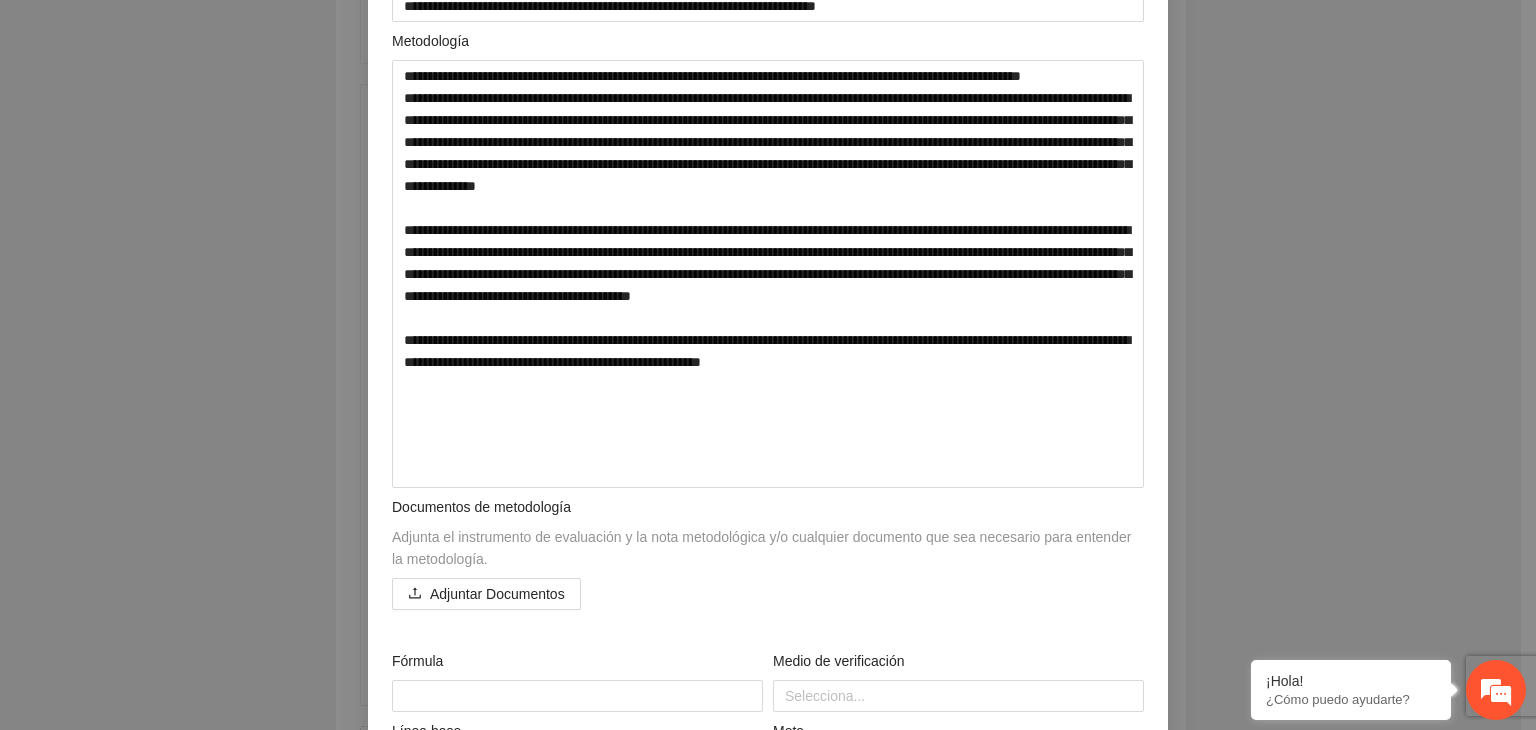 click on "**********" at bounding box center (768, 365) 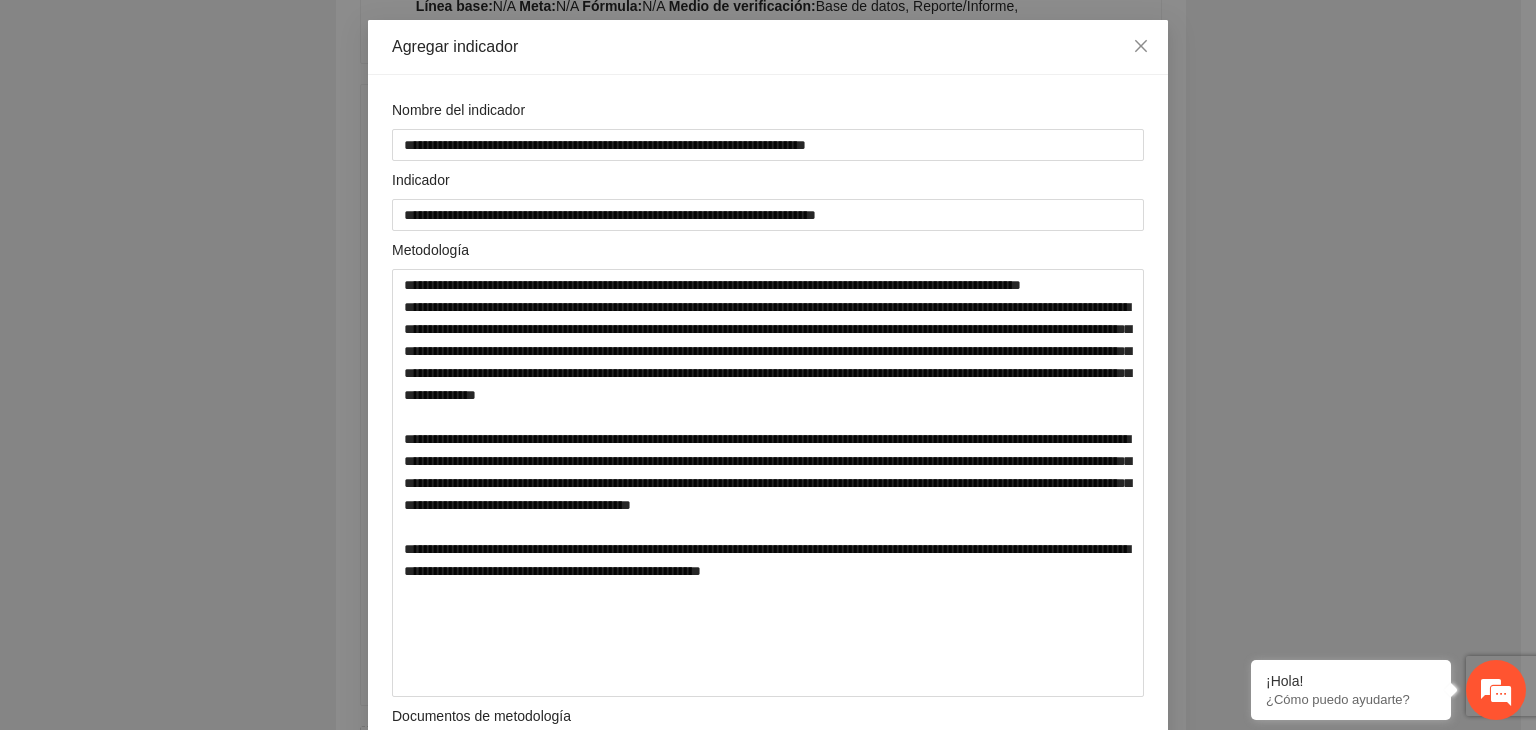 scroll, scrollTop: 120, scrollLeft: 0, axis: vertical 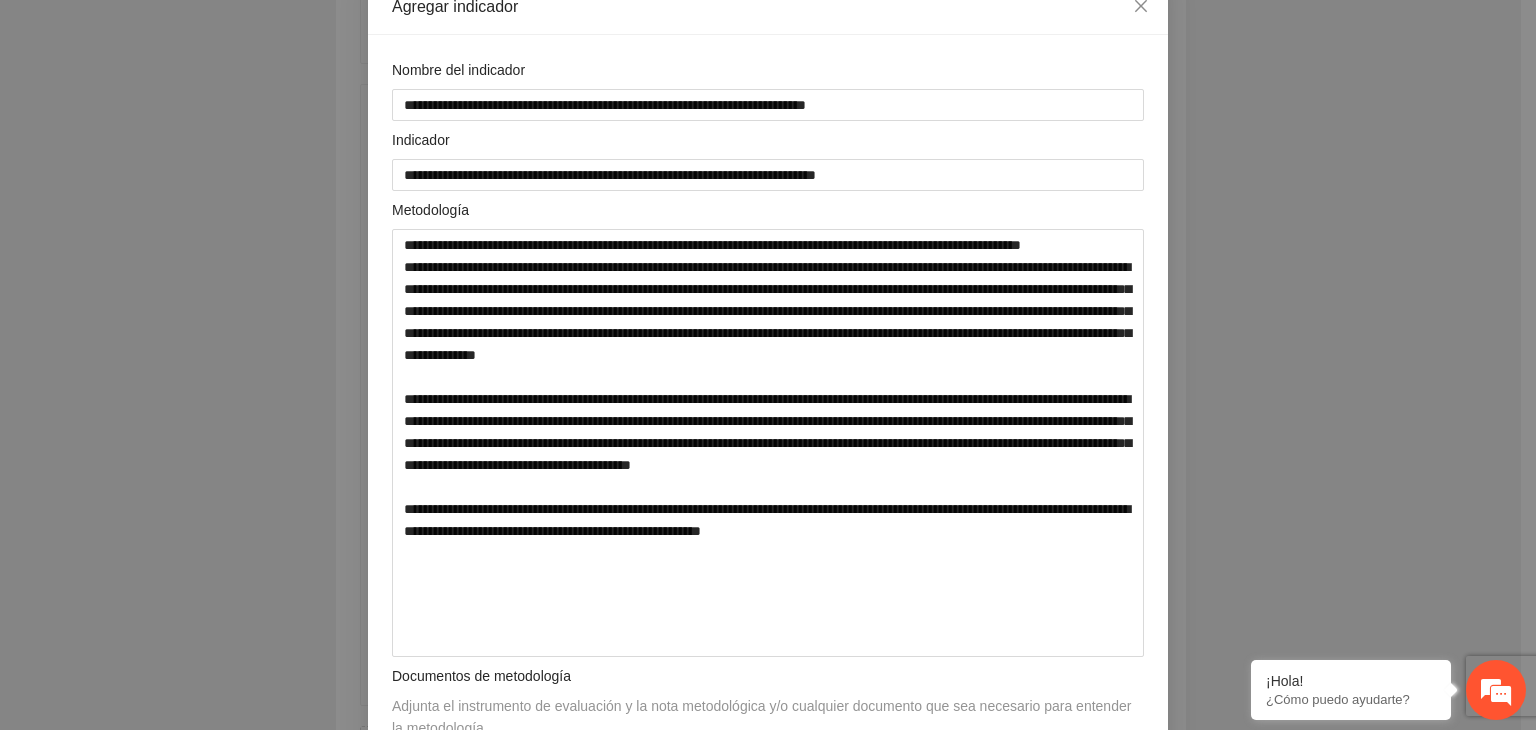 click on "**********" at bounding box center [768, 610] 